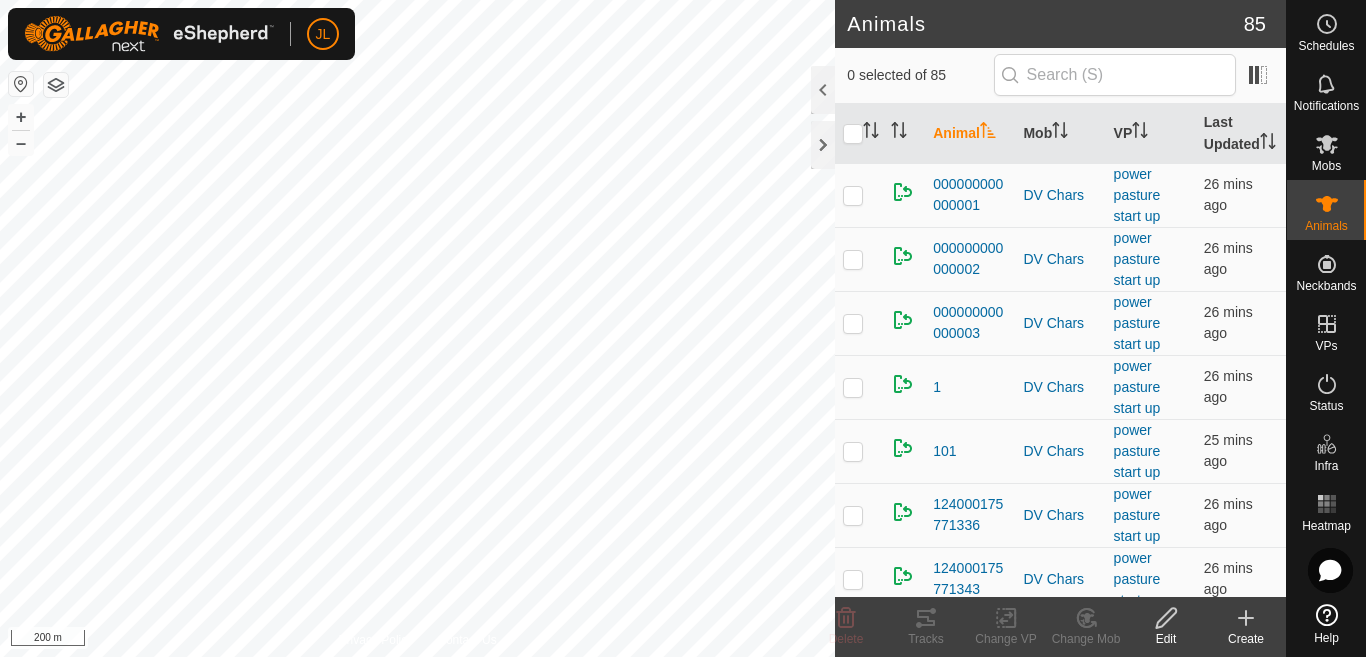 scroll, scrollTop: 0, scrollLeft: 0, axis: both 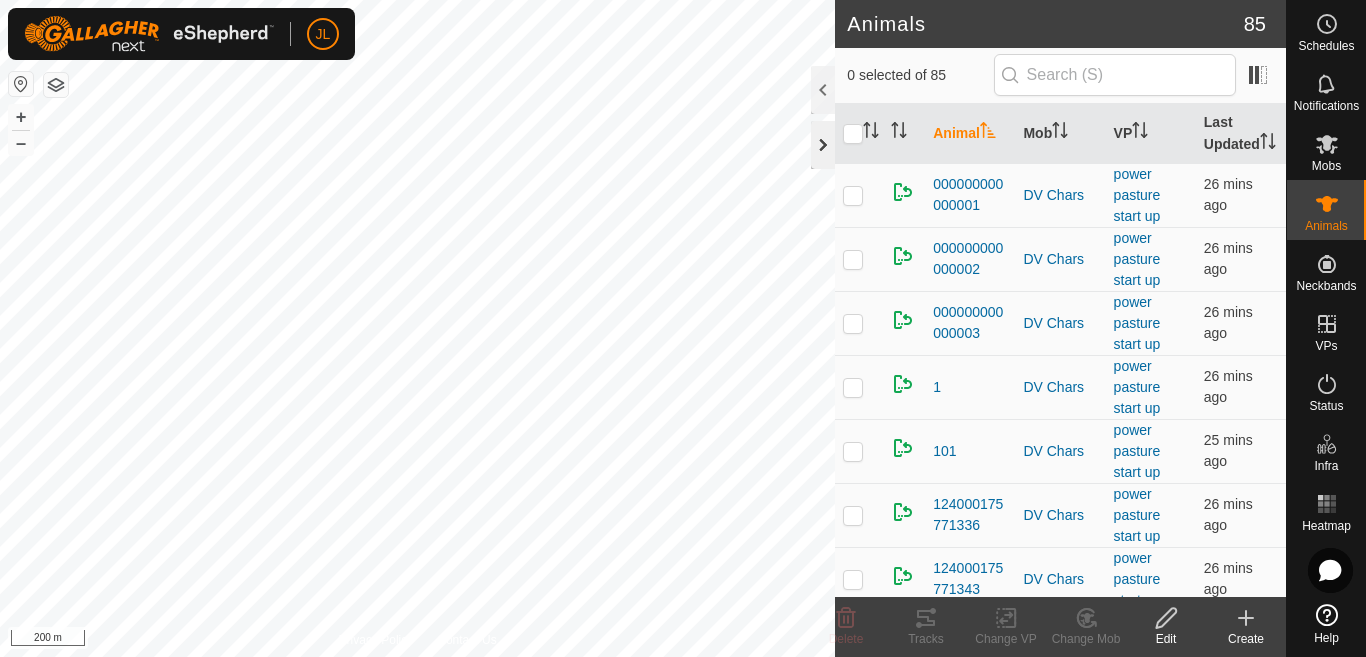 click 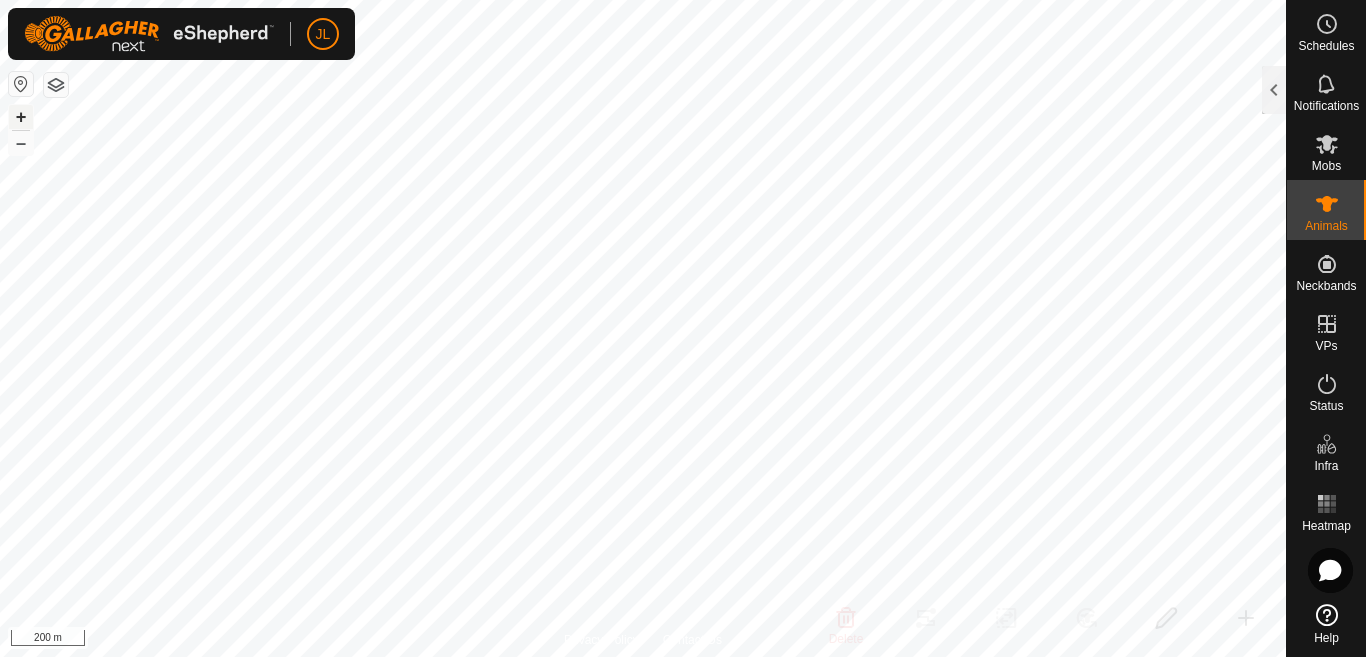 click on "+" at bounding box center (21, 117) 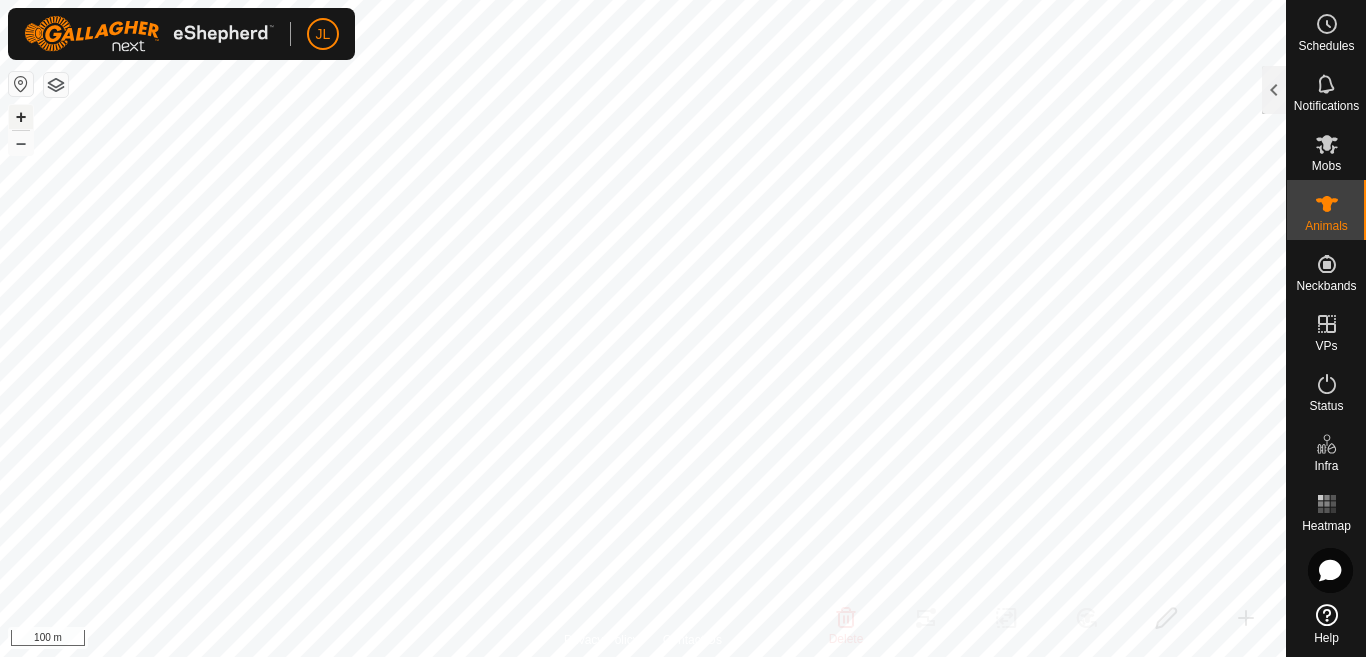 click on "+" at bounding box center (21, 117) 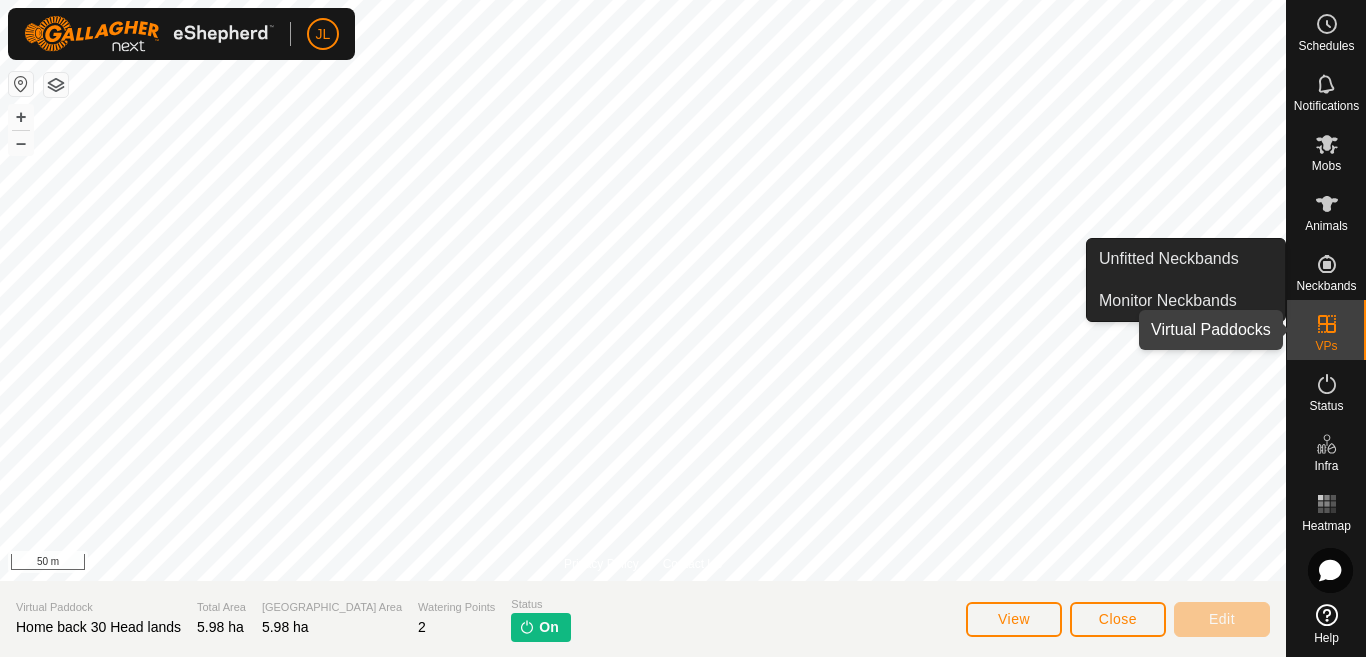 click at bounding box center (1327, 324) 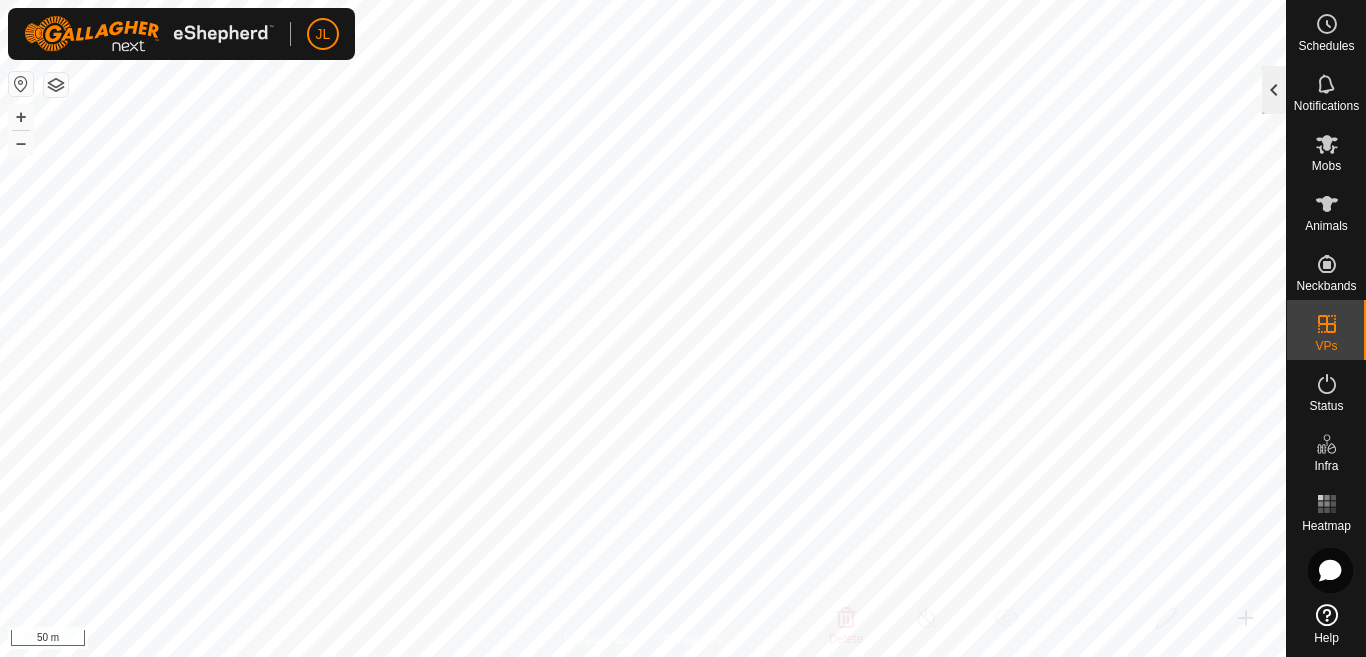 click 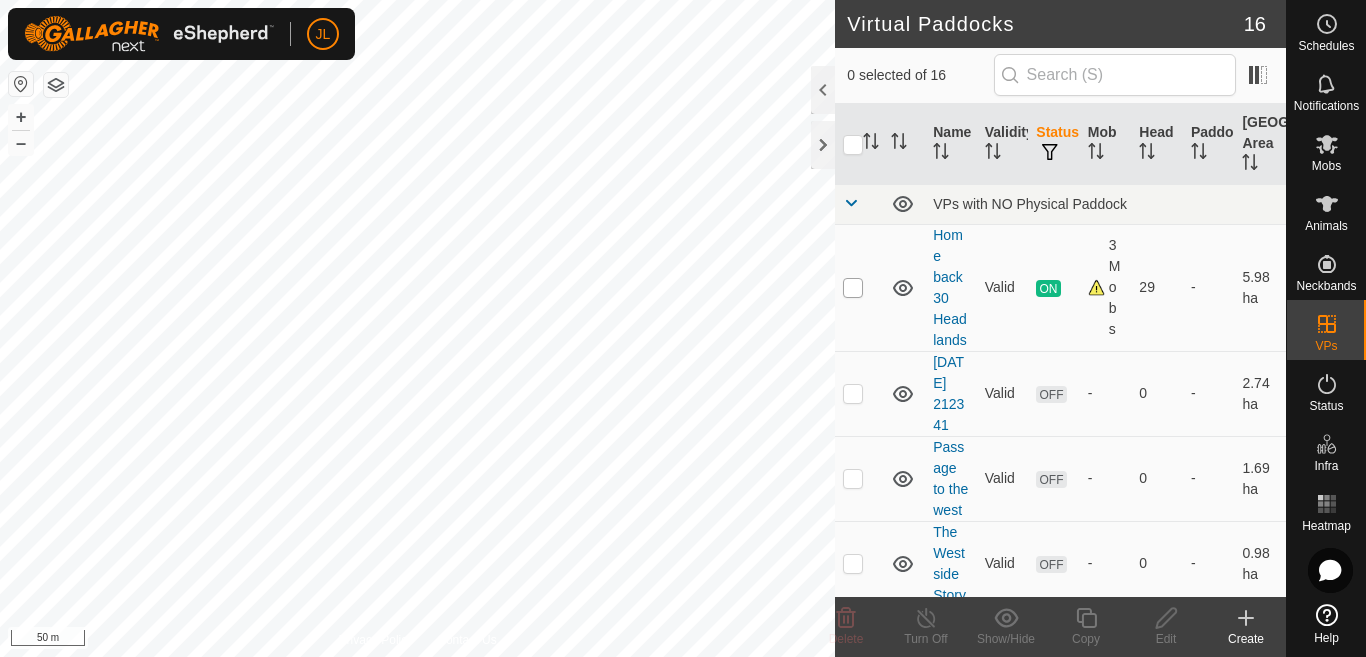 click at bounding box center (853, 288) 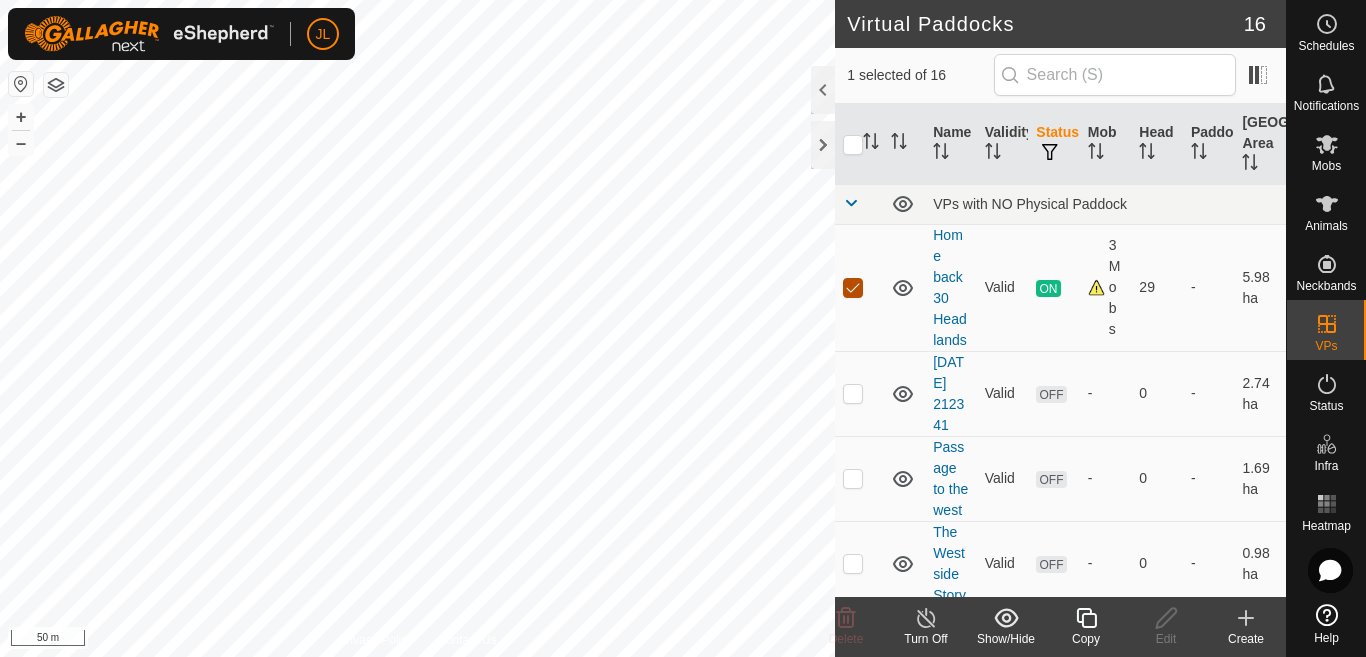 click at bounding box center [853, 288] 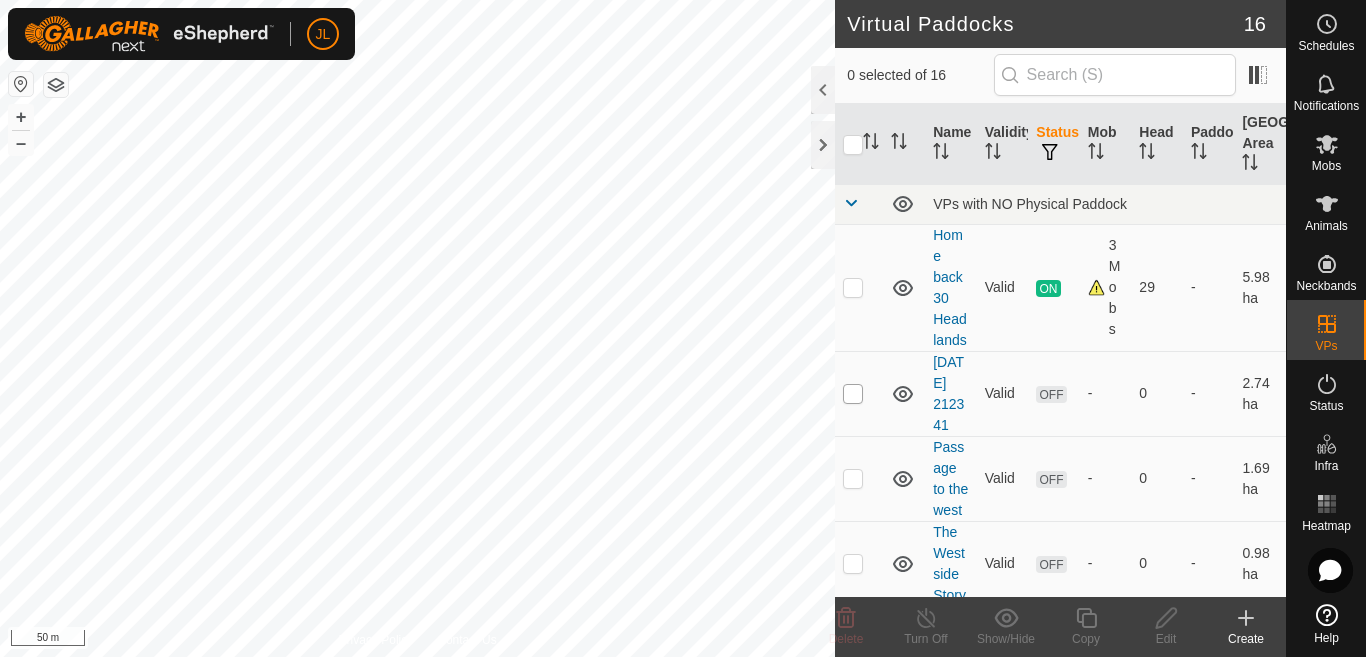 click at bounding box center [853, 394] 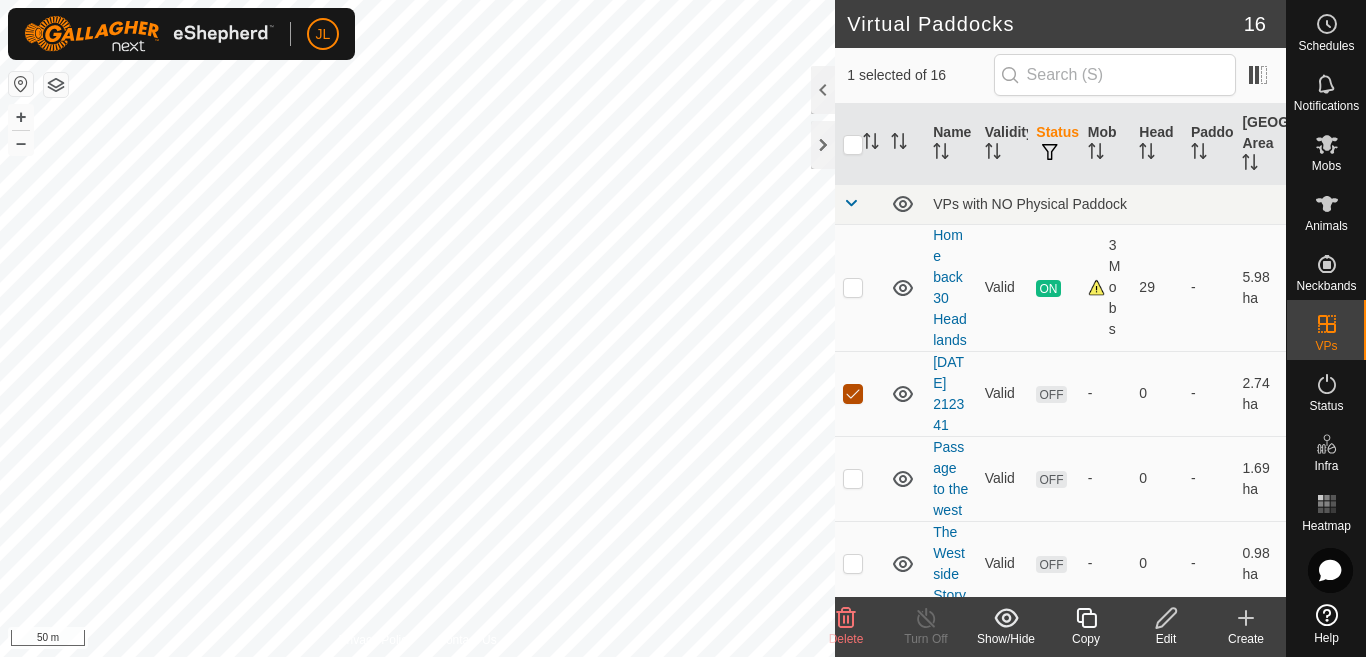 click at bounding box center (853, 394) 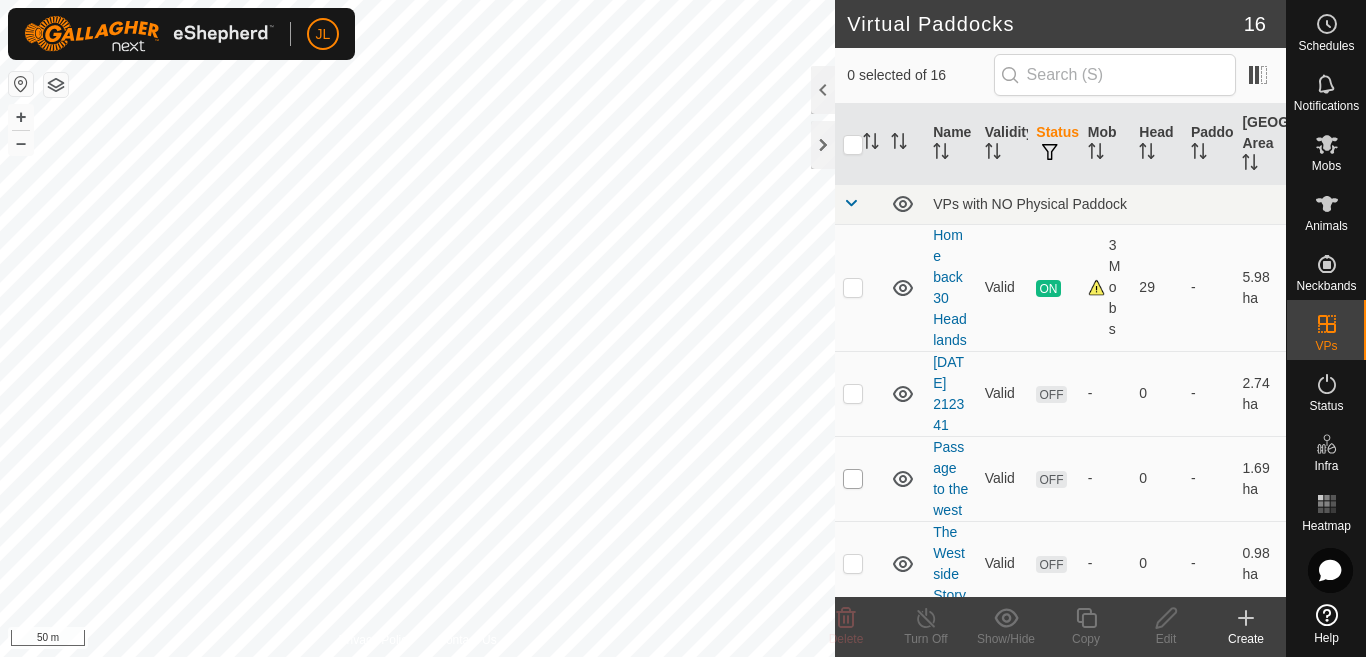 click at bounding box center [853, 479] 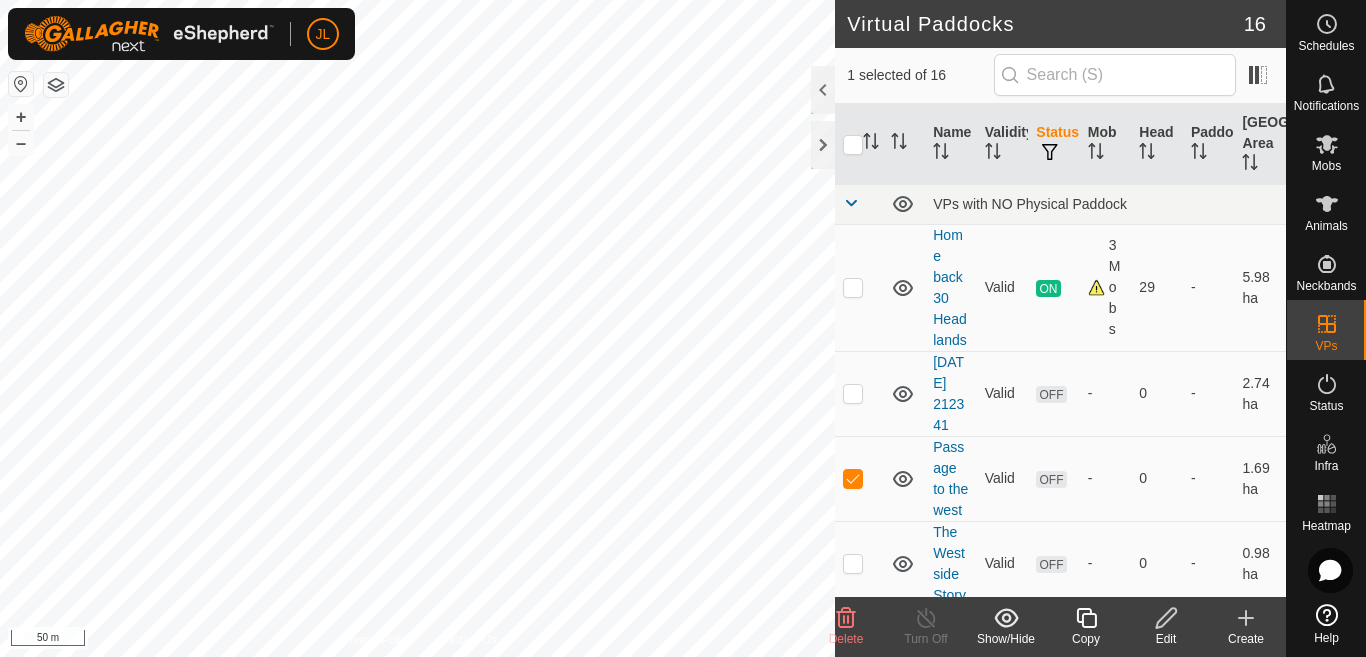 click 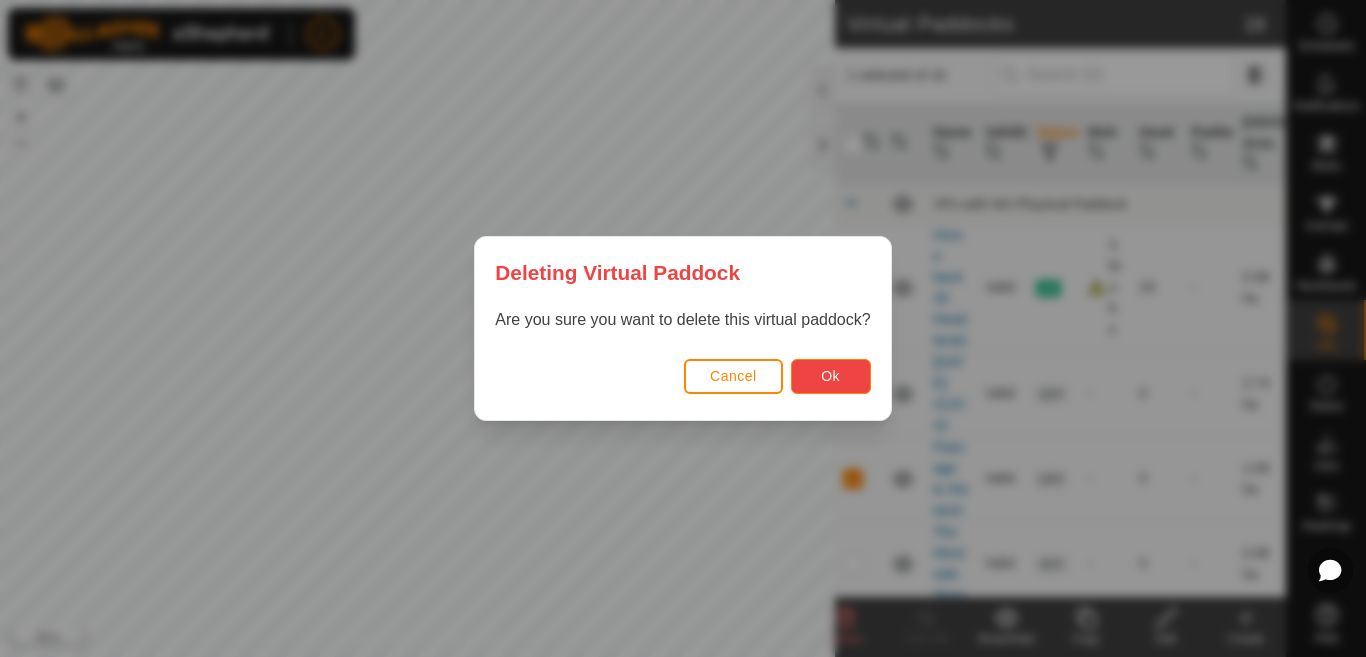 click on "Ok" at bounding box center (830, 376) 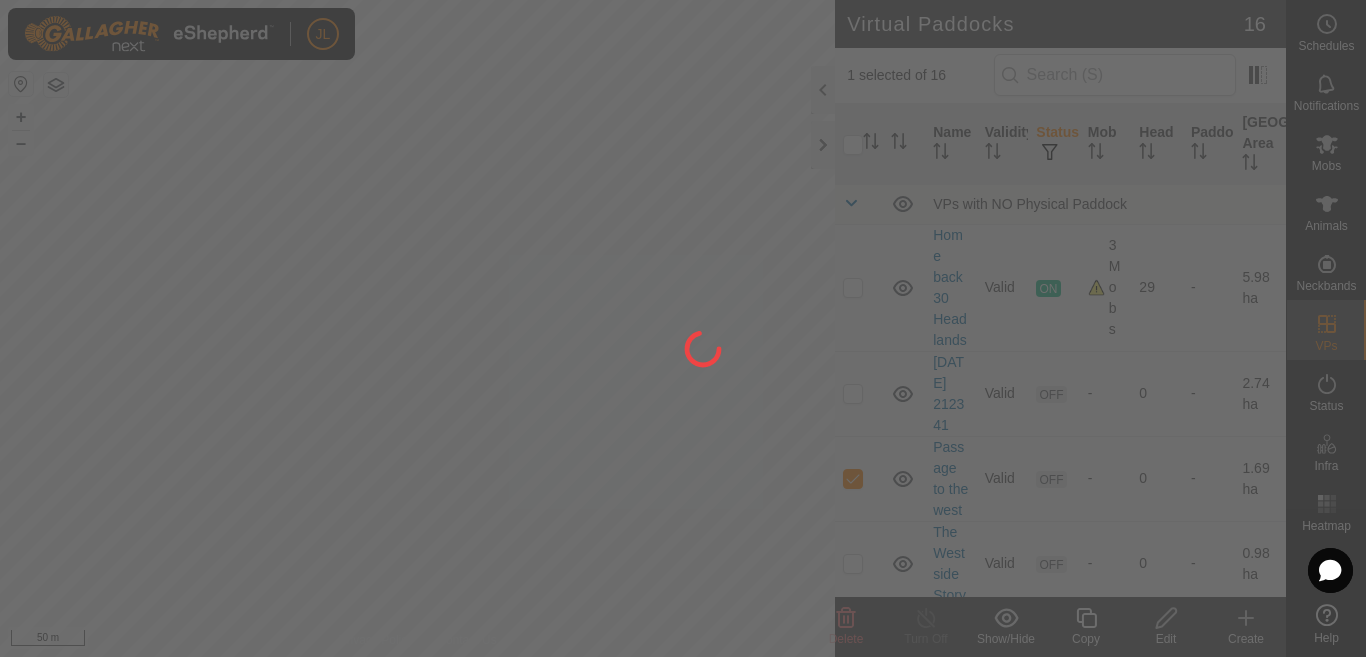 checkbox on "false" 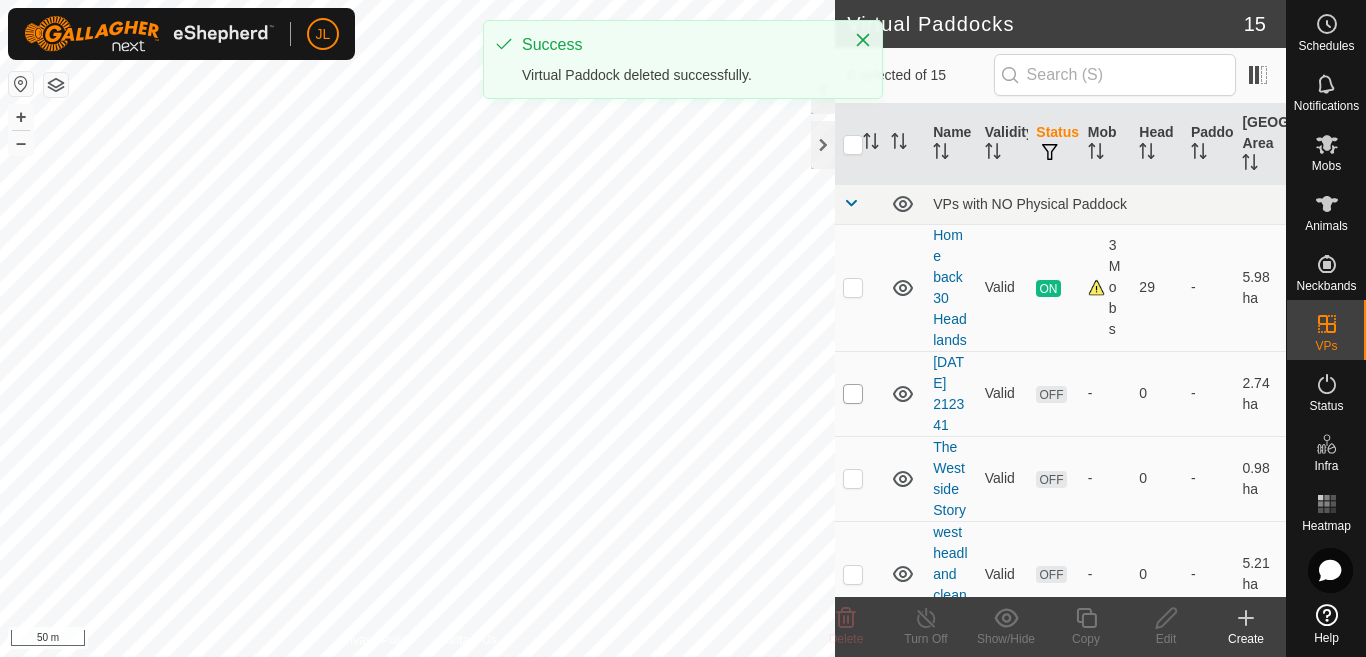 click at bounding box center (853, 394) 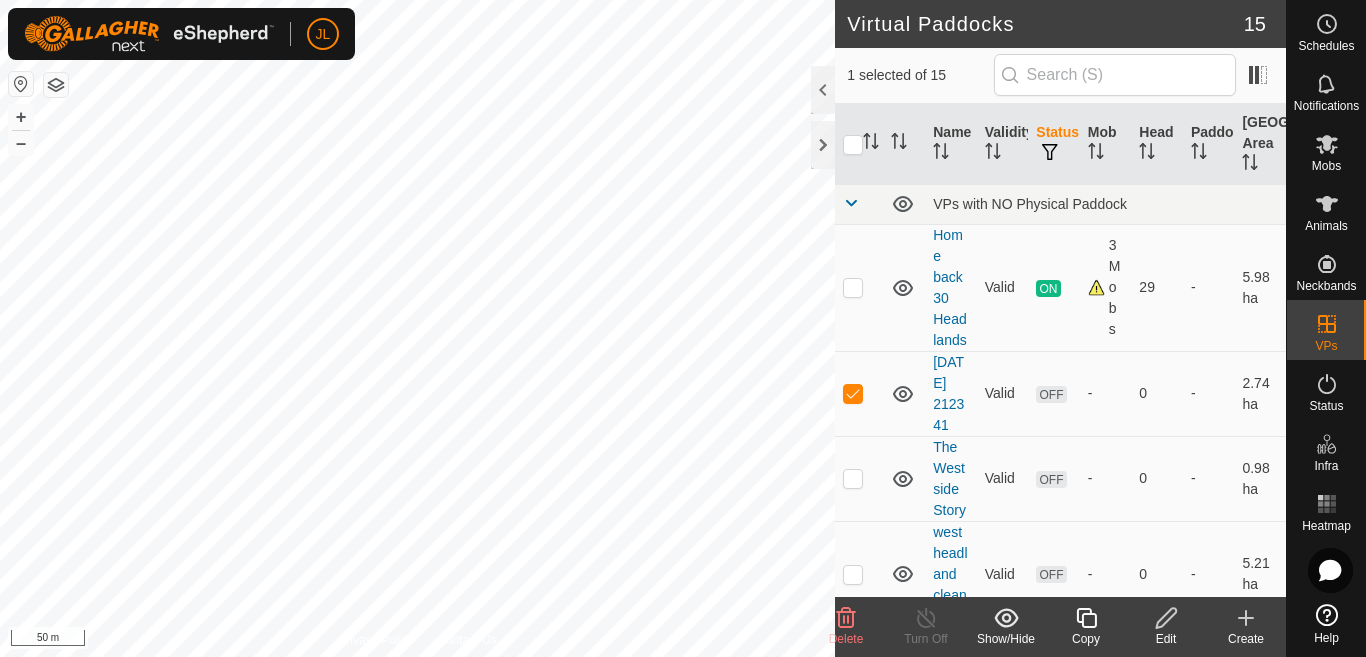 click 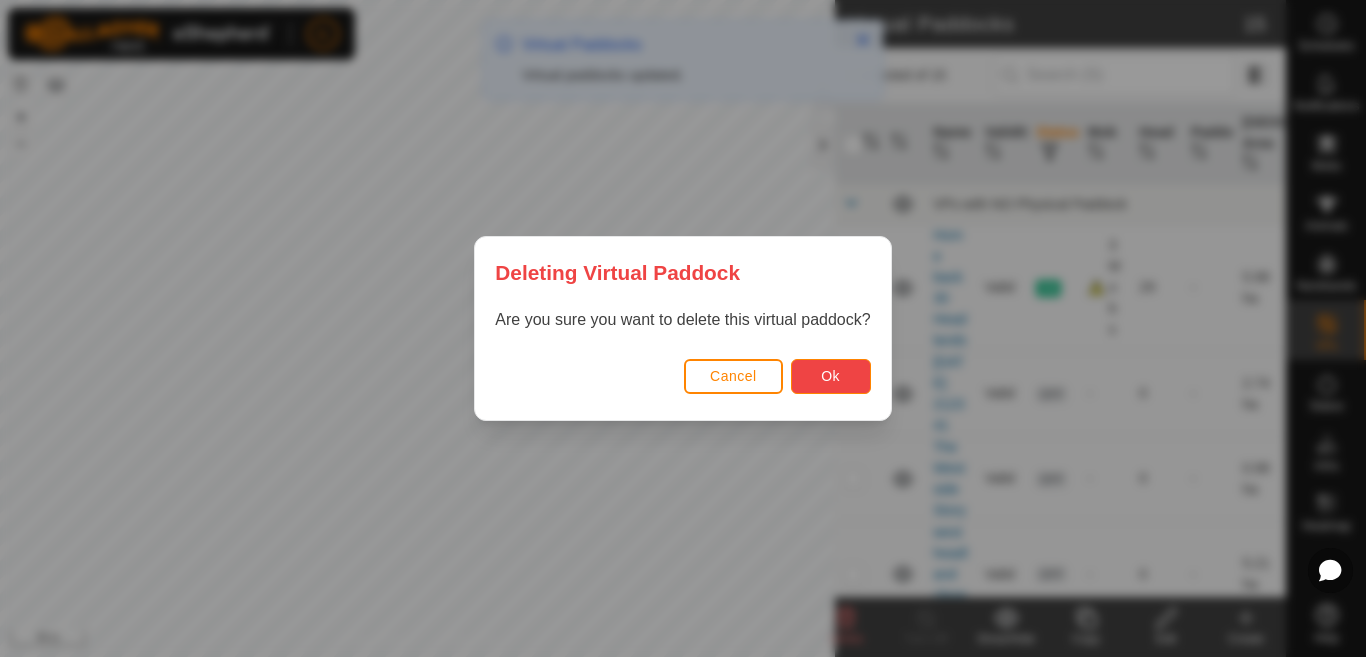 click on "Ok" at bounding box center [830, 376] 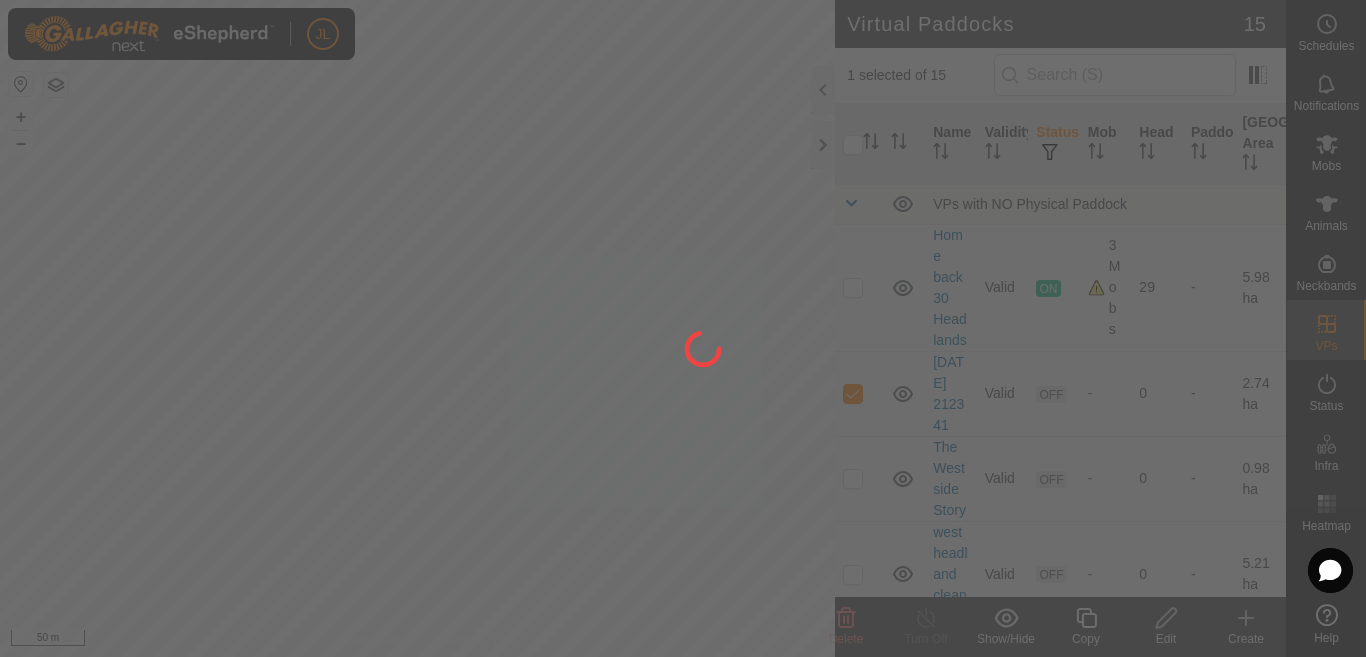 checkbox on "false" 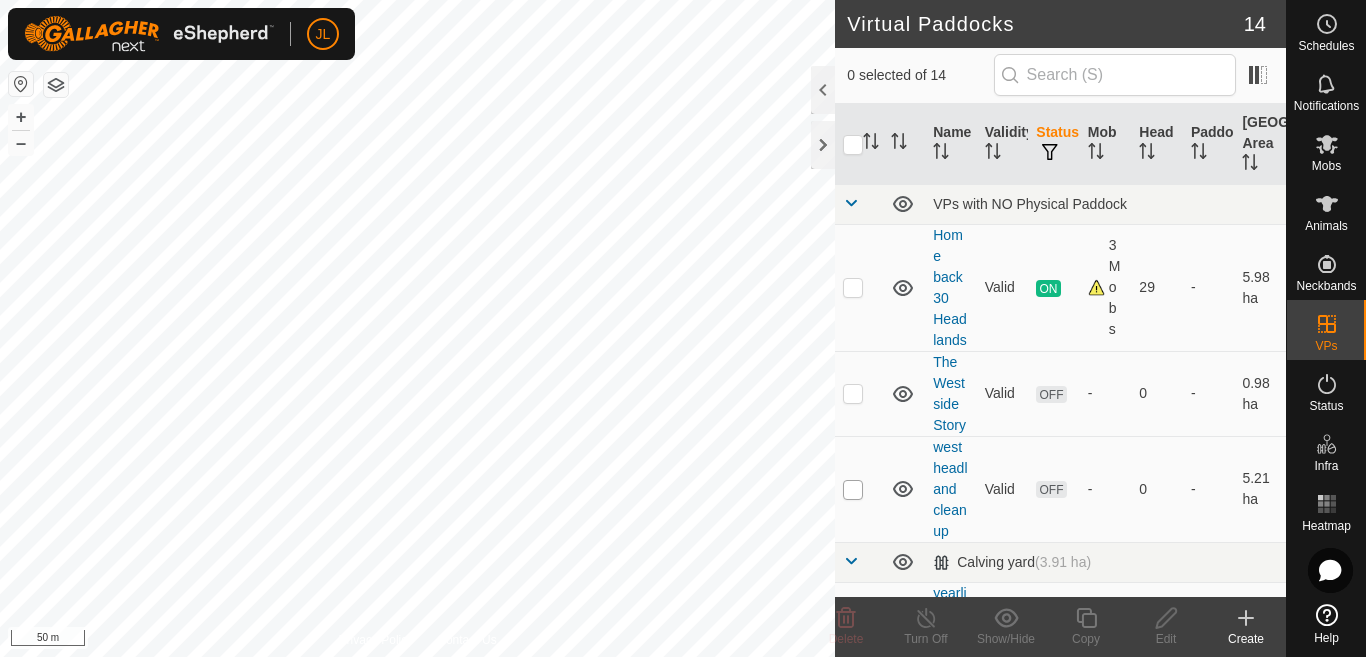 click at bounding box center [853, 490] 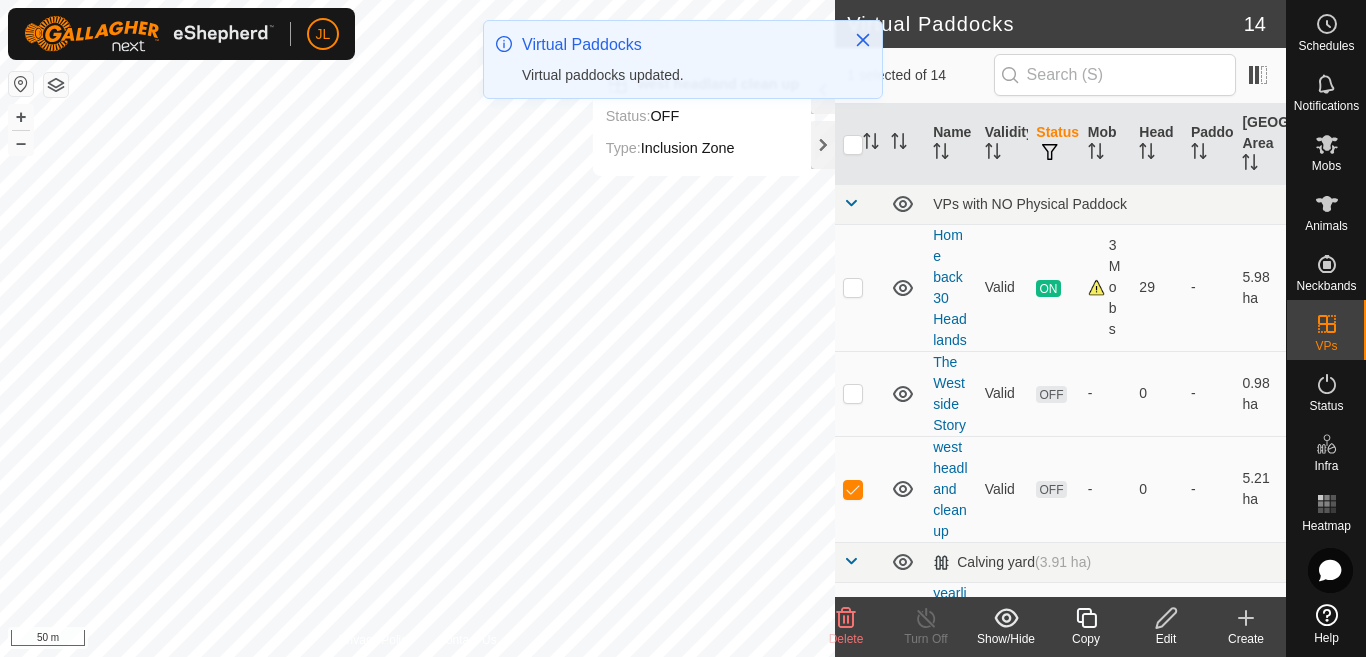 click 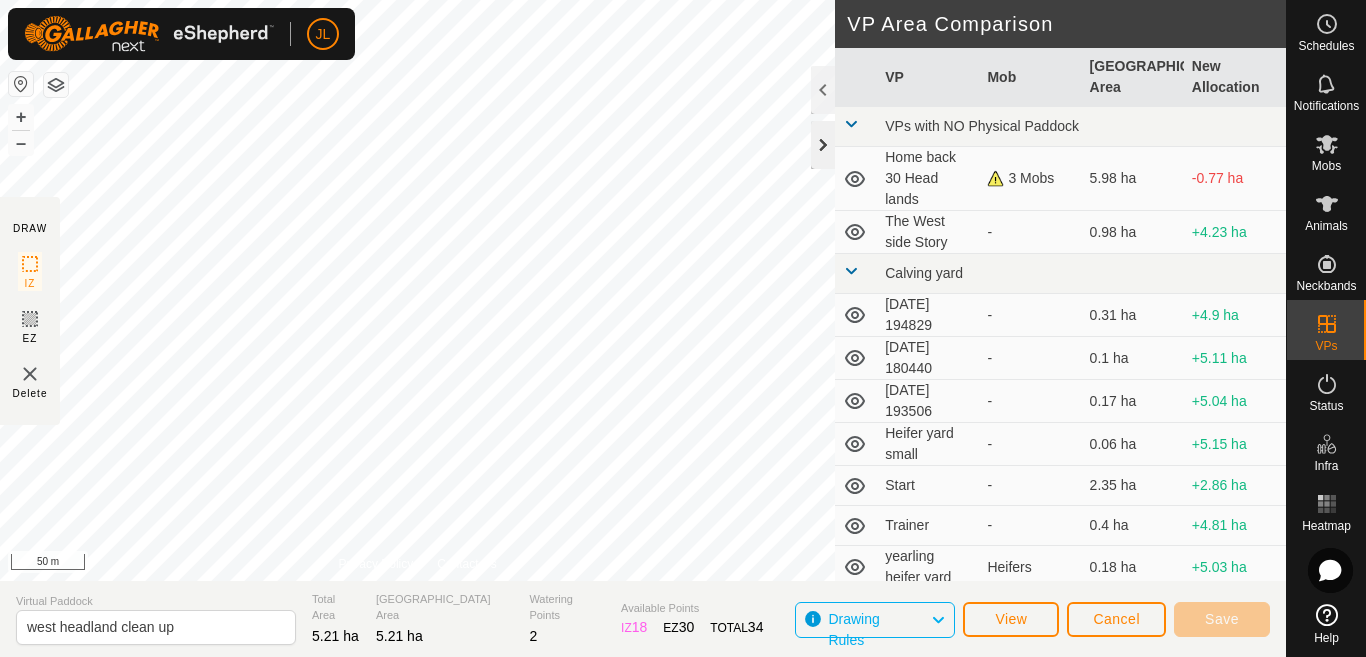click 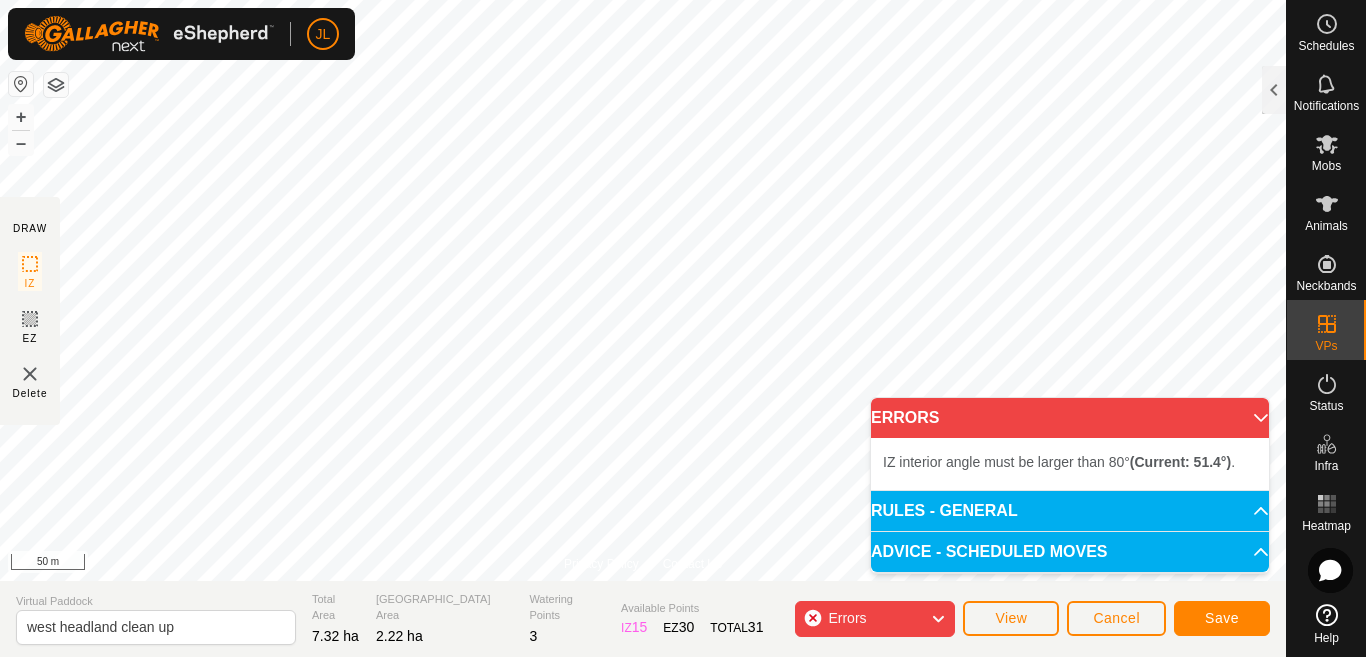 click on "JL Schedules Notifications Mobs Animals Neckbands VPs Status Infra Heatmap Help DRAW IZ EZ Delete Privacy Policy Contact Us + – ⇧ i 50 m VP Area Comparison     VP   Mob   Grazing Area   New Allocation  VPs with NO Physical Paddock  Home back 30 Head lands   3 Mobs   5.98 ha  -3.76 ha  The West side Story  -  0.98 ha  +1.24 ha Calving yard  [DATE] 194829  -  0.31 ha  +1.91 ha  [DATE] 180440  -  0.1 ha  +2.12 ha  [DATE] 193506  -  0.17 ha  +2.05 ha  Heifer yard small  -  0.06 ha  +2.16 ha  Start  -  2.35 ha  -0.13 ha  Trainer  -  0.4 ha  +1.82 ha  yearling heifer yard   Heifers   0.18 ha  +2.04 ha Full Confined  [DATE] 201605  -  0.1 ha  +2.12 ha  out of the pasture  -  0.16 ha  +2.06 ha  power pasture 1  -  0.69 ha  +1.53 ha  power pasture start up   DV Chars   0.14 ha  +2.08 ha Virtual [GEOGRAPHIC_DATA] clean up Total Area 7.32 ha Grazing Area 2.22 ha Watering Points 3 Available Points  IZ   15  EZ  30  TOTAL   31 Errors View Cancel Save
ERRORS (Current: 51.4°) . IZ" at bounding box center [683, 328] 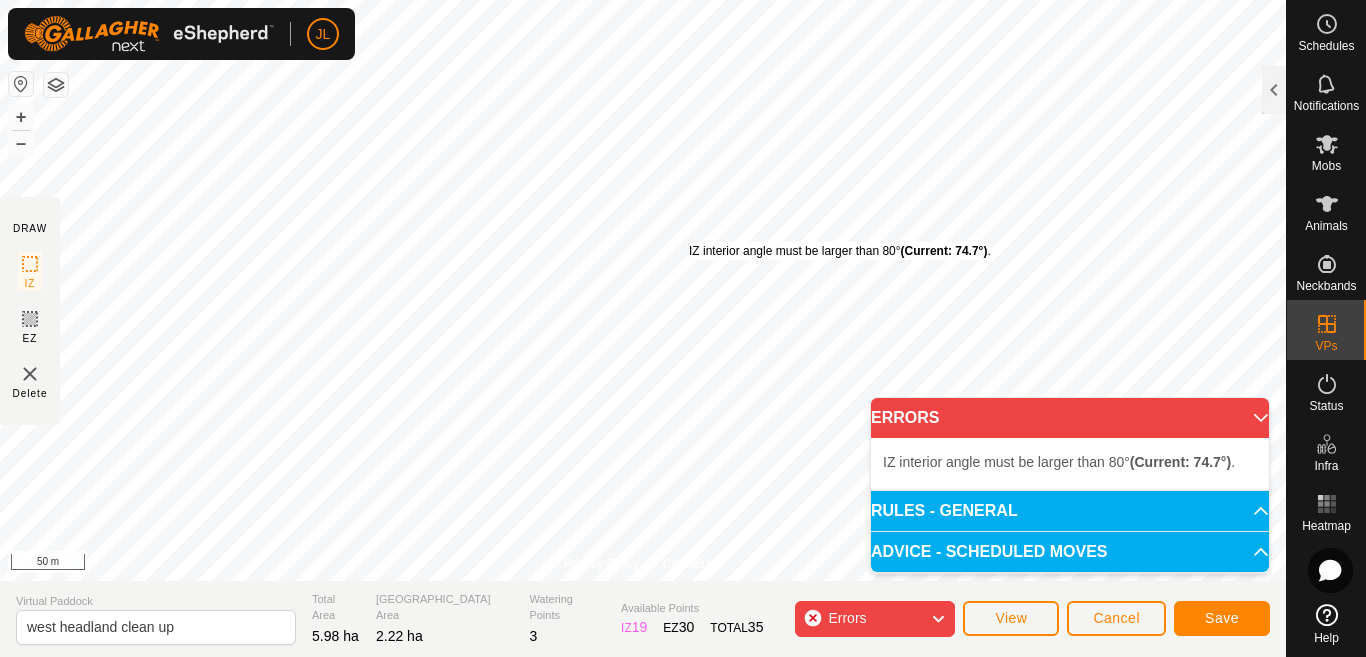 click on "IZ interior angle must be larger than 80°  (Current: 74.7°) ." at bounding box center (840, 251) 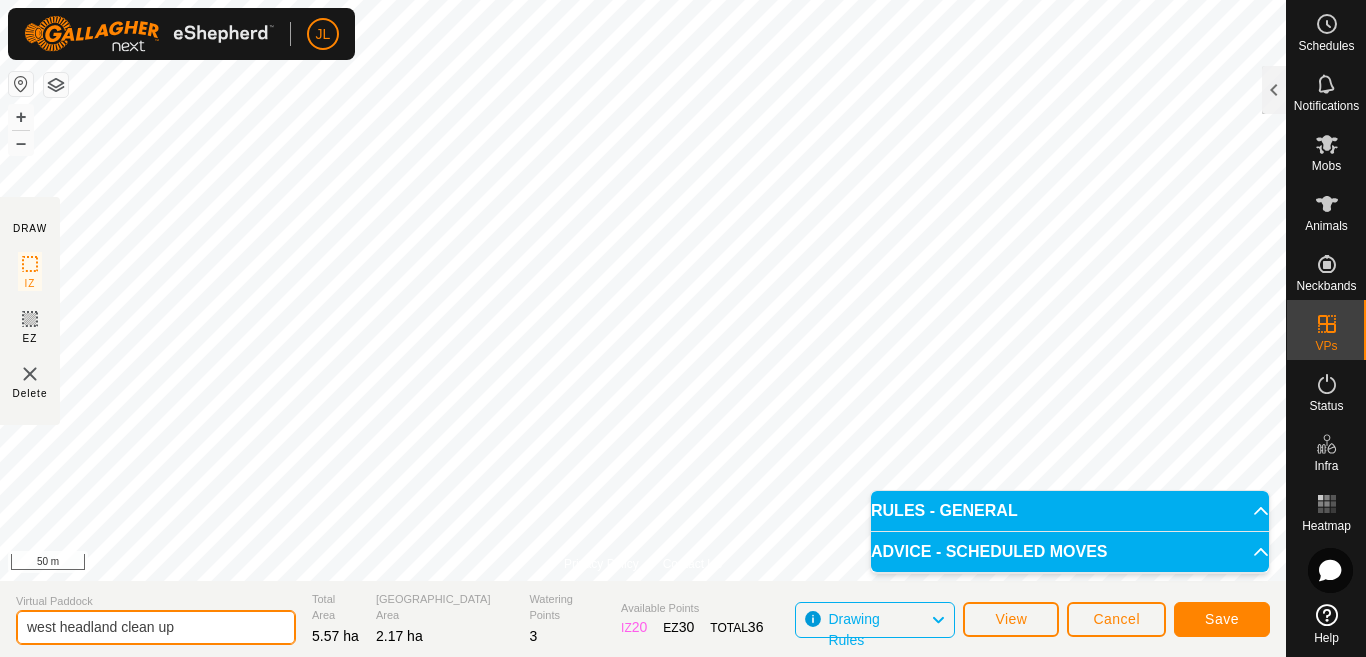 click on "west headland clean up" 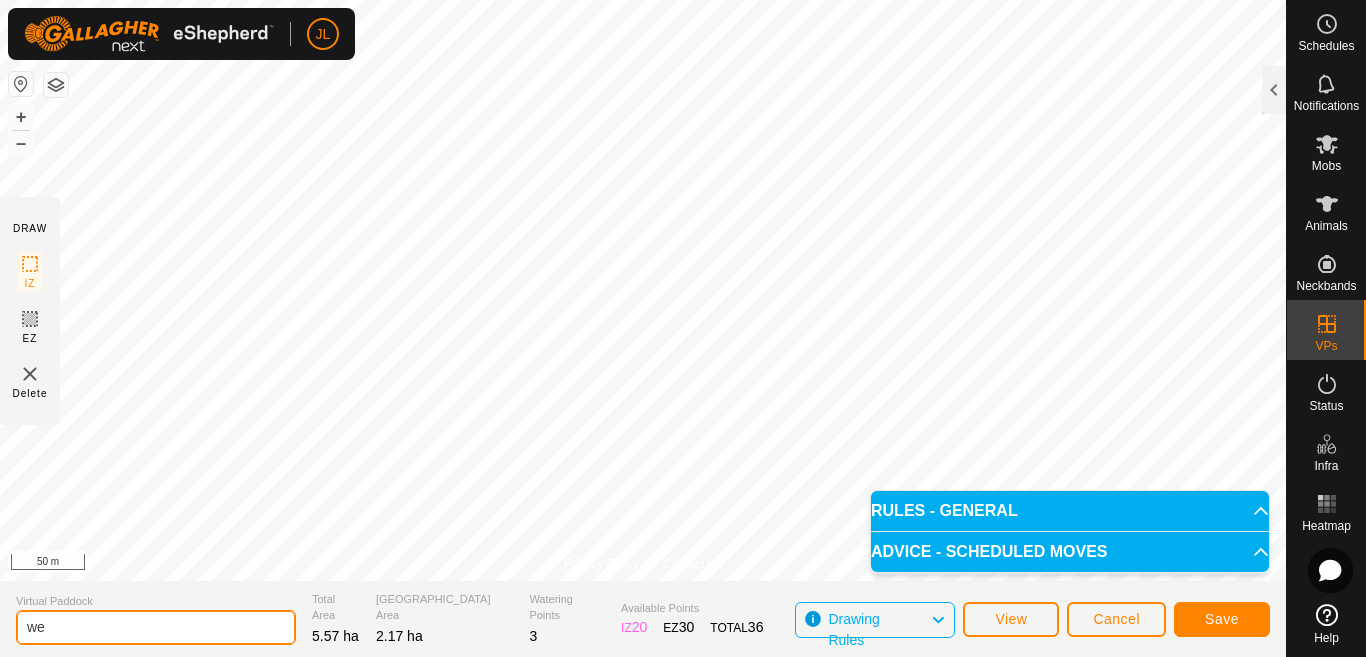 type on "w" 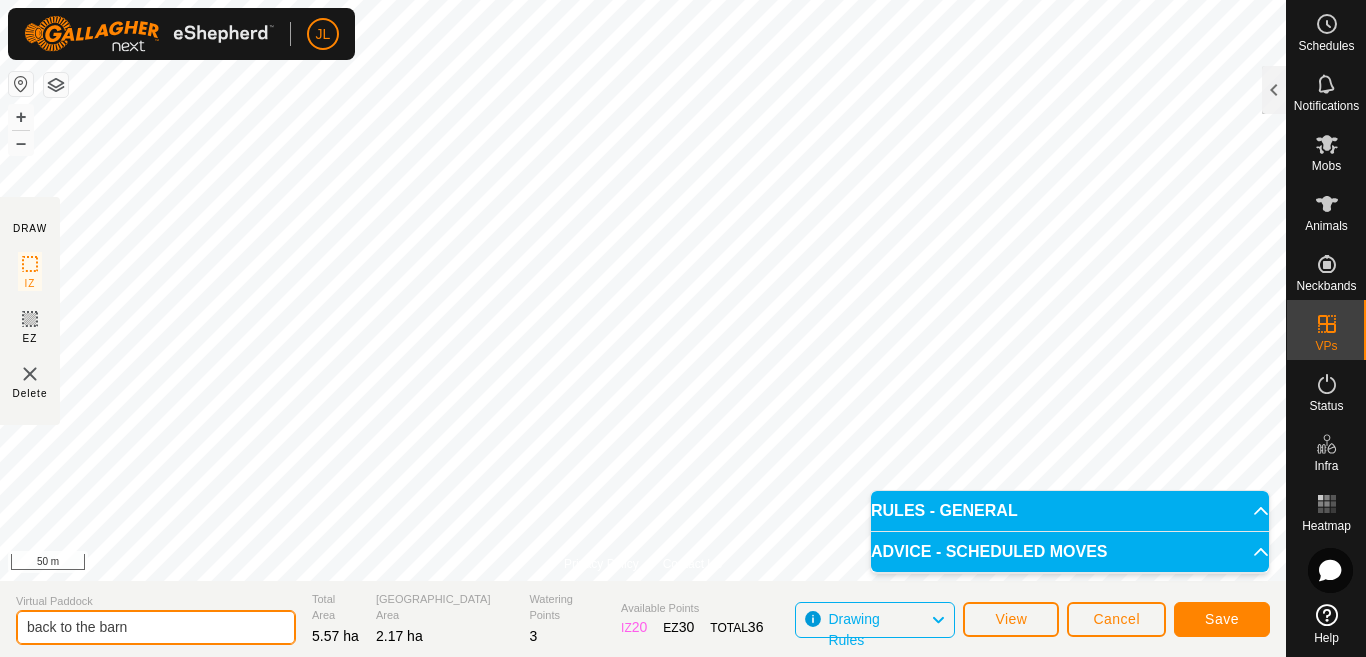 type on "back to the barn" 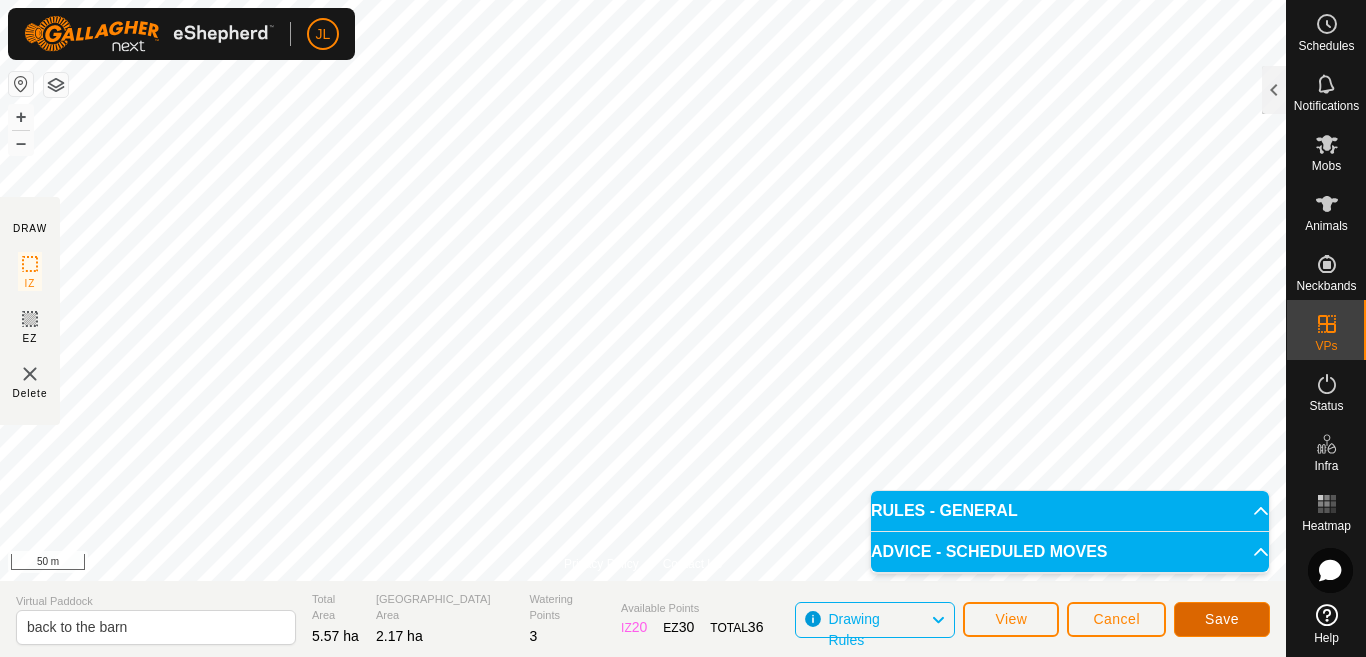 click on "Save" 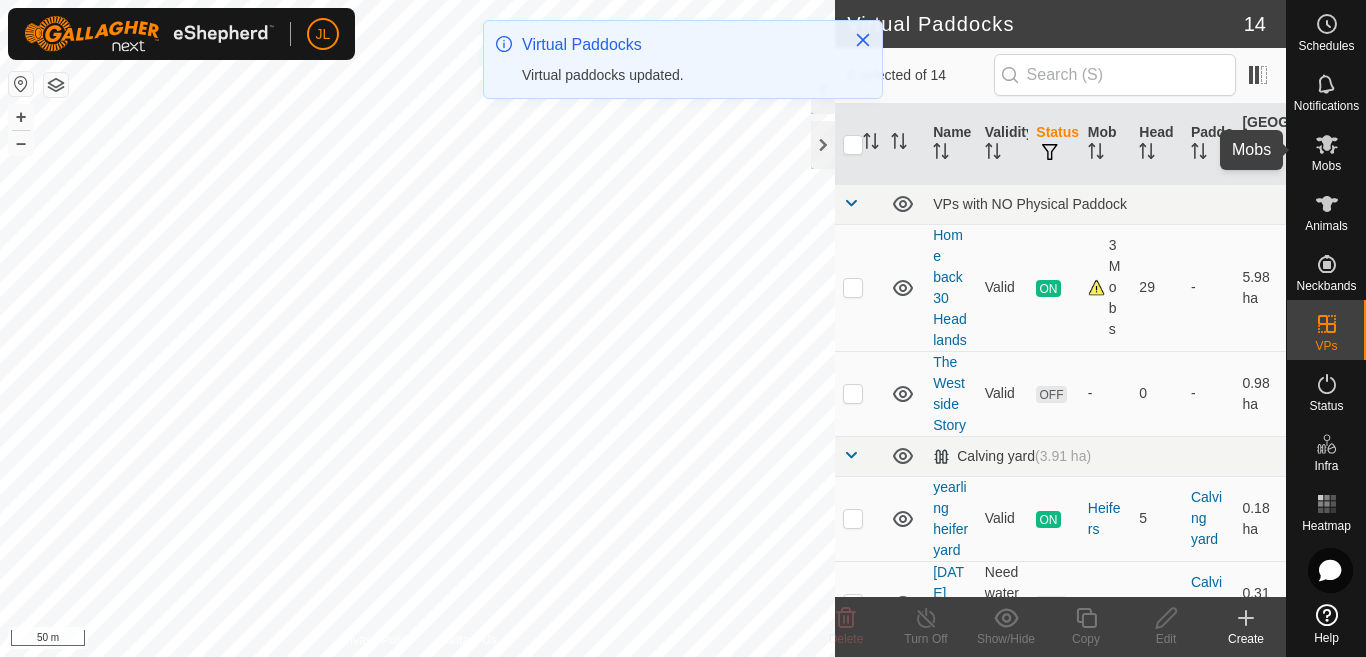 click 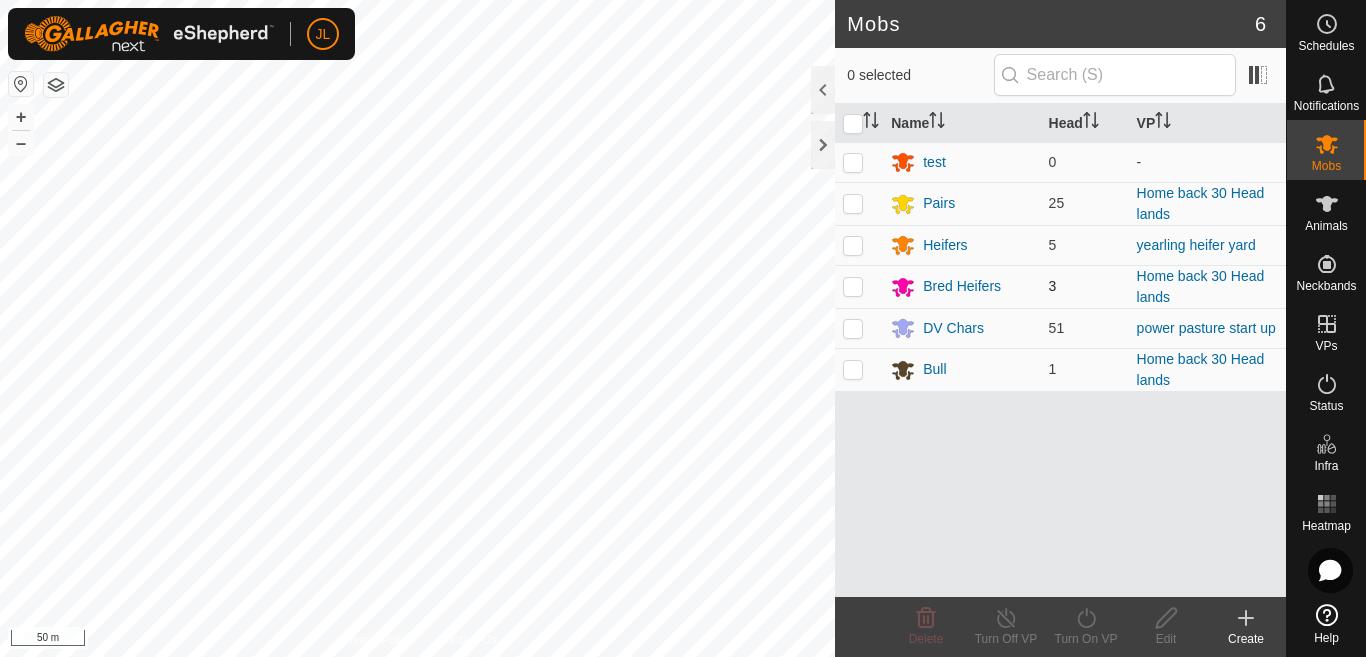 click at bounding box center [853, 286] 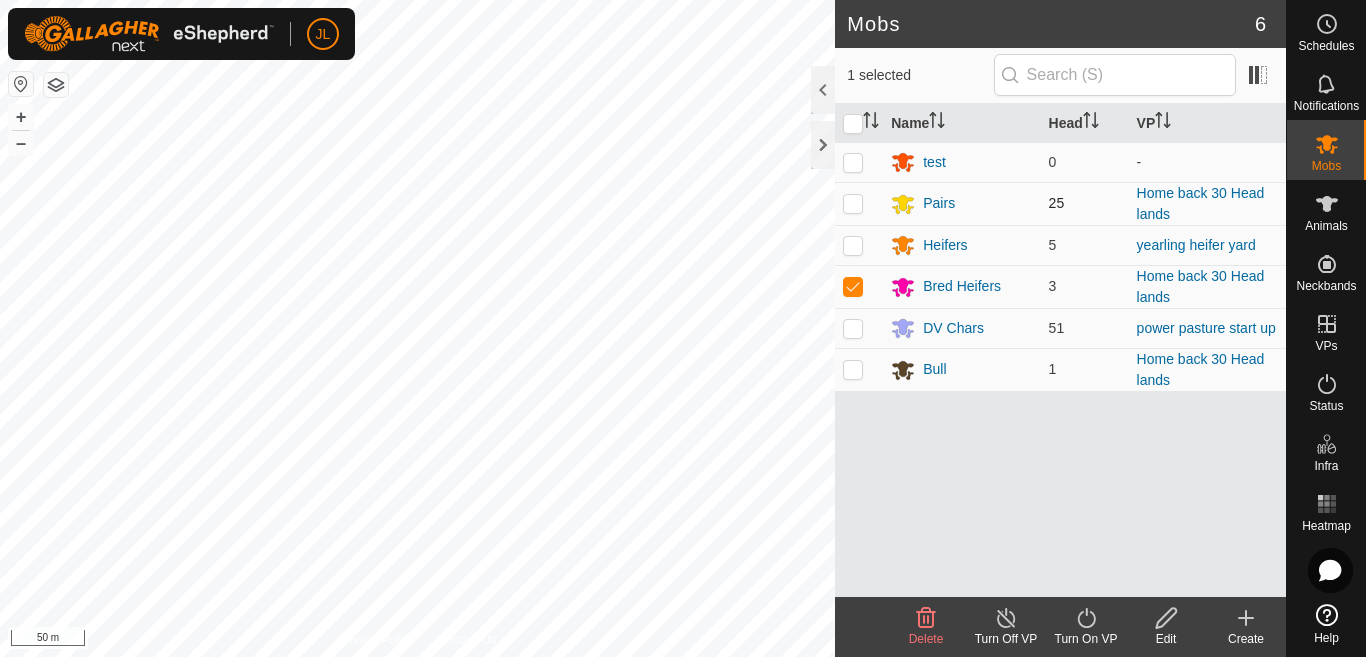 click at bounding box center (853, 203) 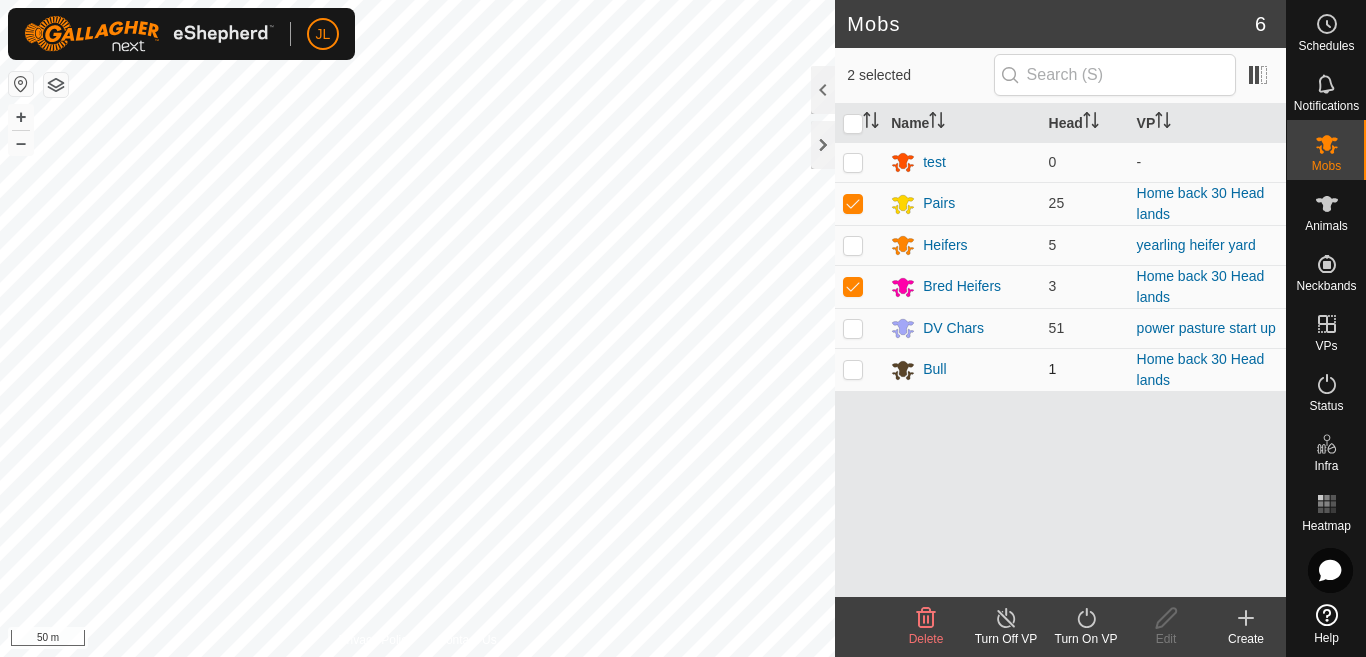 click at bounding box center (853, 369) 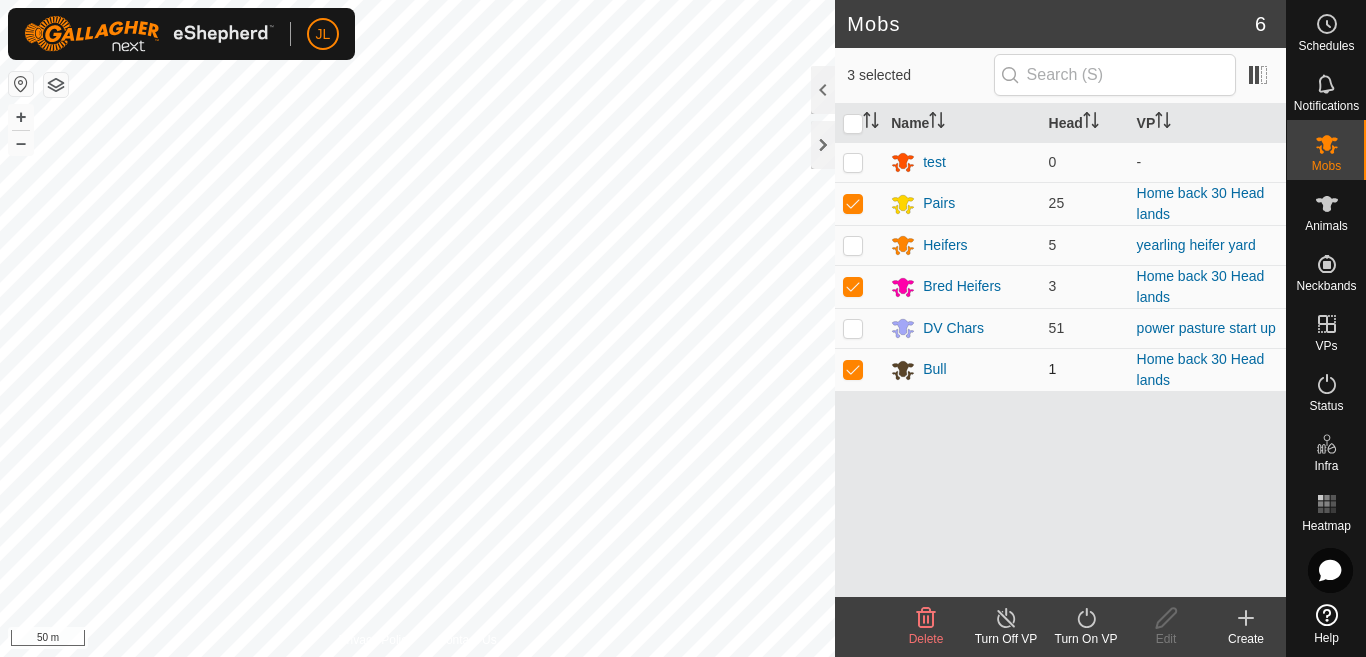 checkbox on "true" 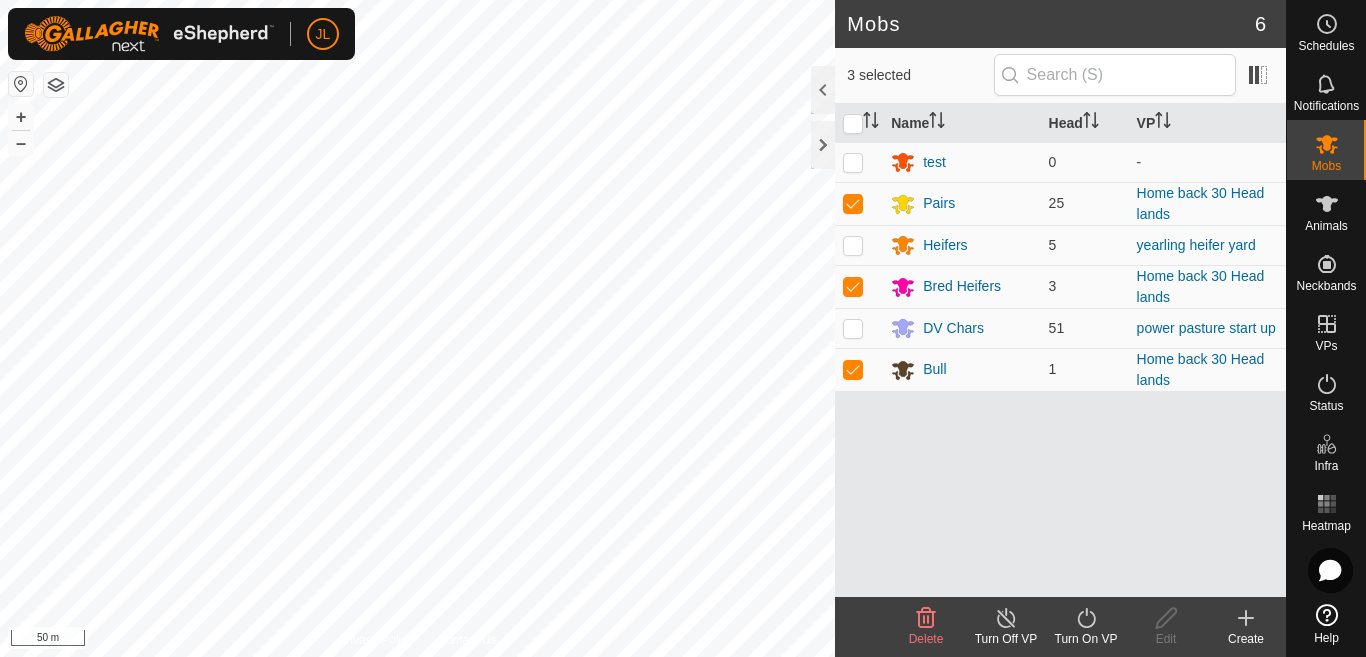 click 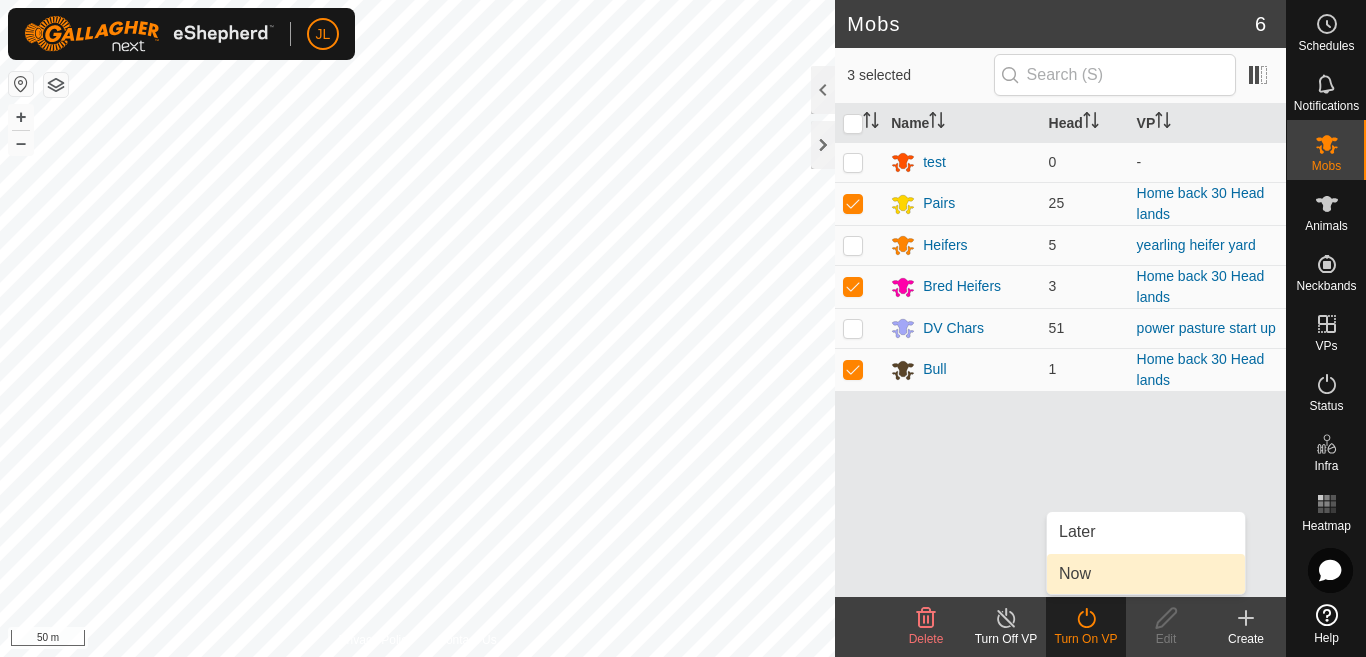click on "Now" at bounding box center (1146, 574) 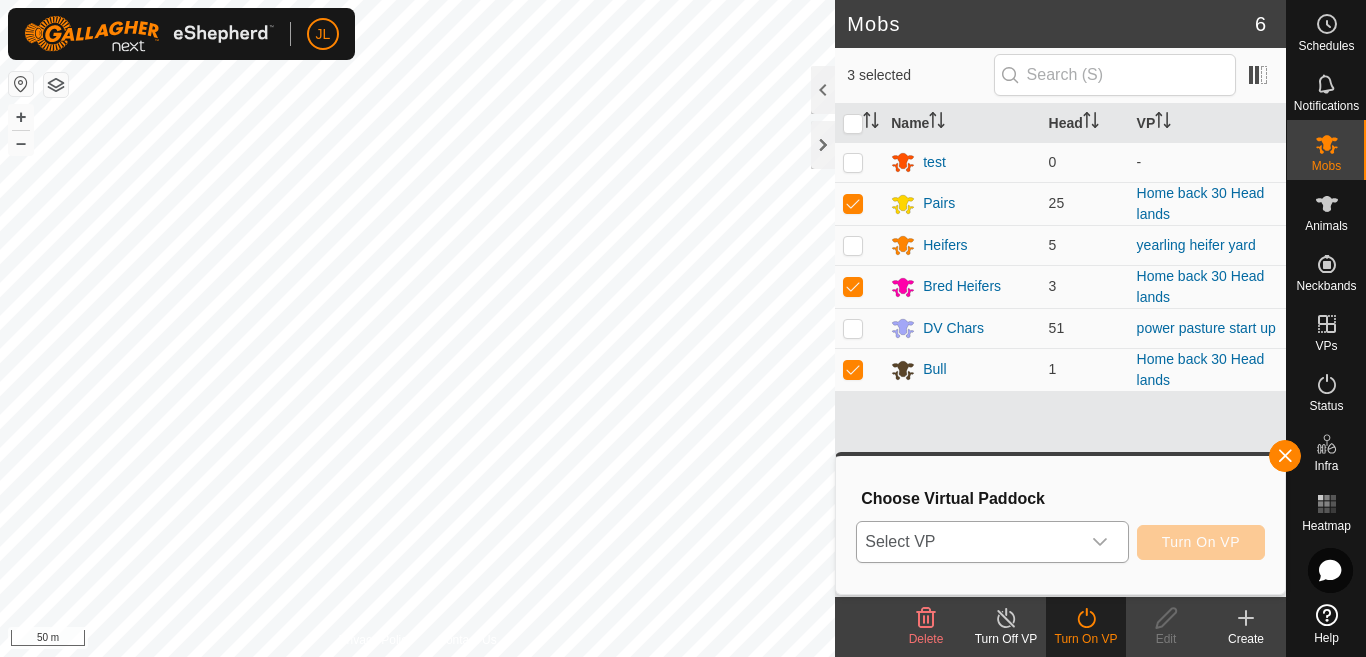 click 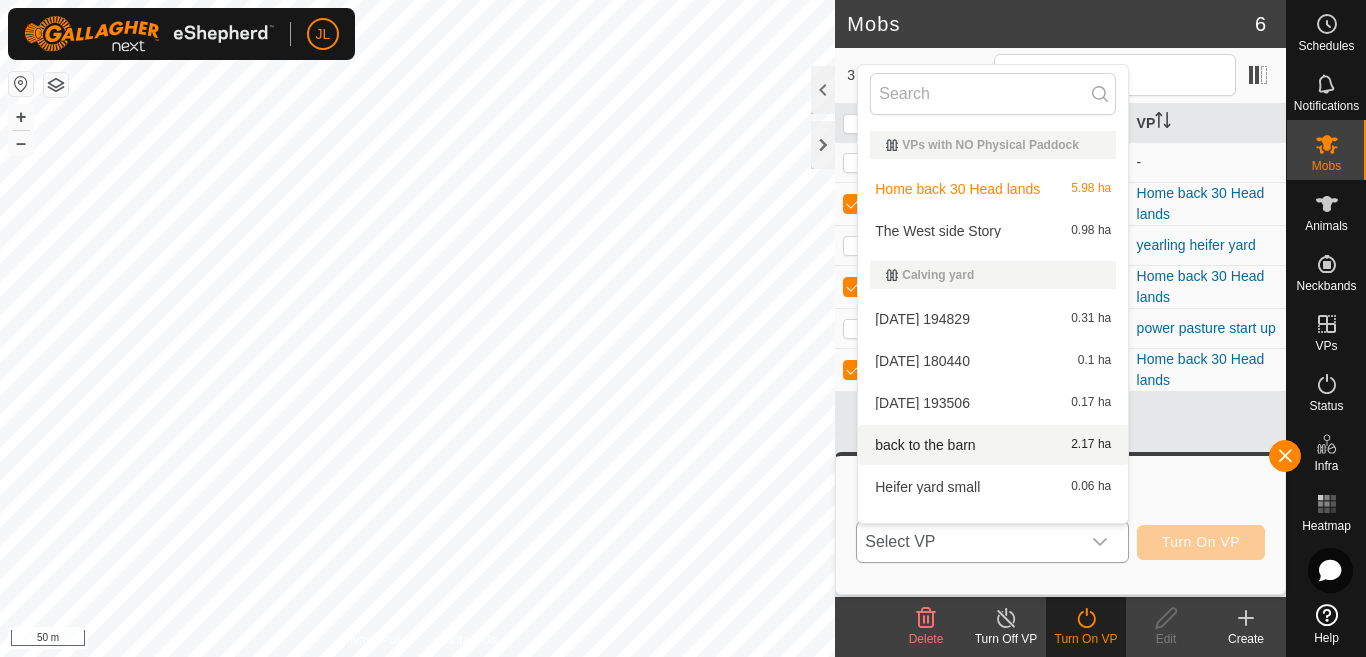 scroll, scrollTop: 26, scrollLeft: 0, axis: vertical 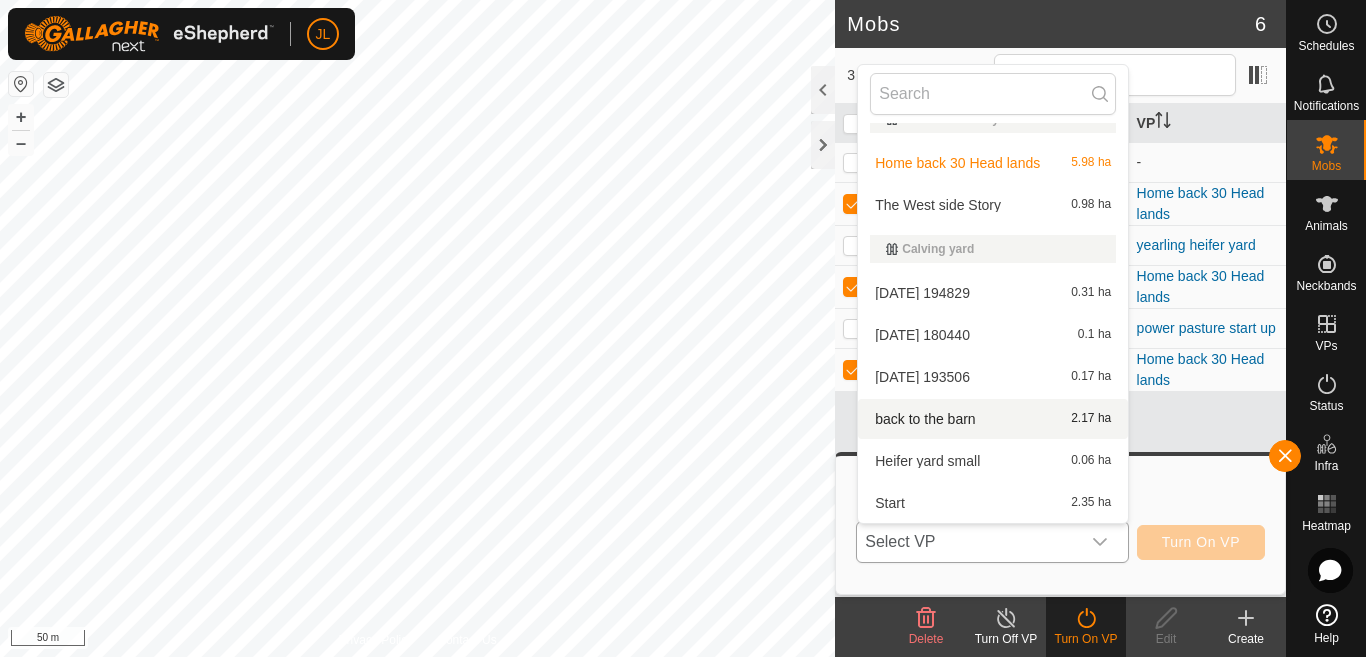 click on "back to the barn  2.17 ha" at bounding box center (993, 419) 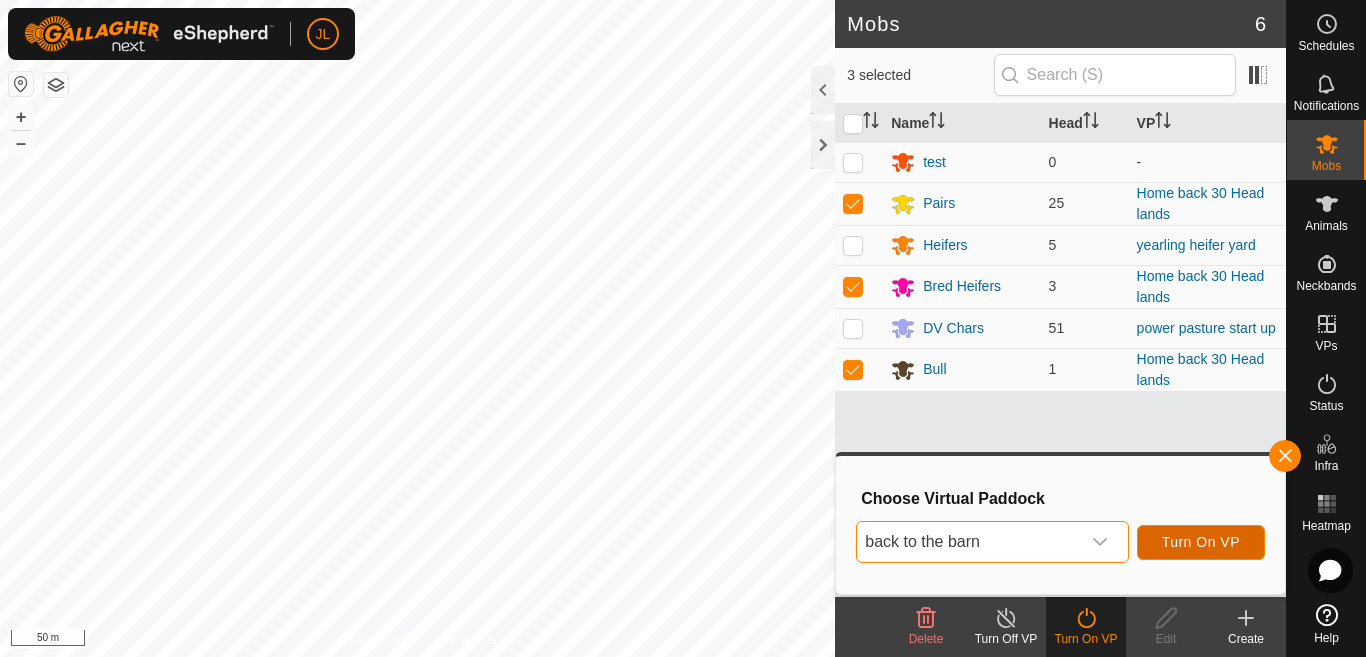 click on "Turn On VP" at bounding box center (1201, 542) 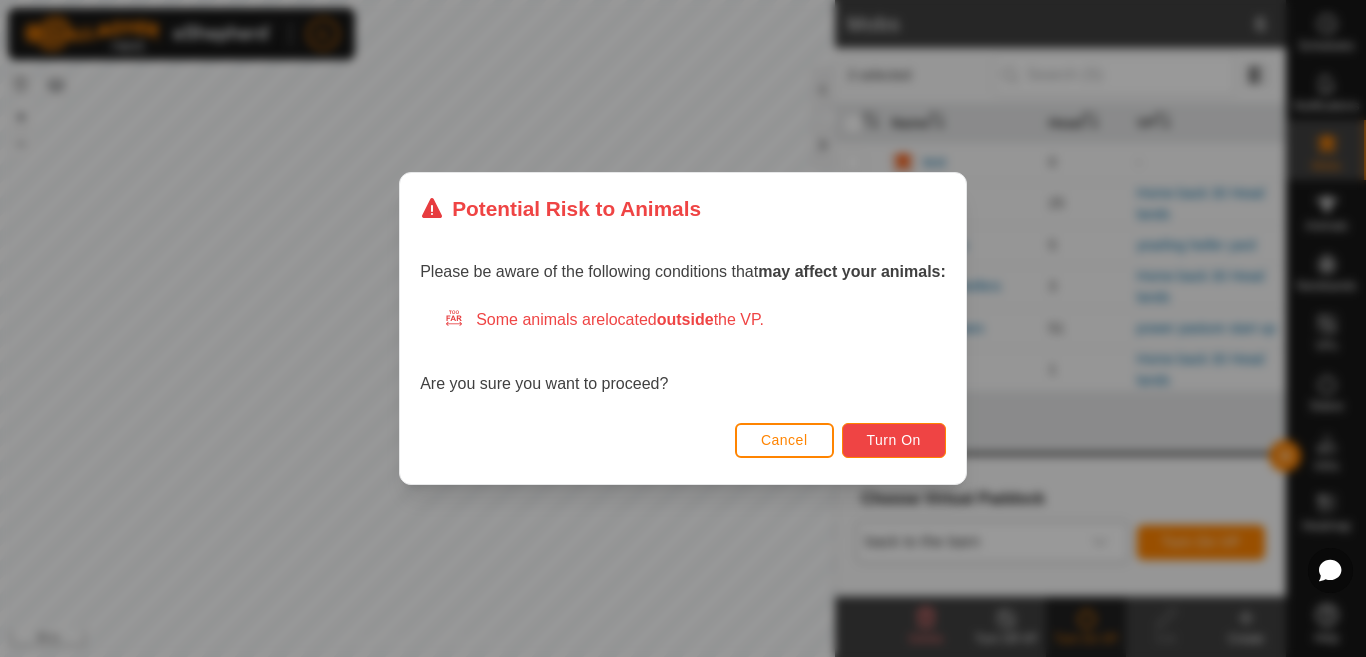 click on "Turn On" at bounding box center (894, 440) 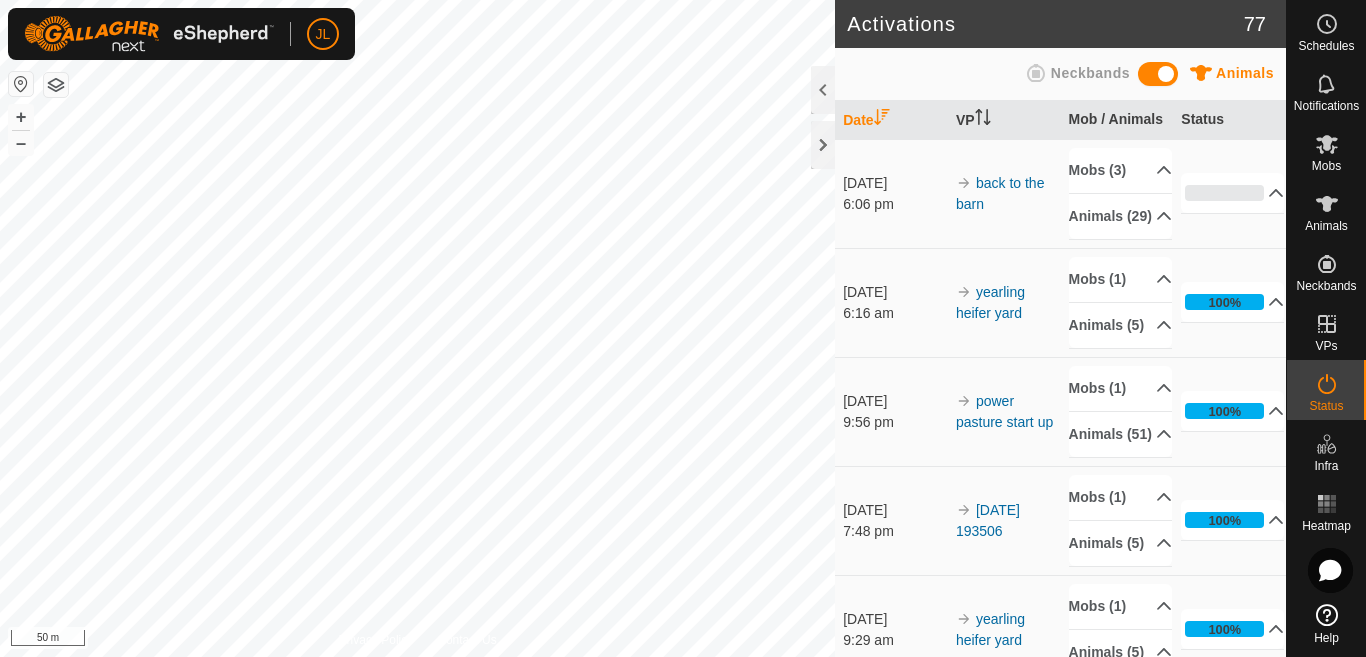 click on "Activations 77 Animals Neckbands   Date   VP   Mob / Animals   Status  [DATE] 6:06 pm back to the barn Mobs (3)  Bred Heifers   Bull   Pairs  Animals (29)  1925   124000188002252   1926   BW   1938   H811   1929   1930   L01   1933   179   1921   1916   888   L08   1936   1937   1934   1920   L10   BULL   2027   1917   1906   1935   1939   1932   2035   1913  0% In Progress Pending  29  Sent   0  Completed Confirmed   0  Overridden  0  Cancelled   0  [DATE] 6:16 am yearling heifer yard Mobs (1)  Heifers  Animals (5)  M05   M07   M08   M03   M16  100% In Progress Pending  0  Sent   0  Completed Confirmed   5  Overridden  0  Cancelled   0  [DATE] 9:56 pm power pasture start up Mobs (1)  DV Chars  Animals (51)  26   75   S35m   SM32   92   35   52   19   124000175771343   000000000000003   124000180099858   124000180467574   501   G   462   39   [CREDIT_CARD_NUMBER]   2   85   642   235   42m   124000180099839   9m   82F   43   1   000000000000001   42   329   17   4   201   24   4m   41   6   93  +" 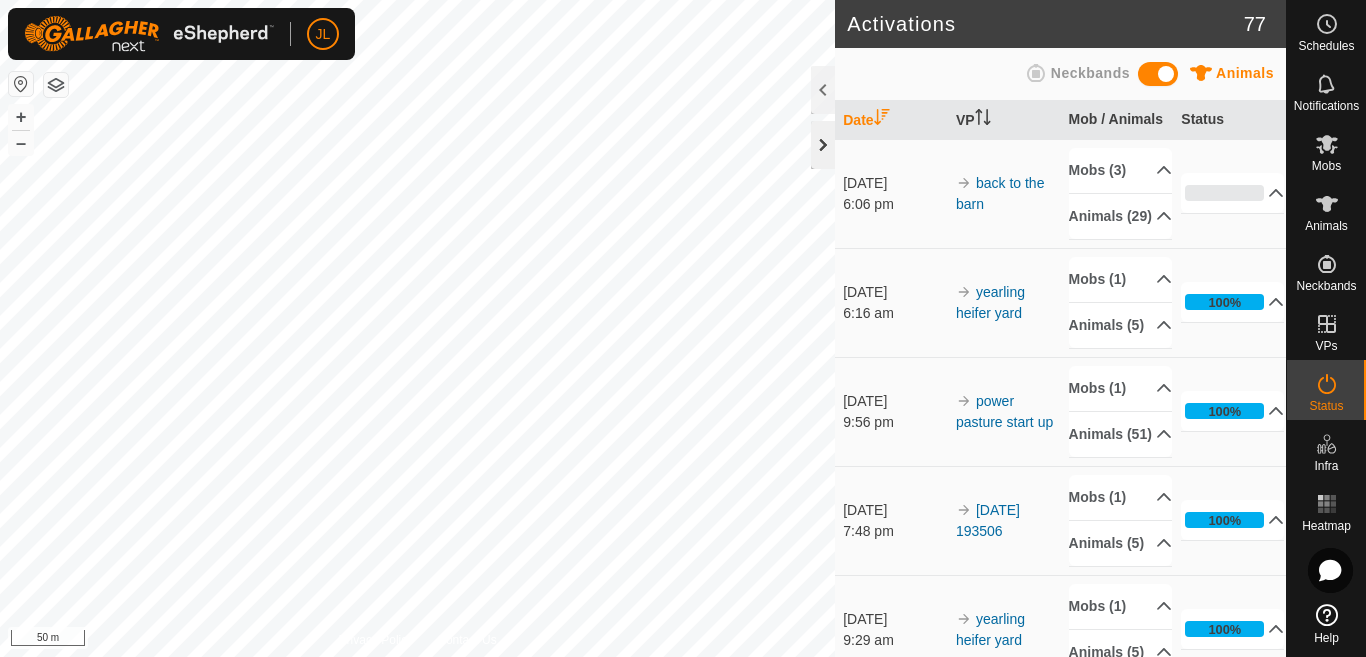 click 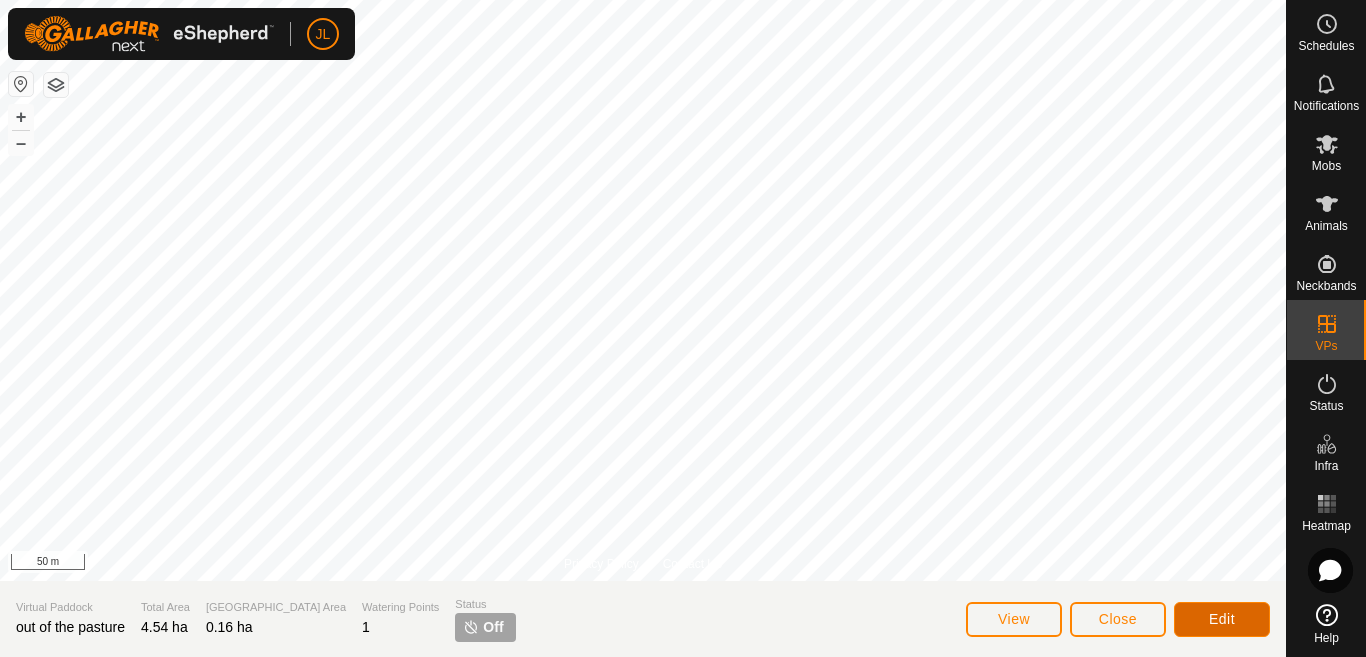 click on "Edit" 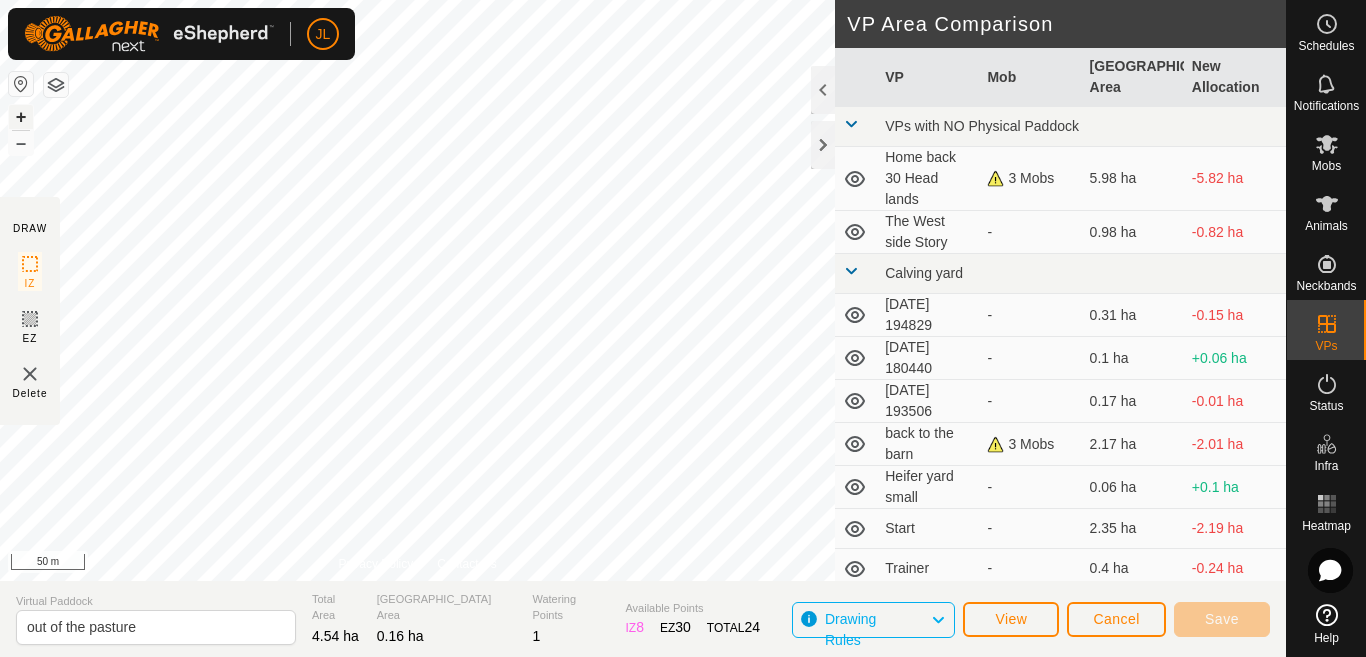 click on "+" at bounding box center (21, 117) 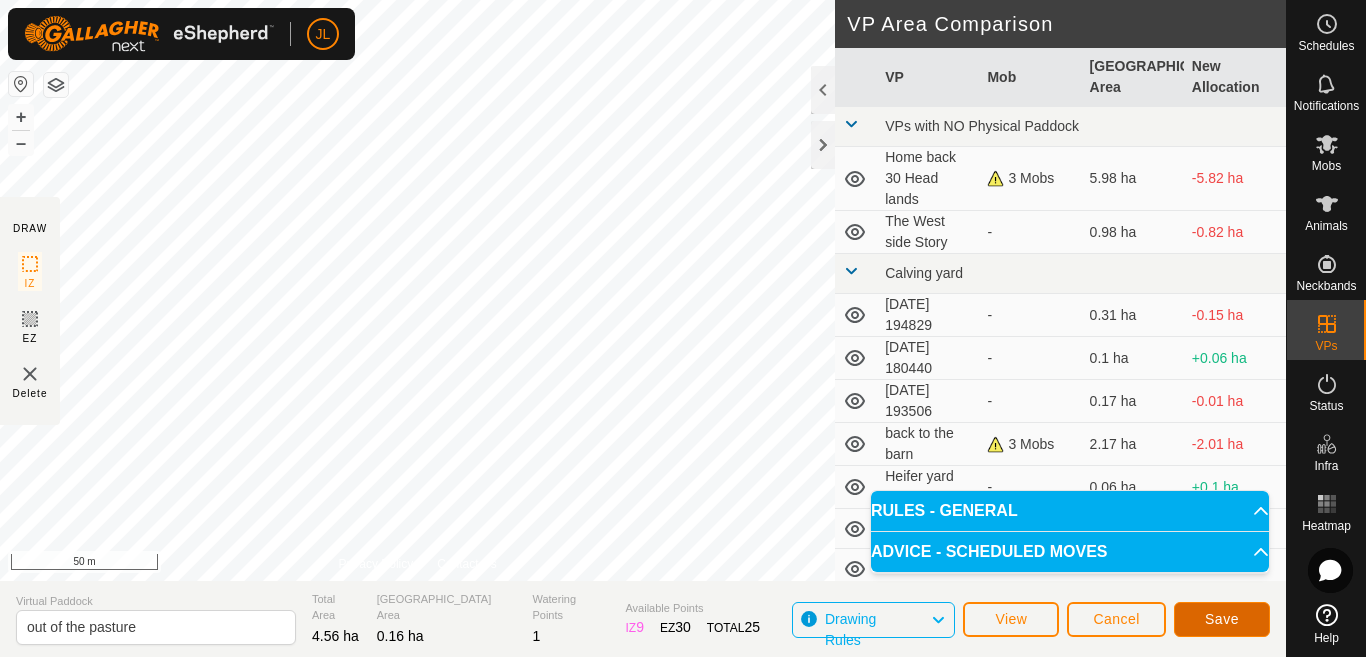 click on "Save" 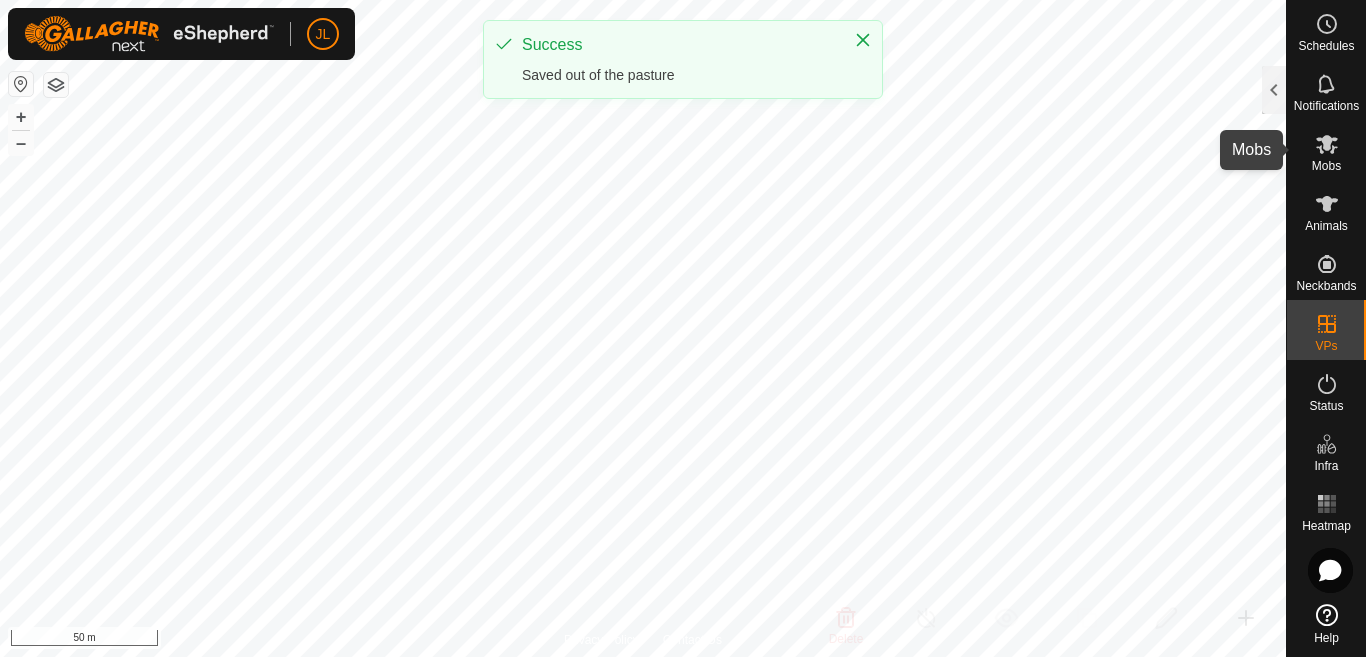 click 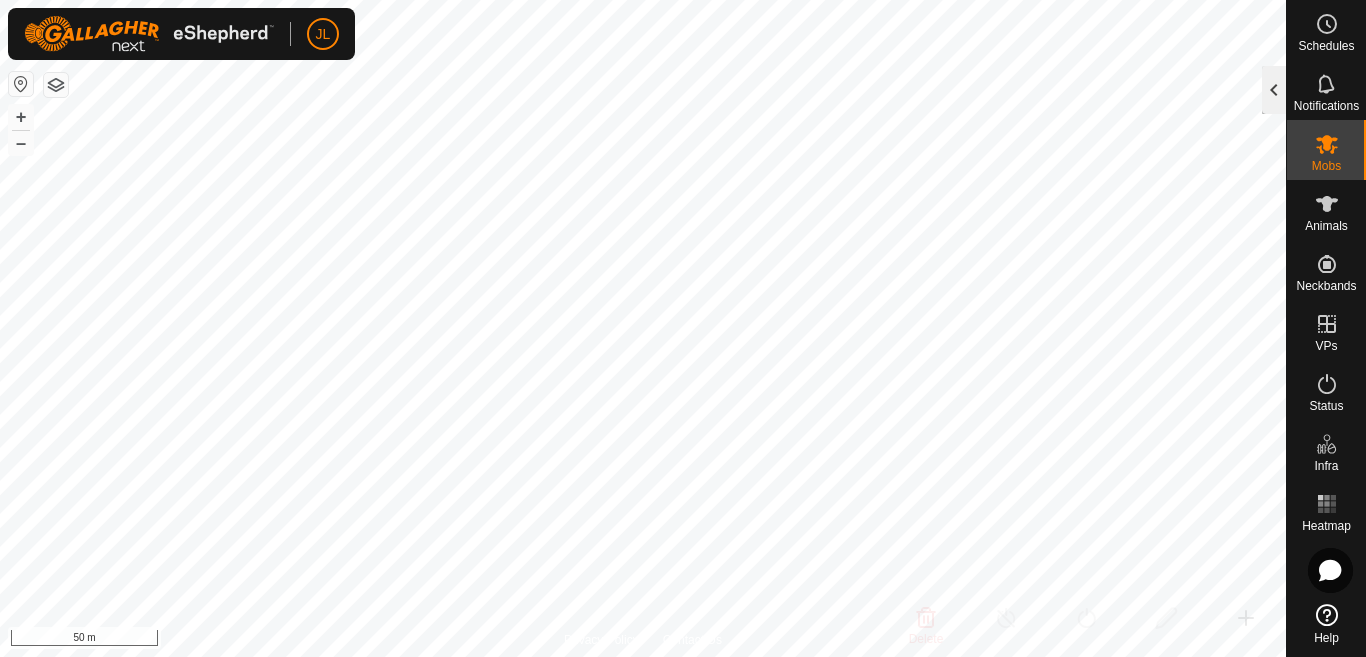 click 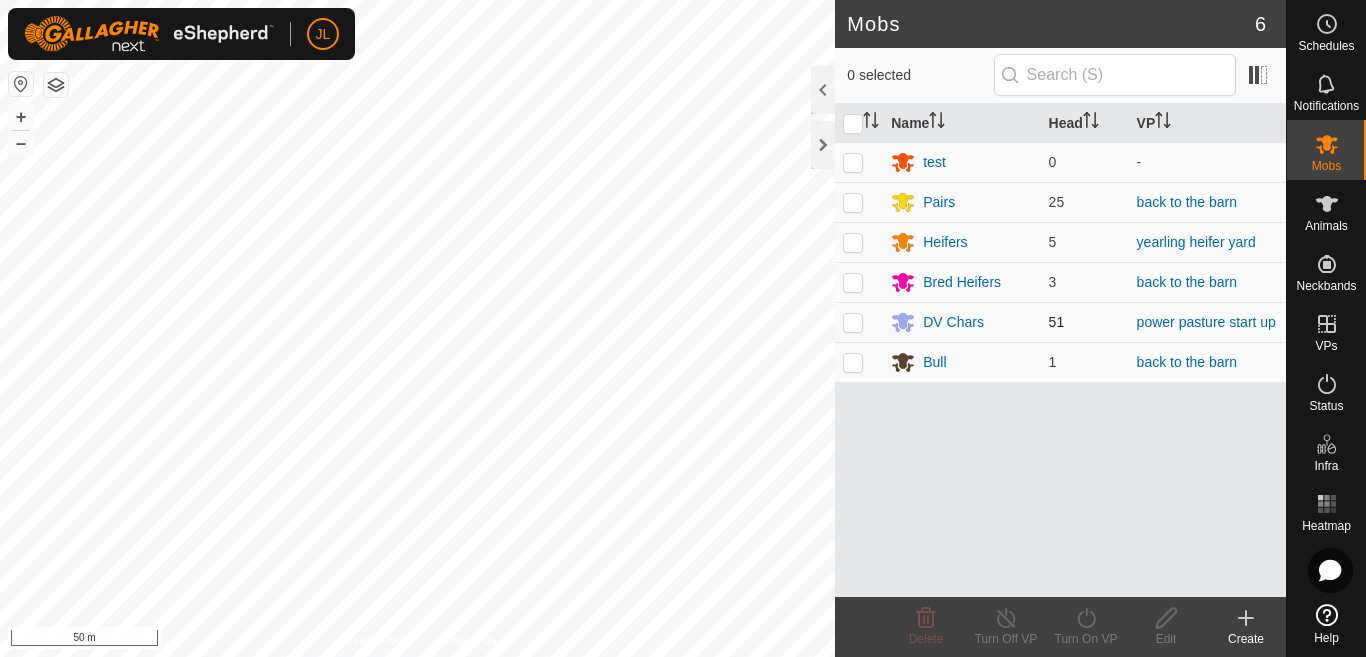 click at bounding box center [853, 322] 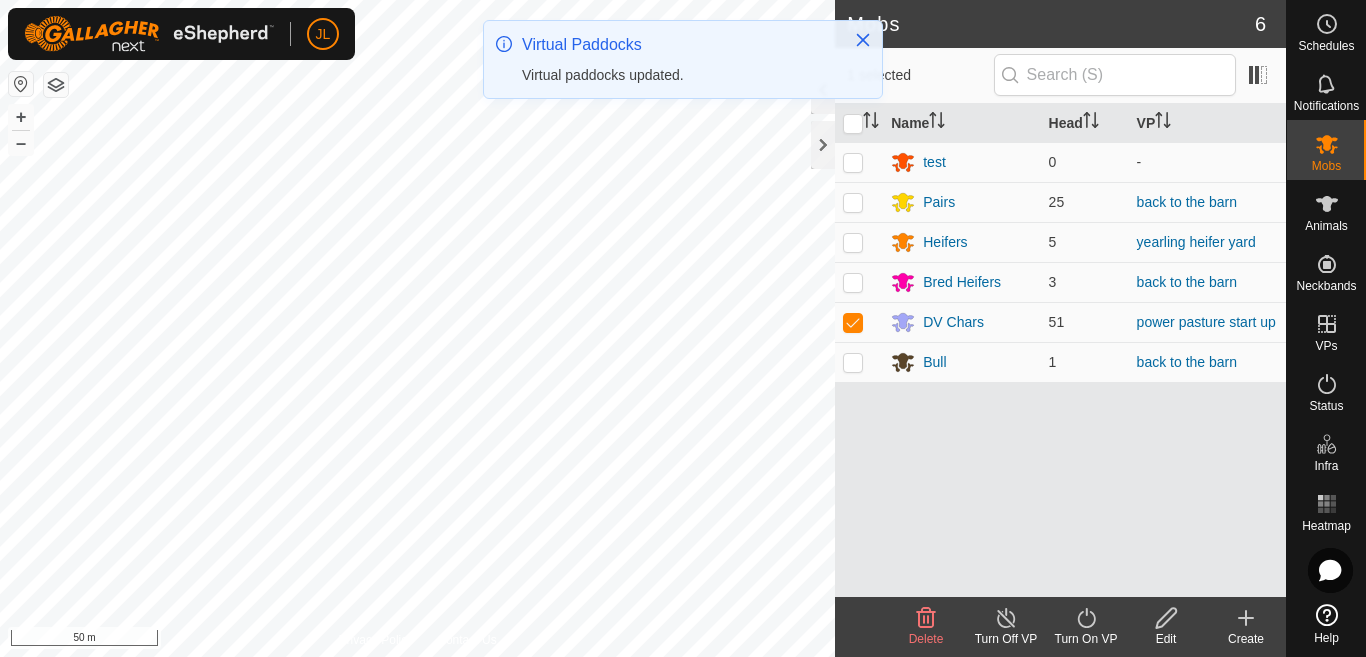 click 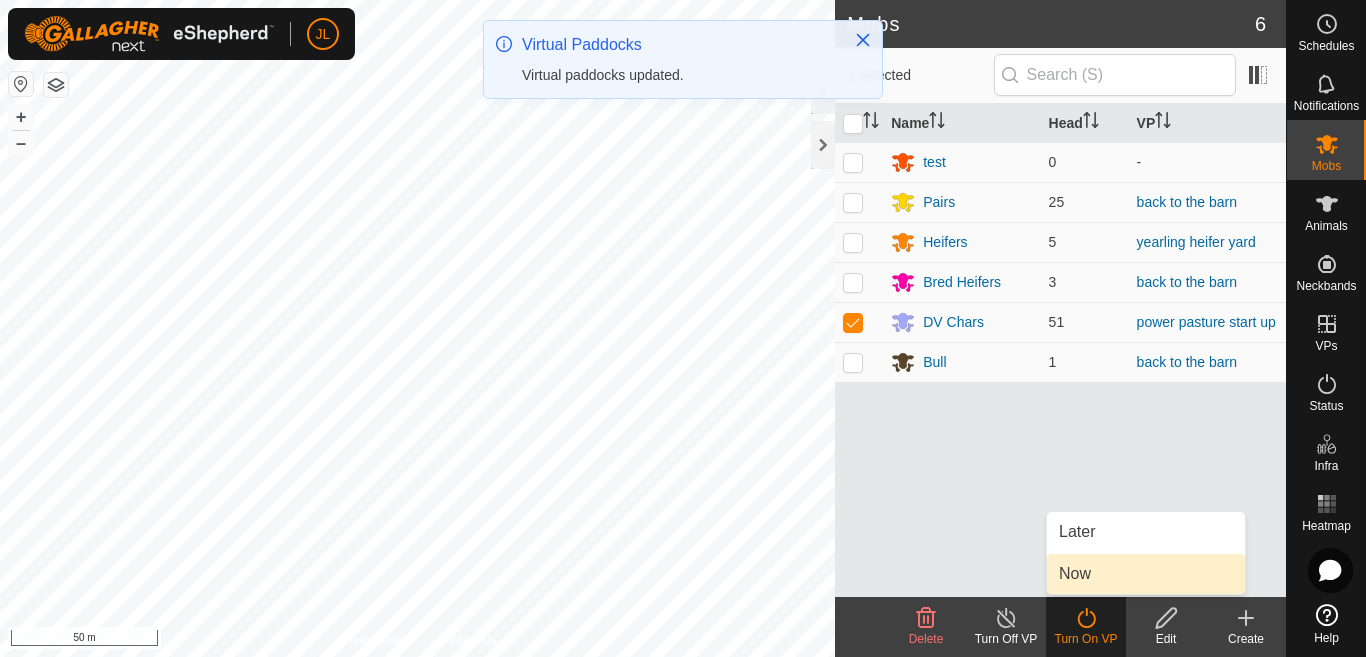click on "Now" at bounding box center [1146, 574] 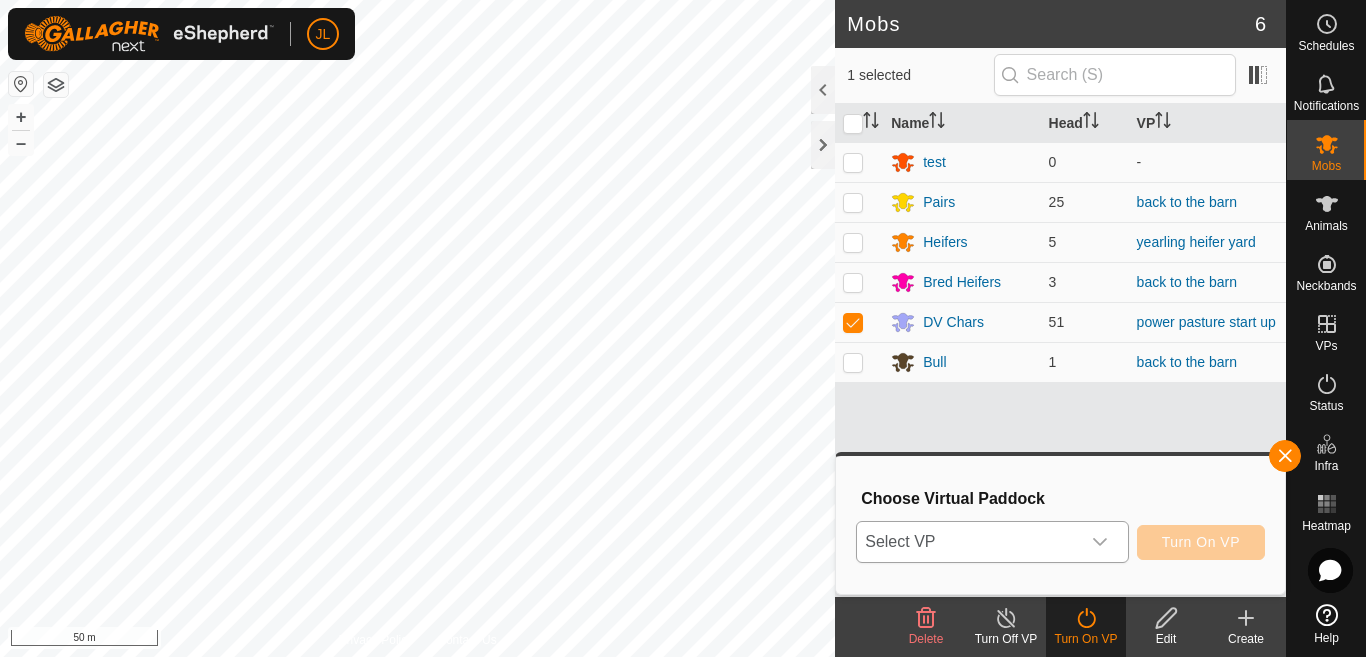 click 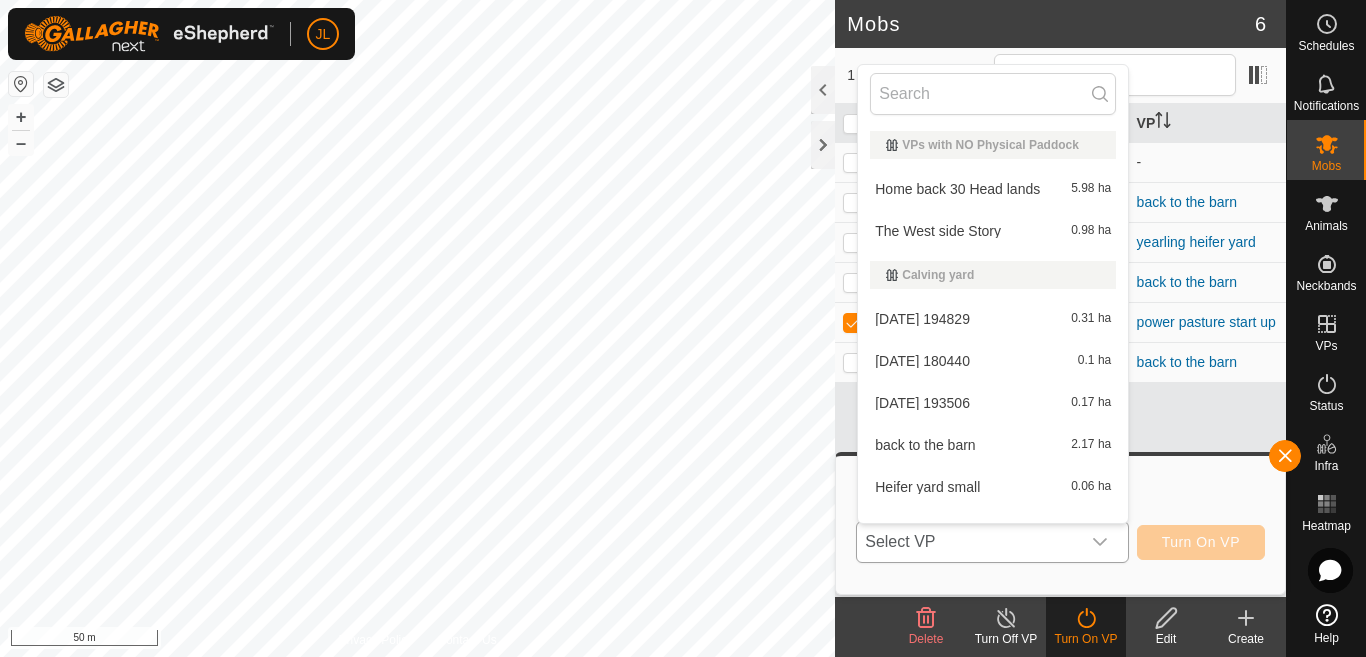 scroll, scrollTop: 26, scrollLeft: 0, axis: vertical 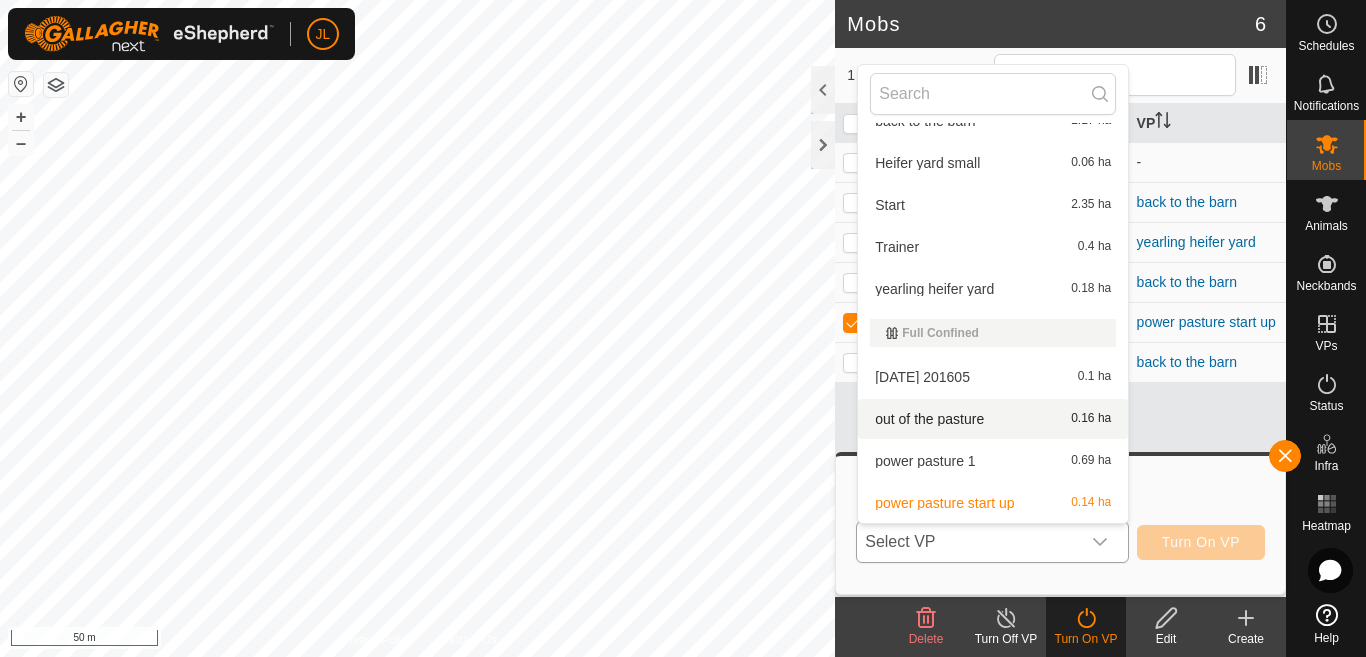 click on "out of the pasture  0.16 ha" at bounding box center (993, 419) 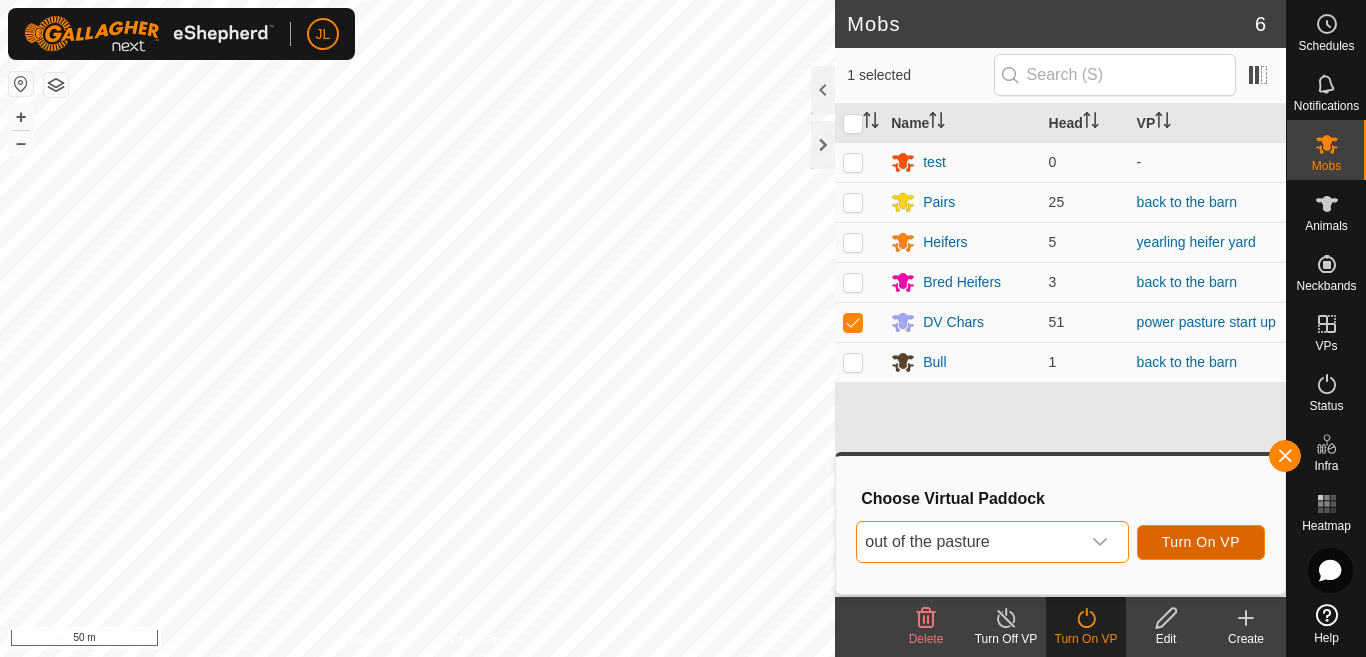 click on "Turn On VP" at bounding box center [1201, 542] 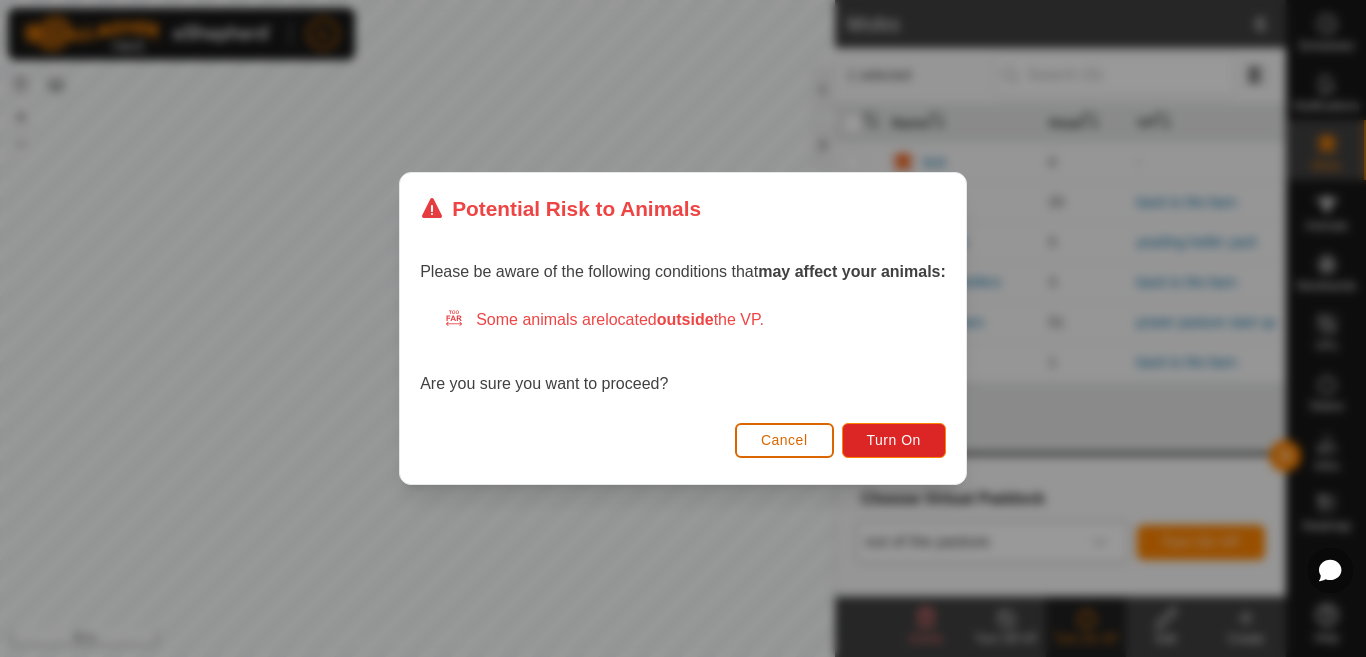 click on "Cancel" at bounding box center [784, 440] 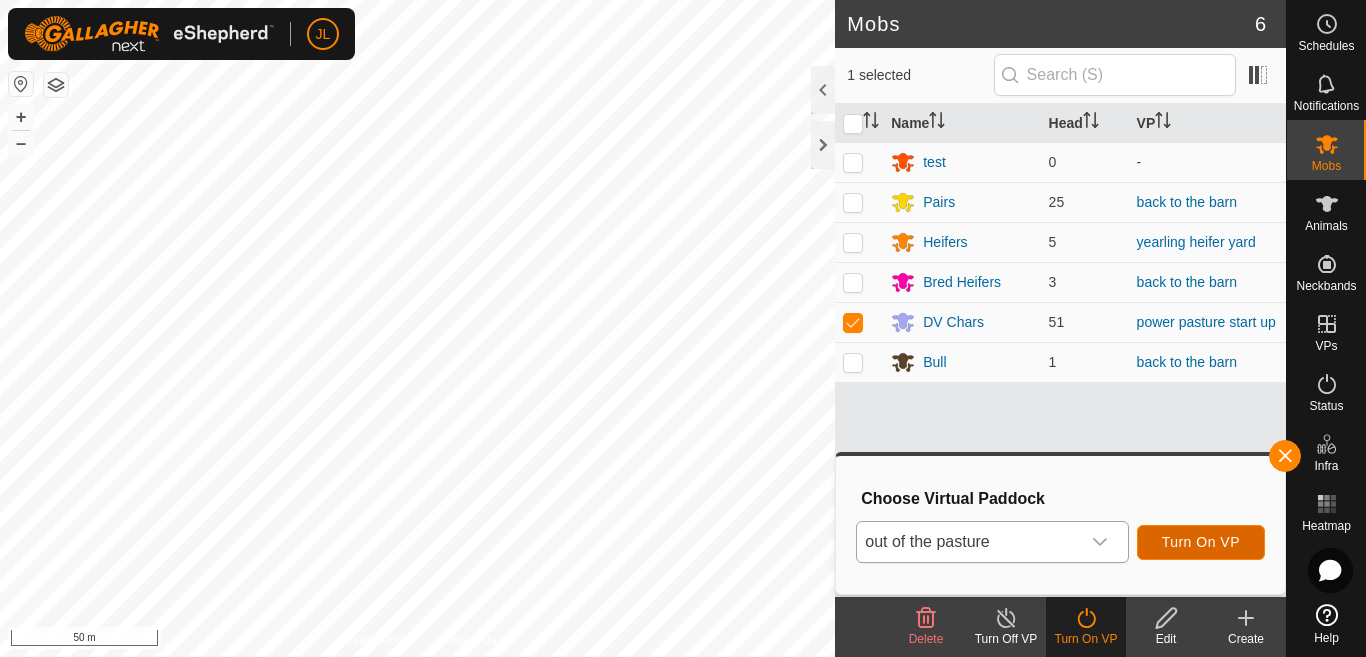 click on "Turn On VP" at bounding box center [1201, 542] 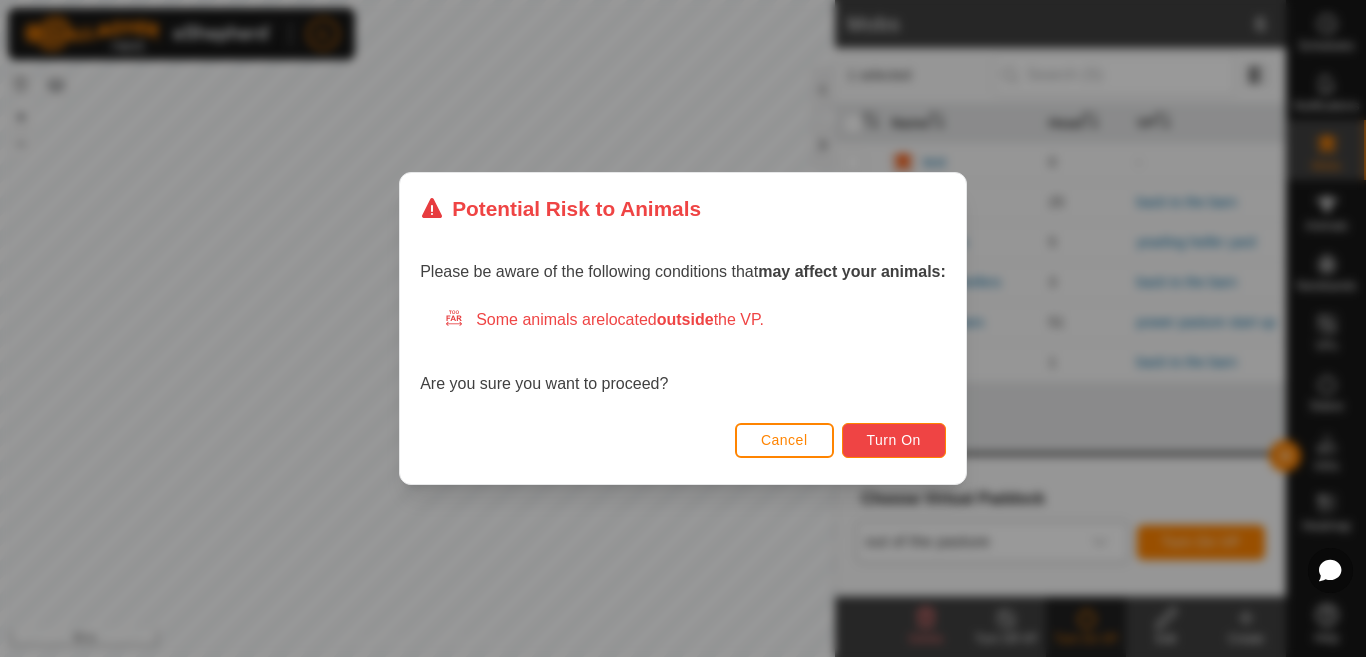 click on "Turn On" at bounding box center [894, 440] 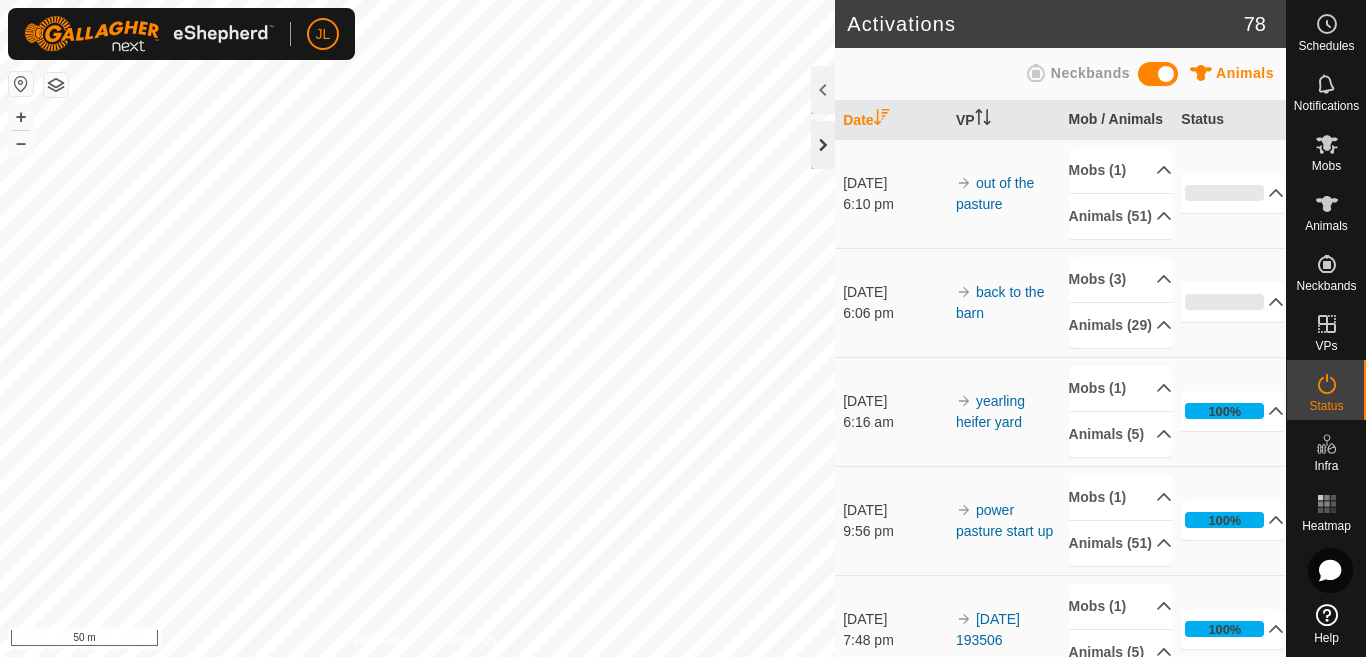 click 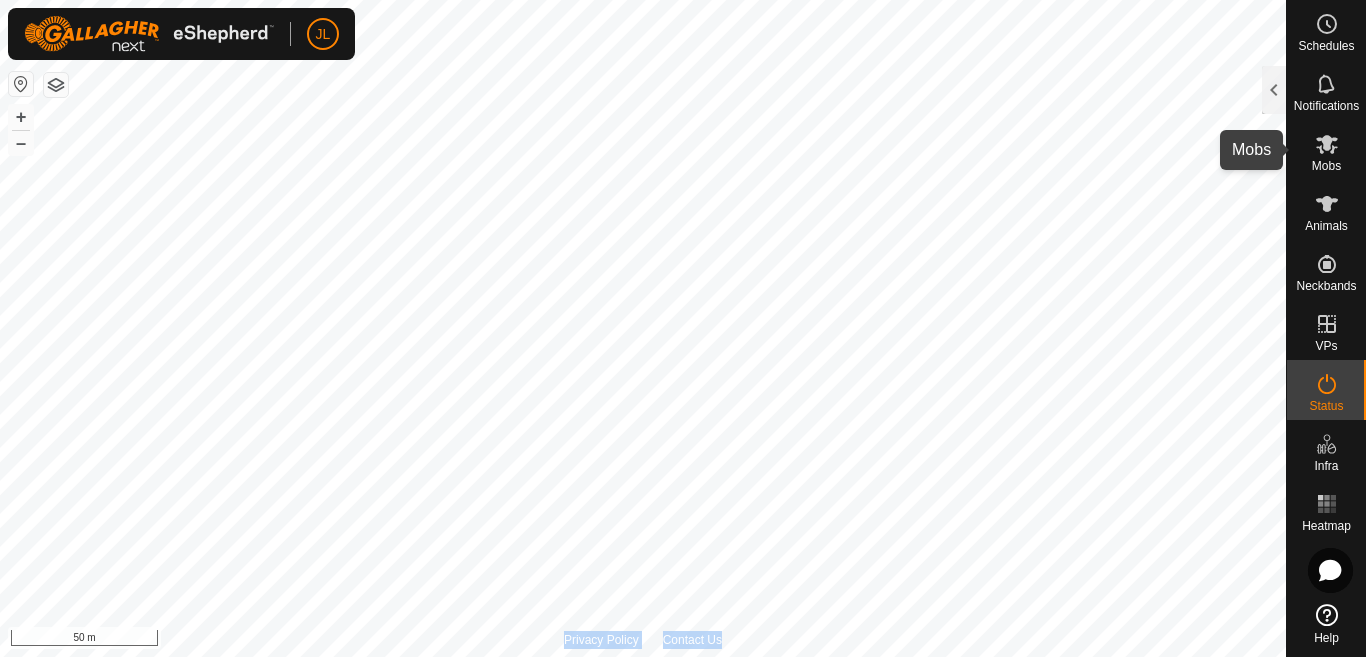 click 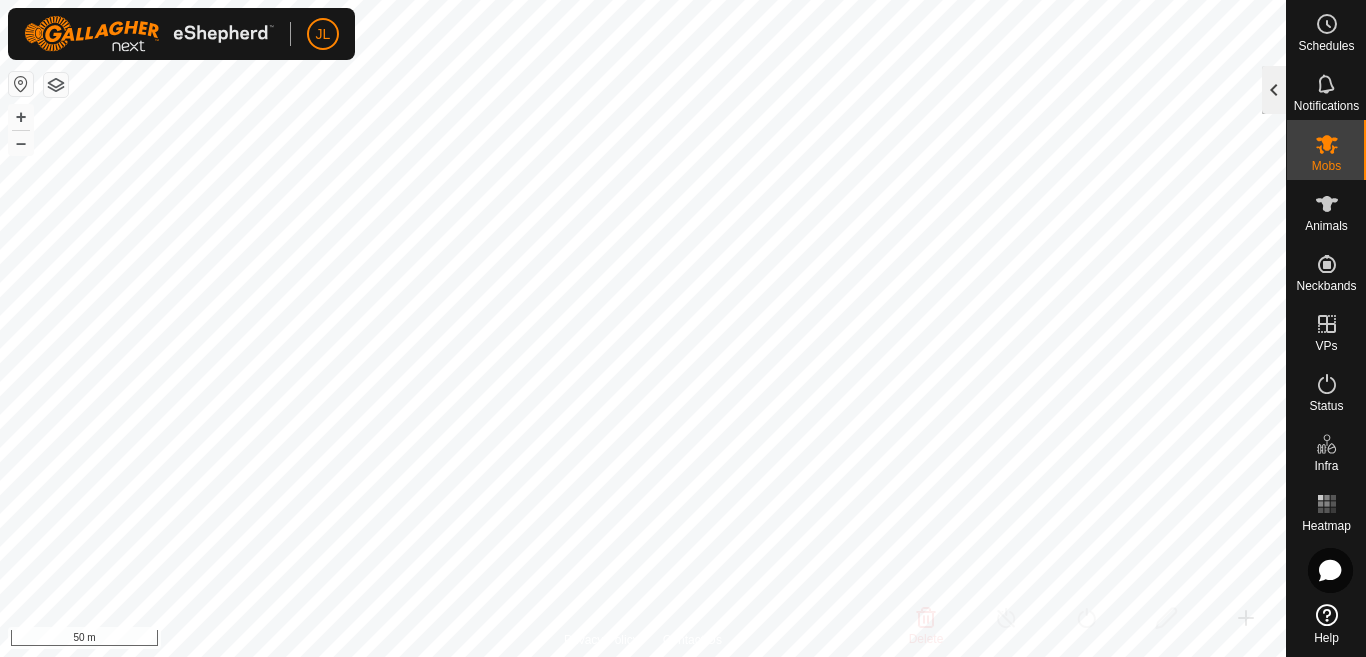 click 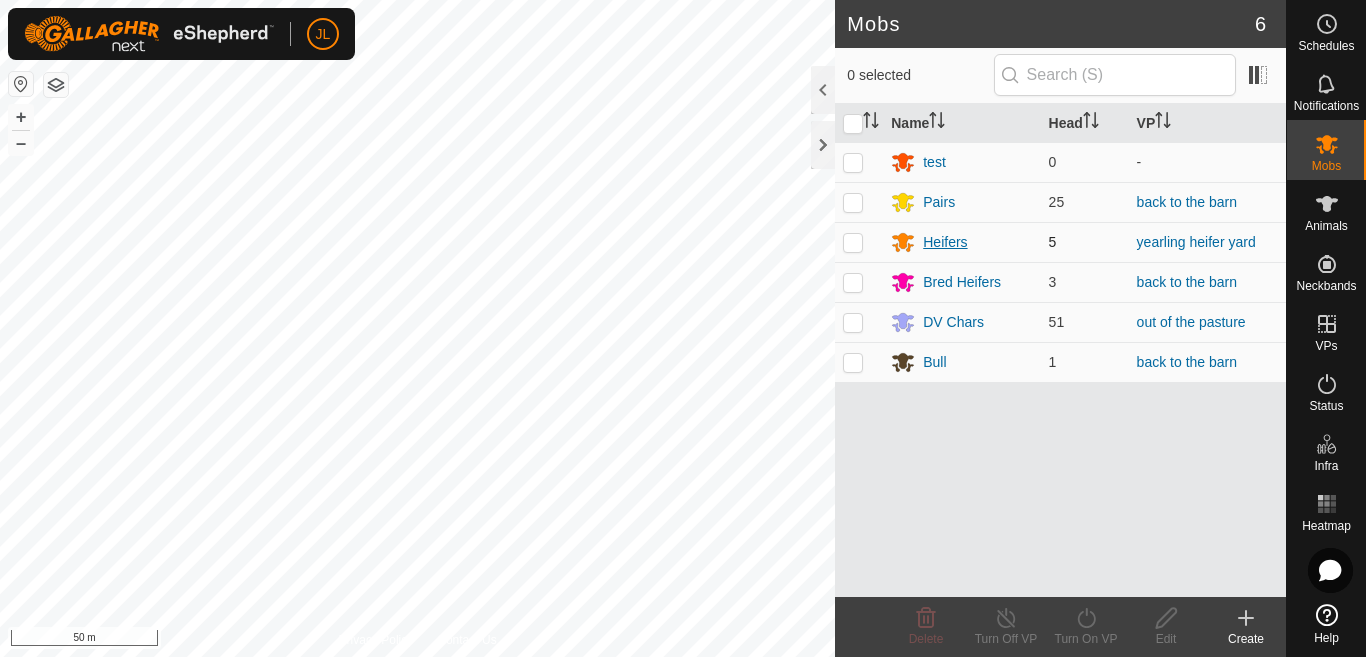 click on "Heifers" at bounding box center [945, 242] 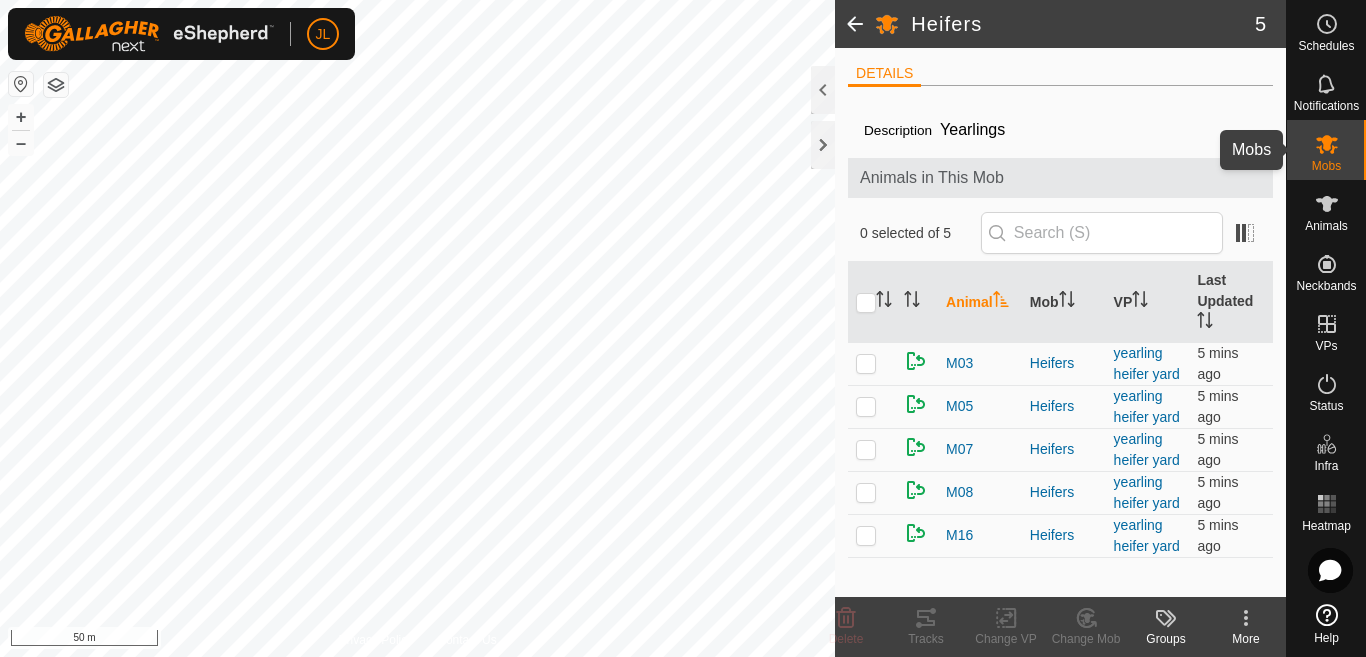 click at bounding box center (1327, 144) 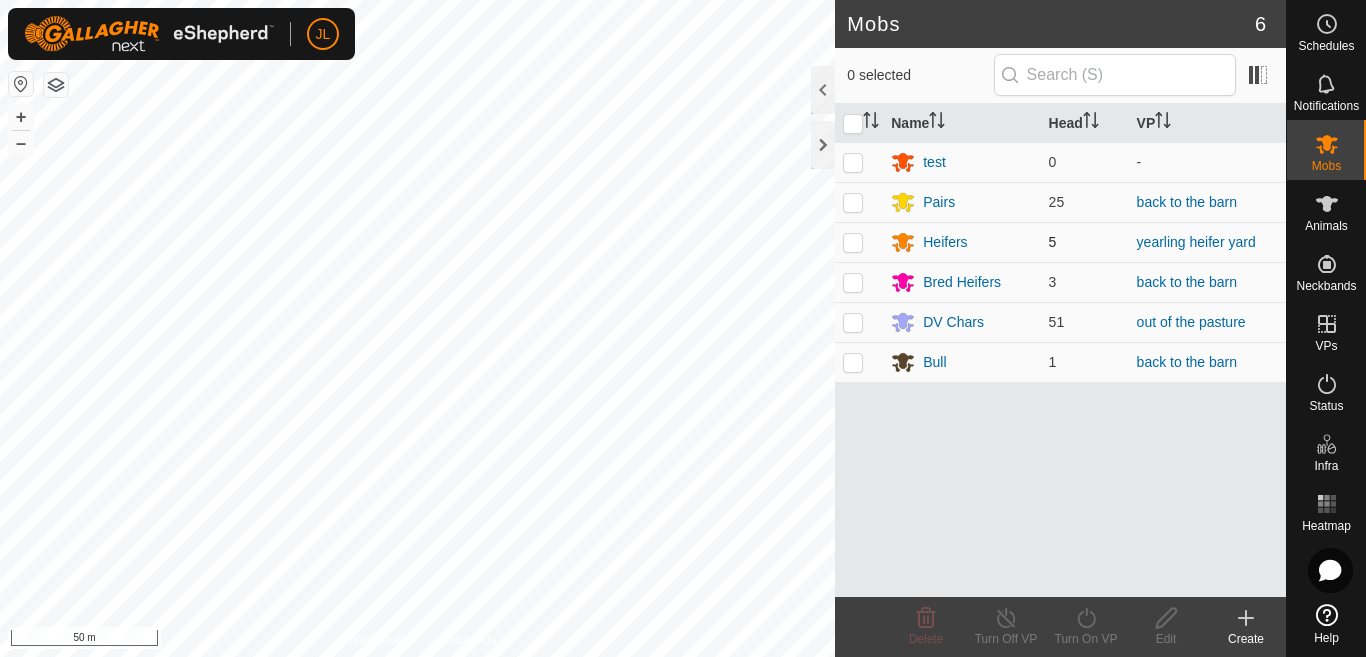 click at bounding box center (853, 242) 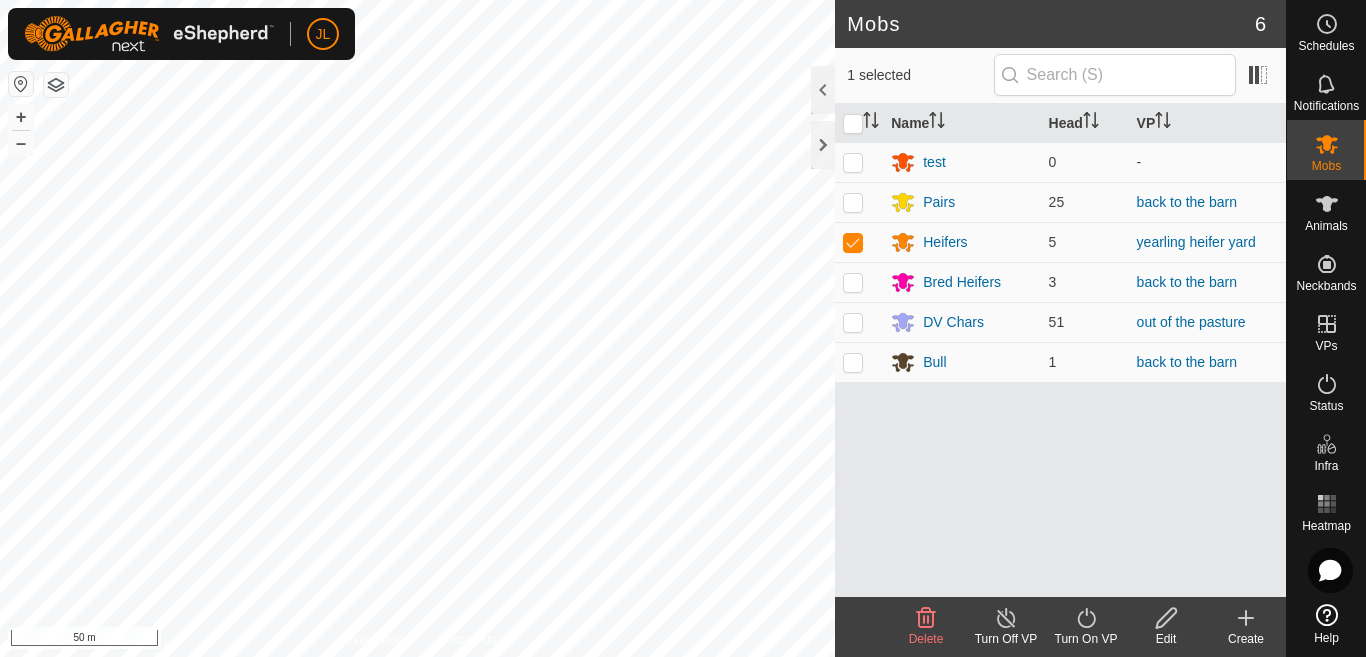 click 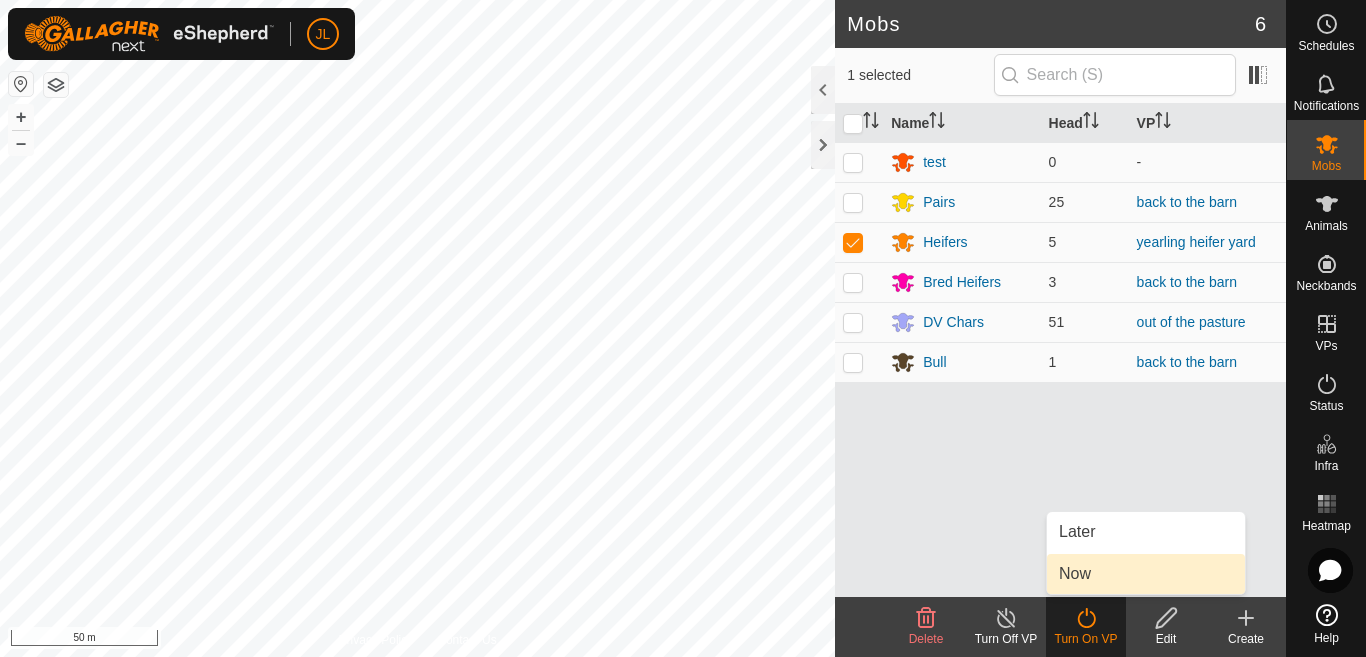 click on "Now" at bounding box center (1146, 574) 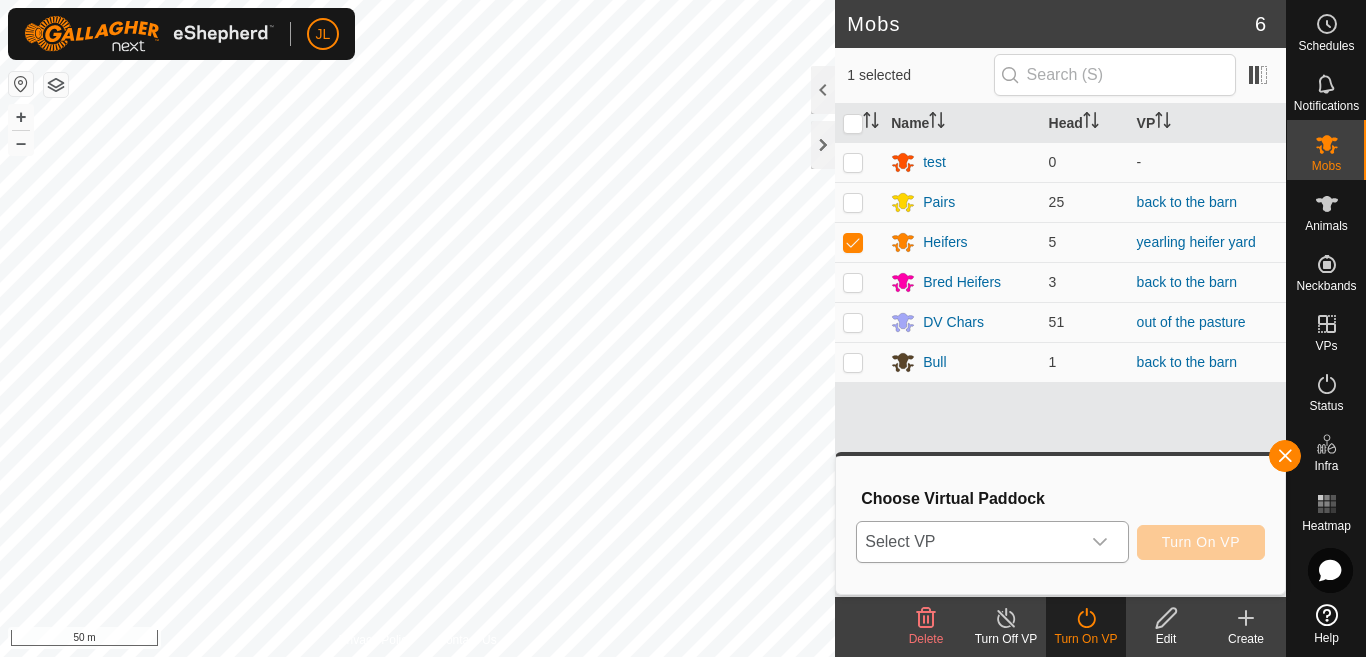 click 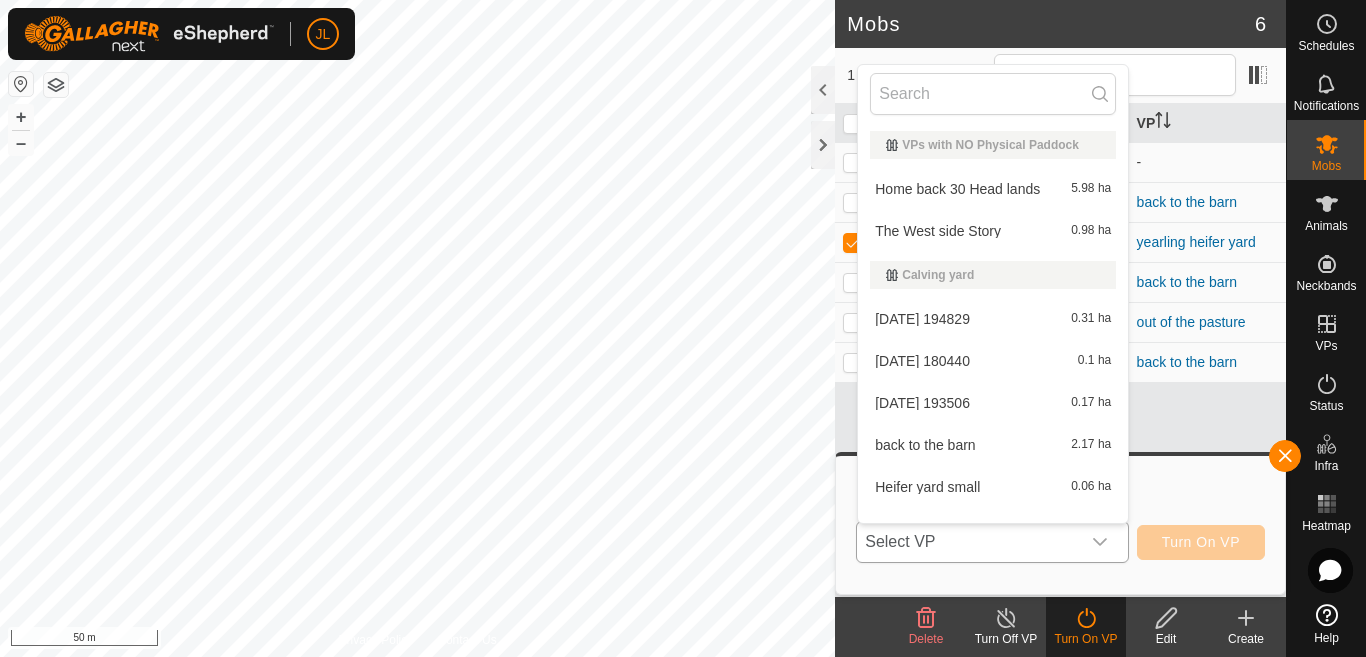 scroll, scrollTop: 26, scrollLeft: 0, axis: vertical 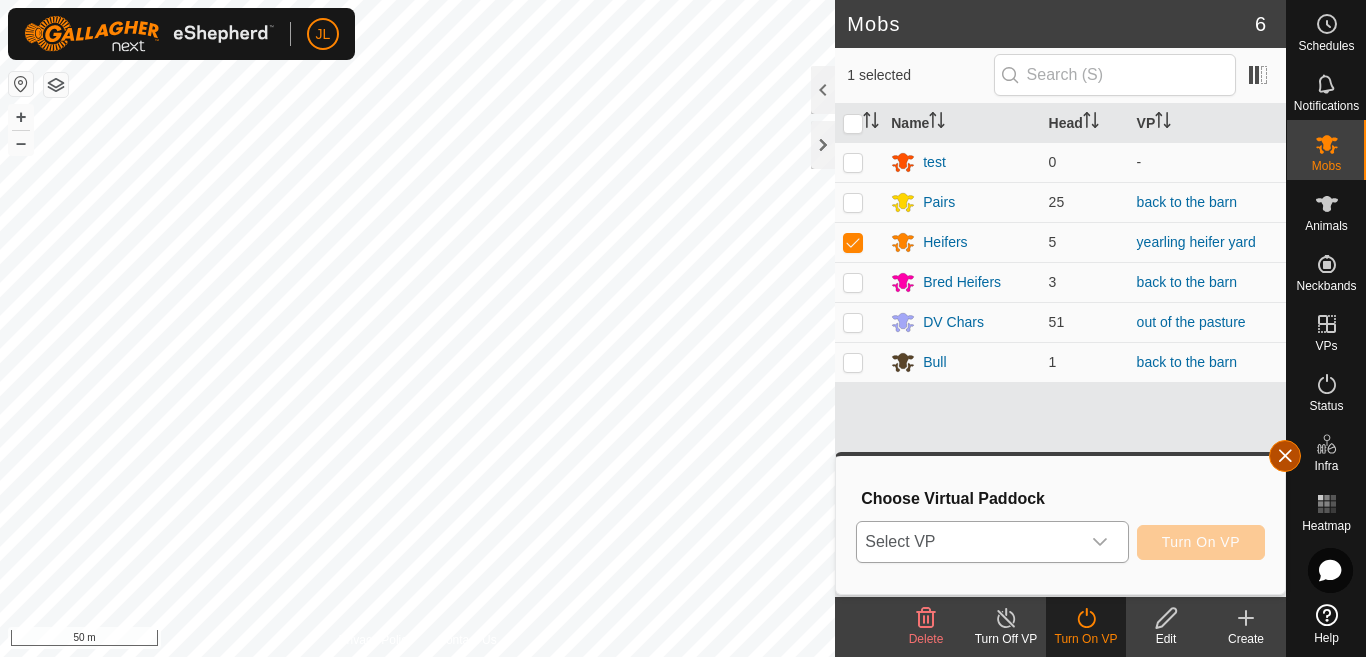click at bounding box center (1285, 456) 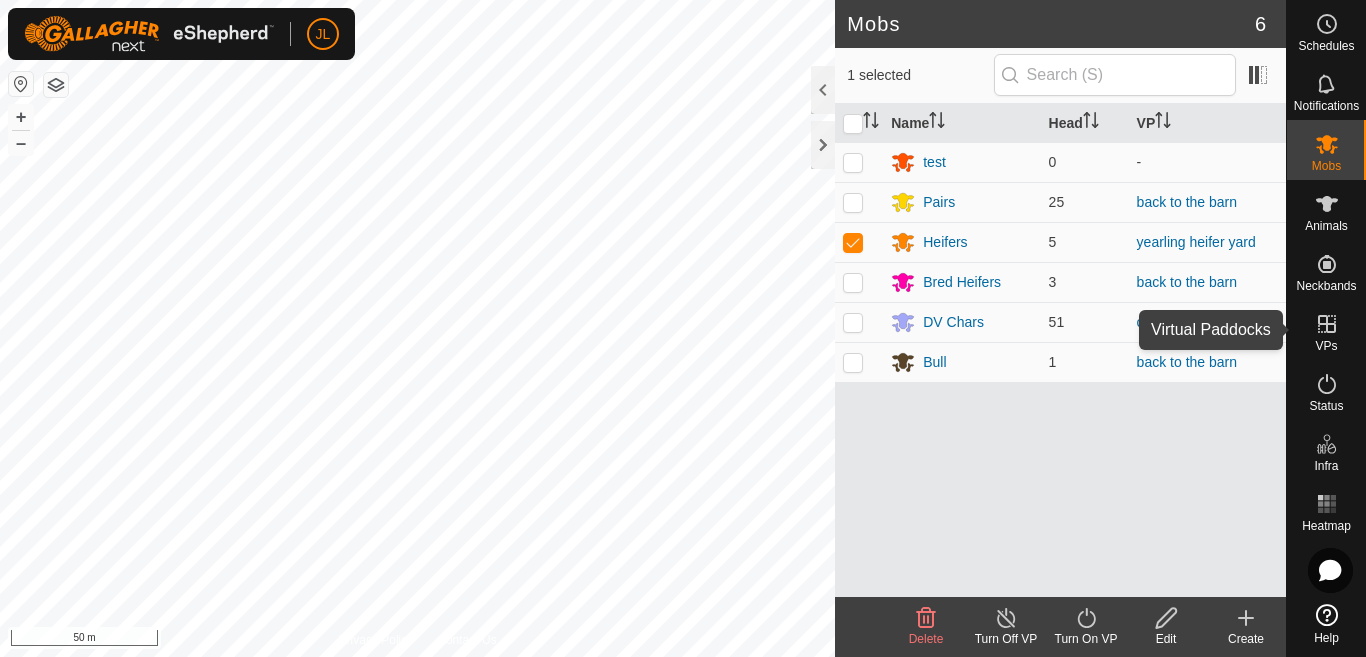 click 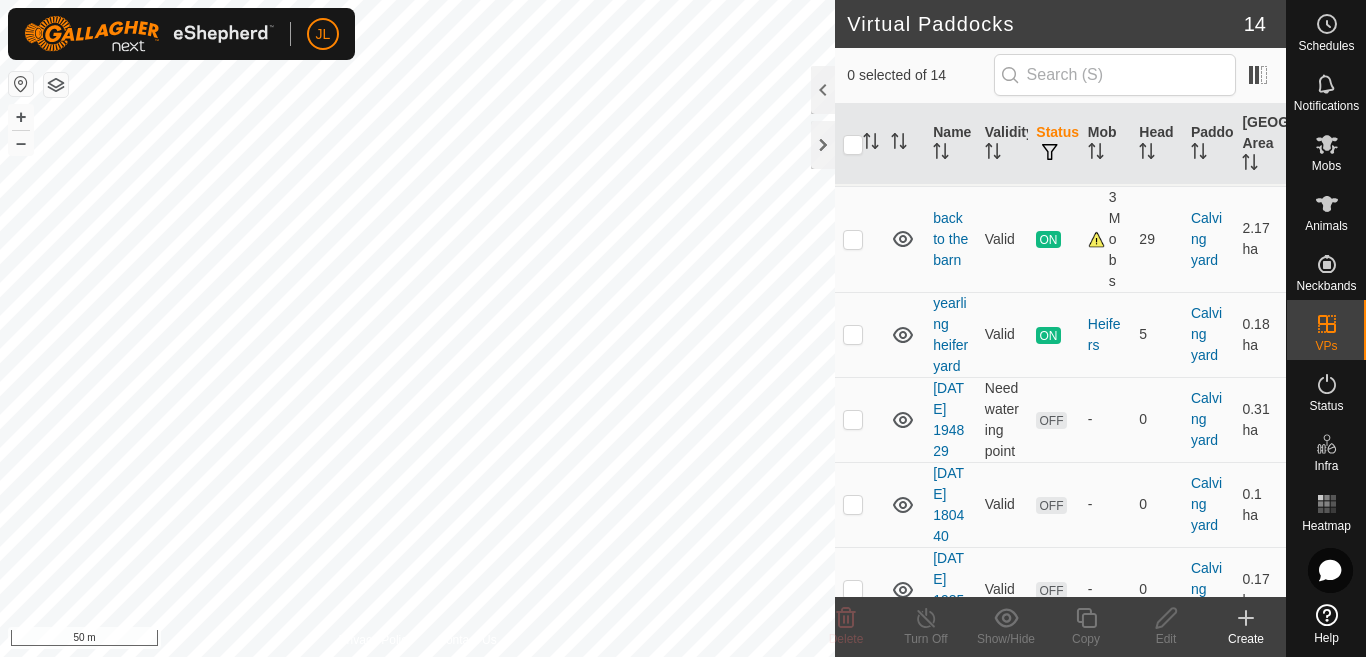 scroll, scrollTop: 320, scrollLeft: 0, axis: vertical 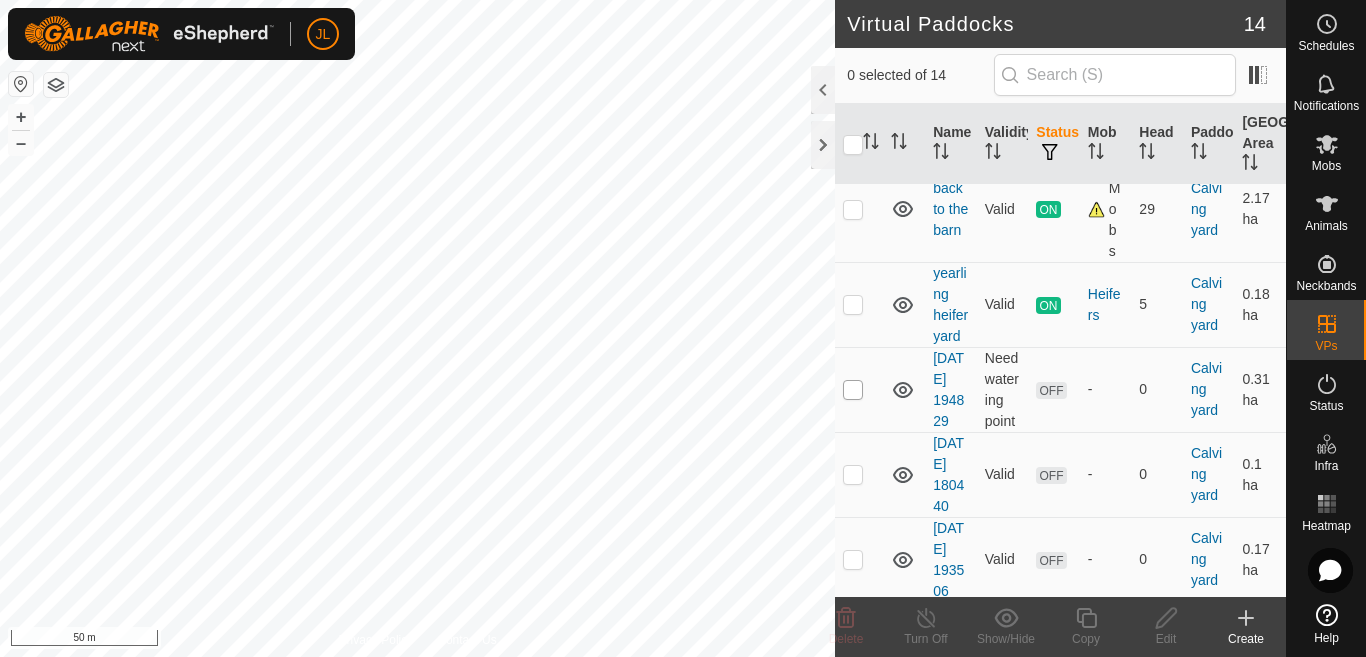 click at bounding box center [853, 390] 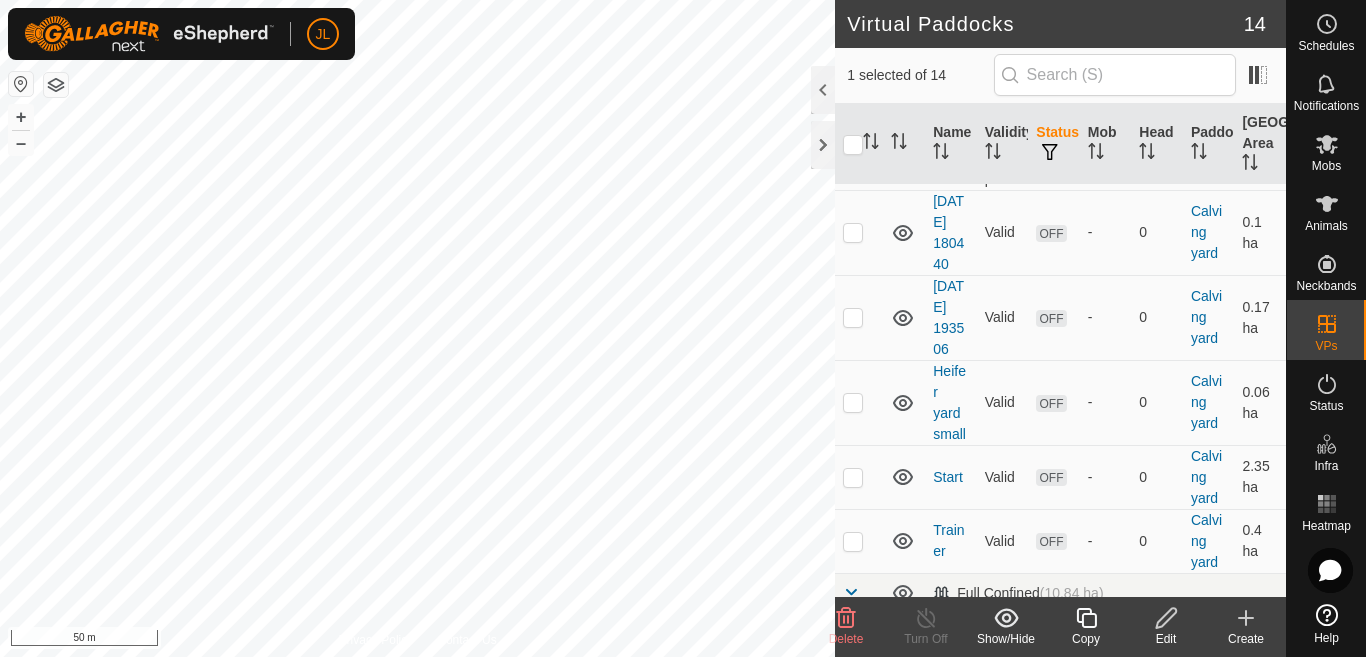 scroll, scrollTop: 560, scrollLeft: 0, axis: vertical 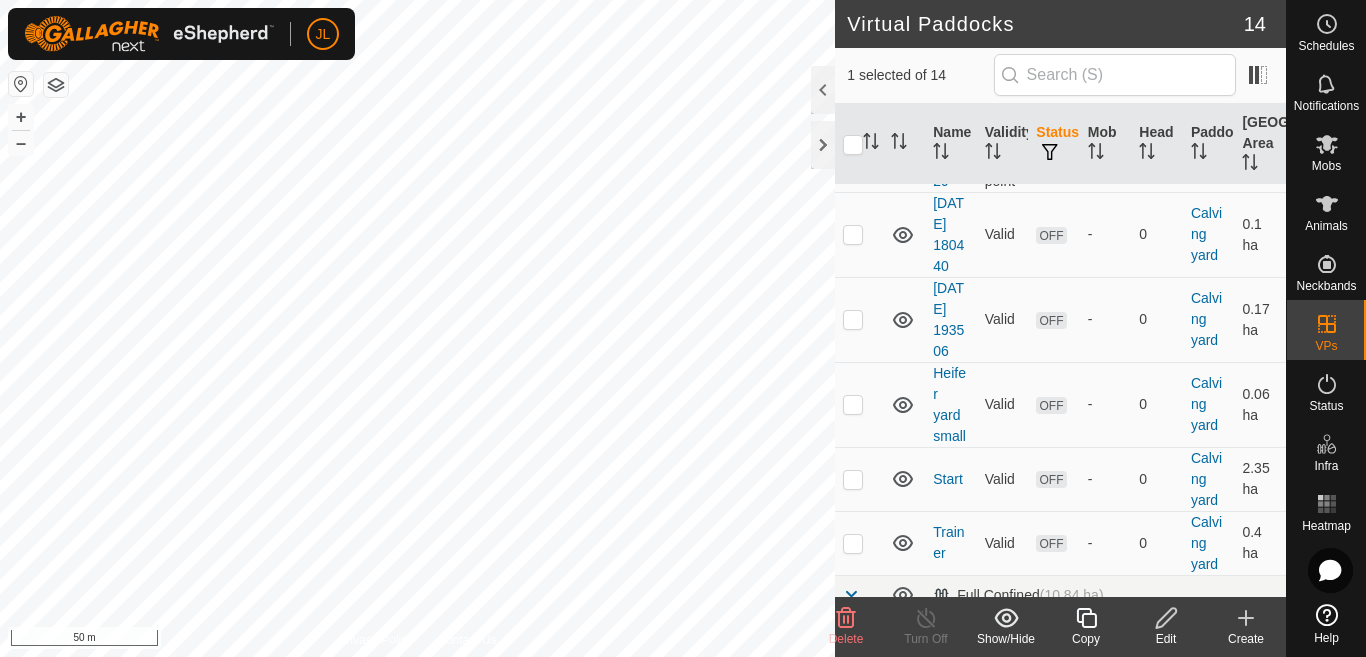 click at bounding box center (853, 150) 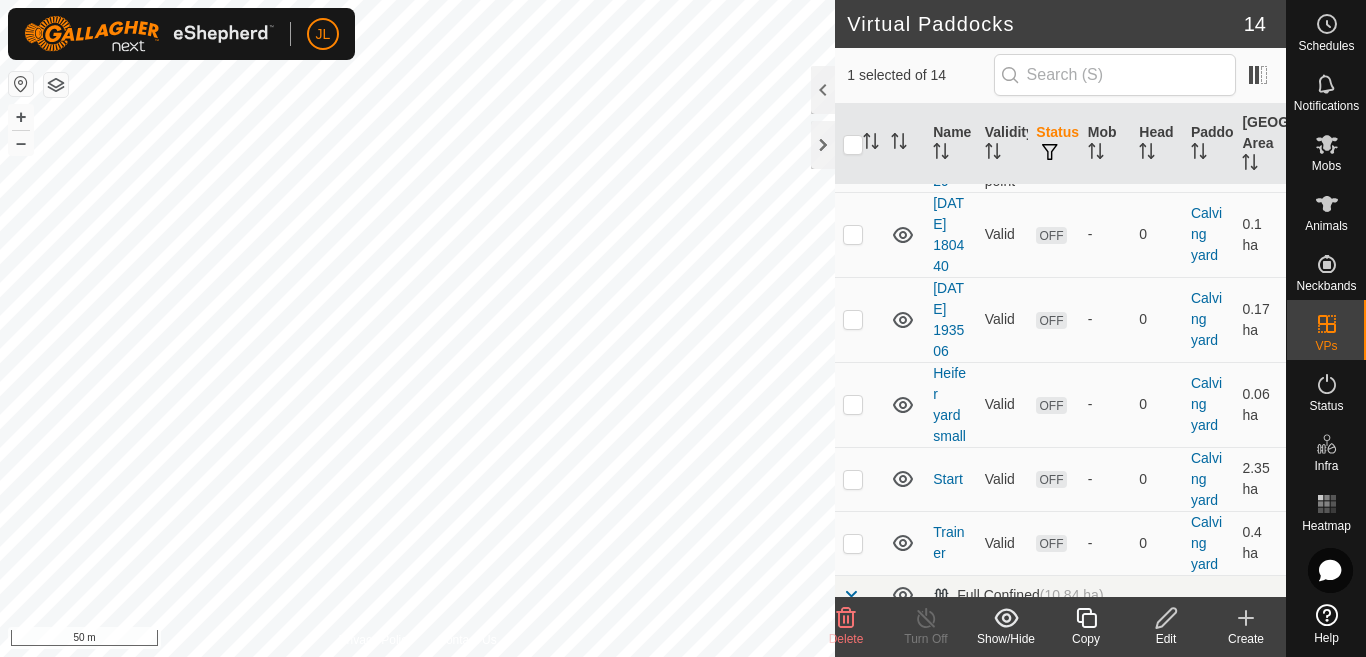 checkbox on "false" 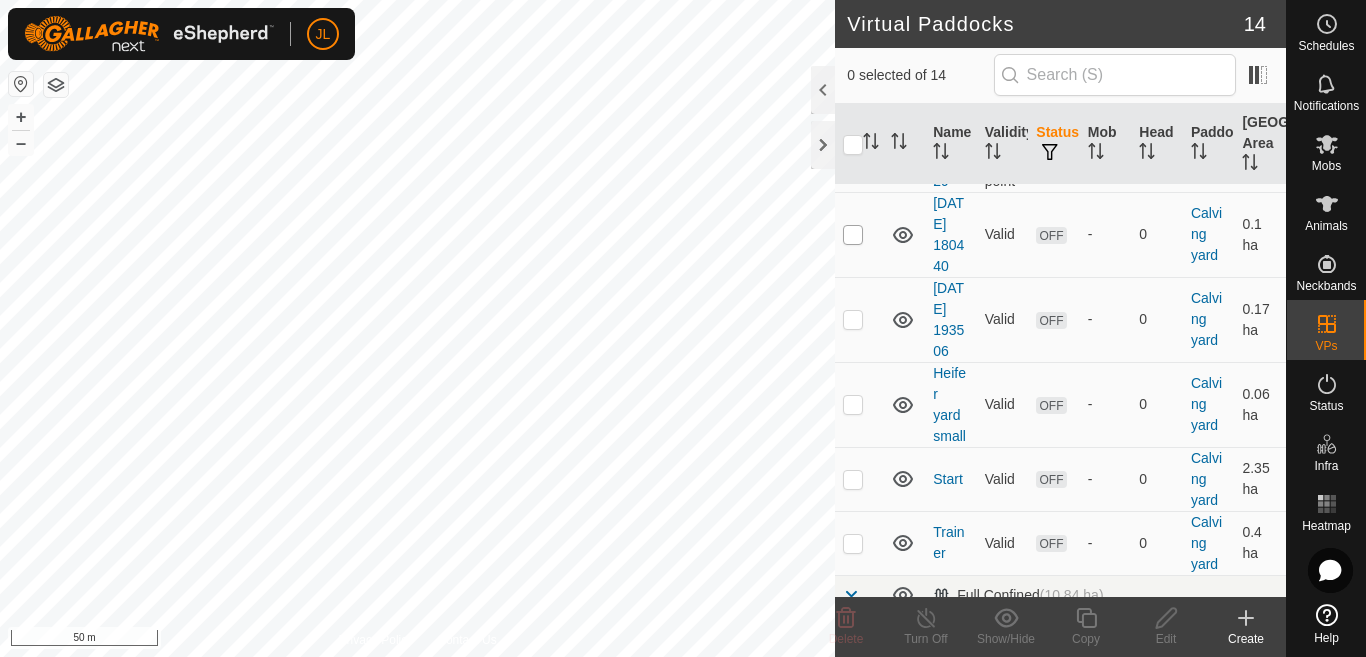 click at bounding box center [853, 235] 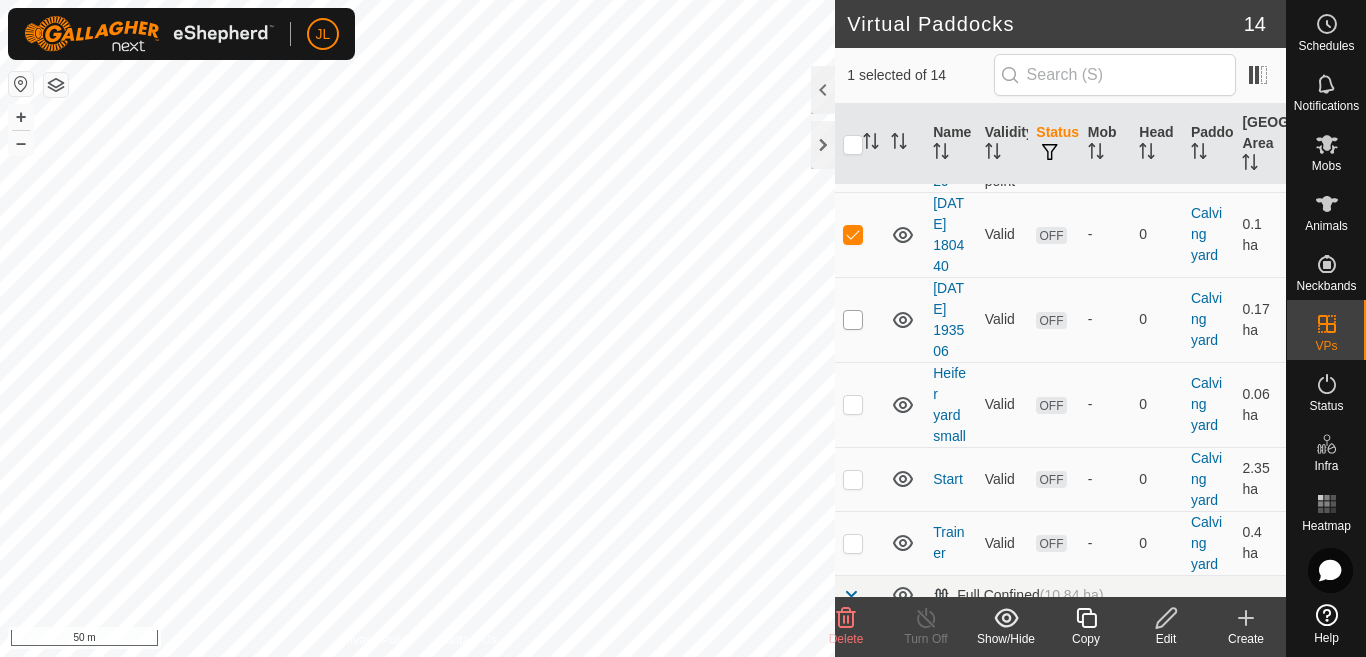 click at bounding box center [853, 320] 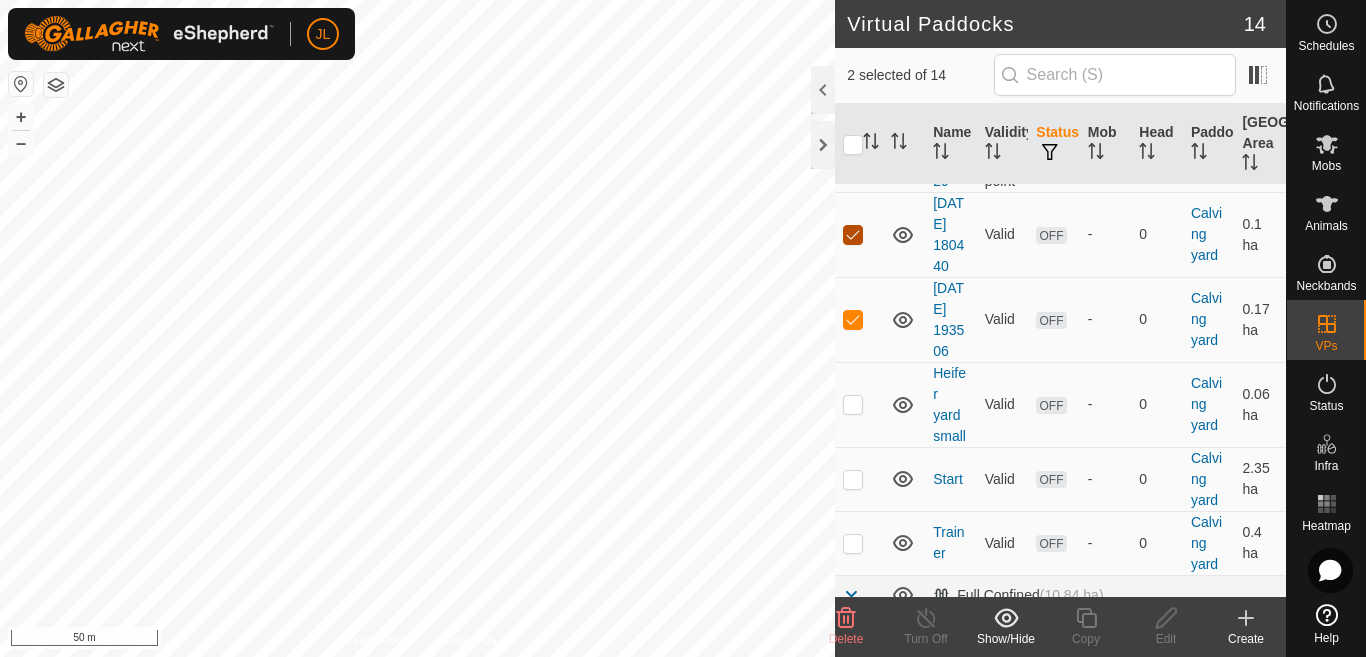 click at bounding box center (853, 235) 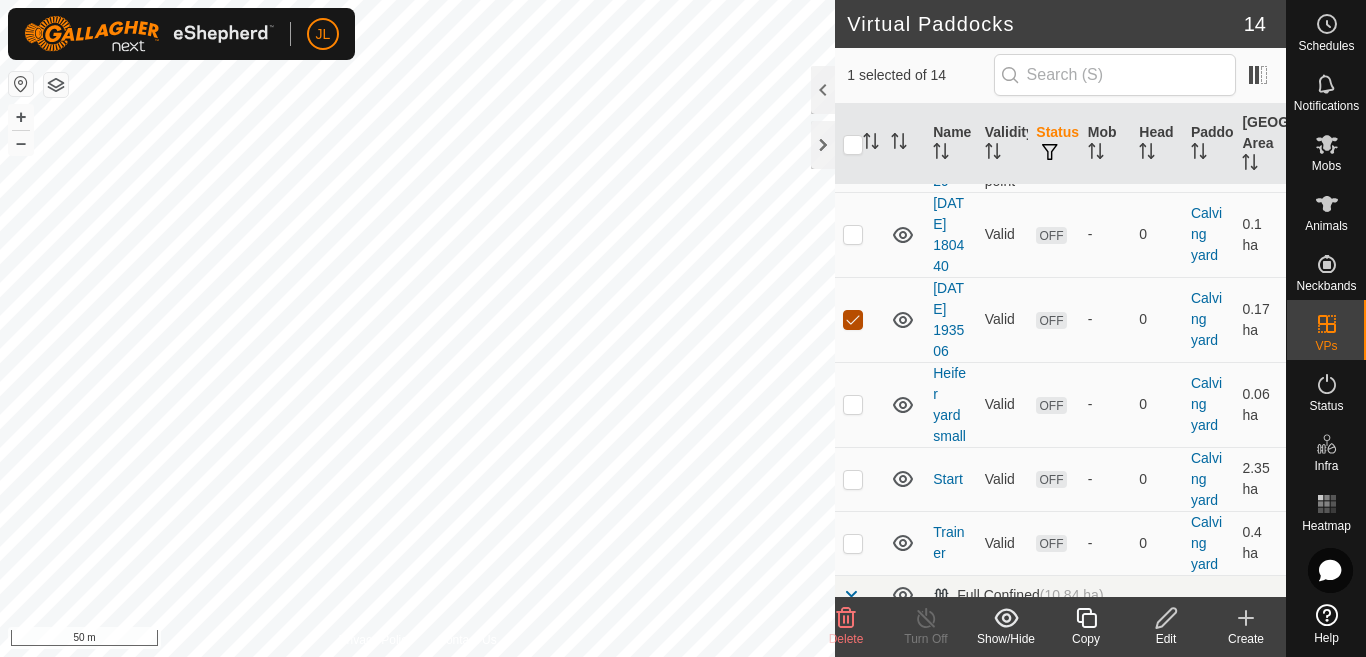 click at bounding box center [853, 320] 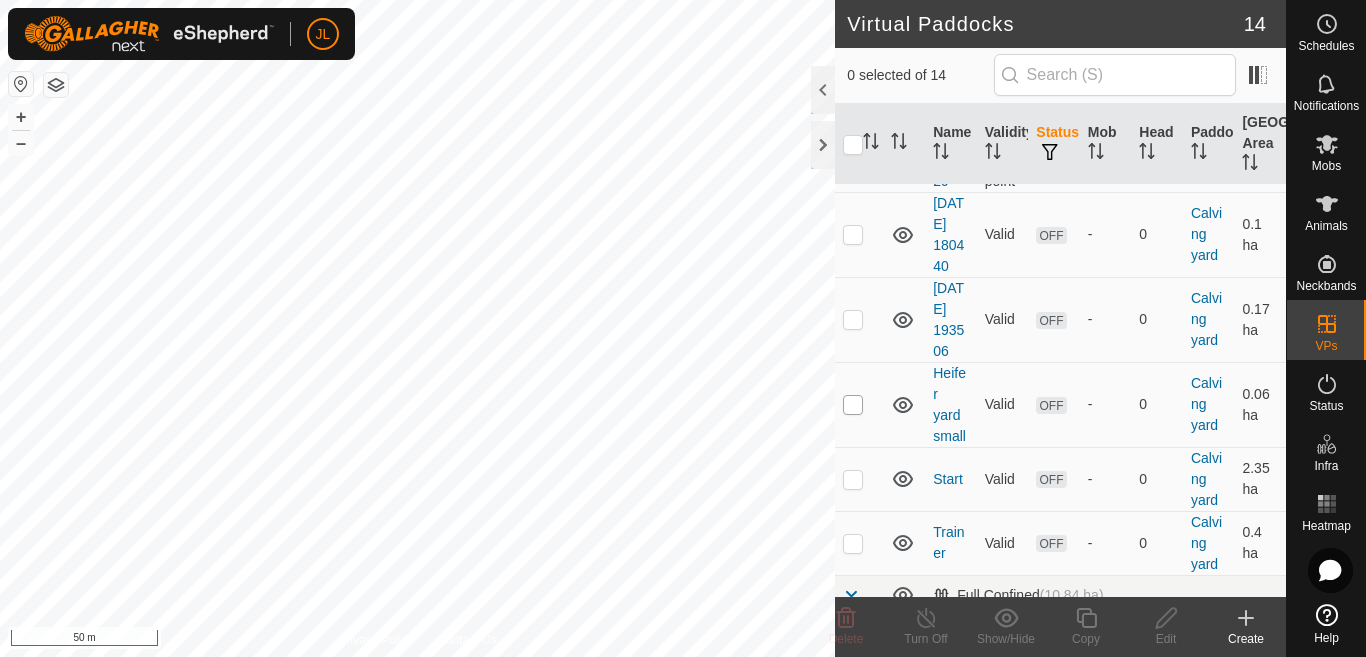 click at bounding box center [853, 405] 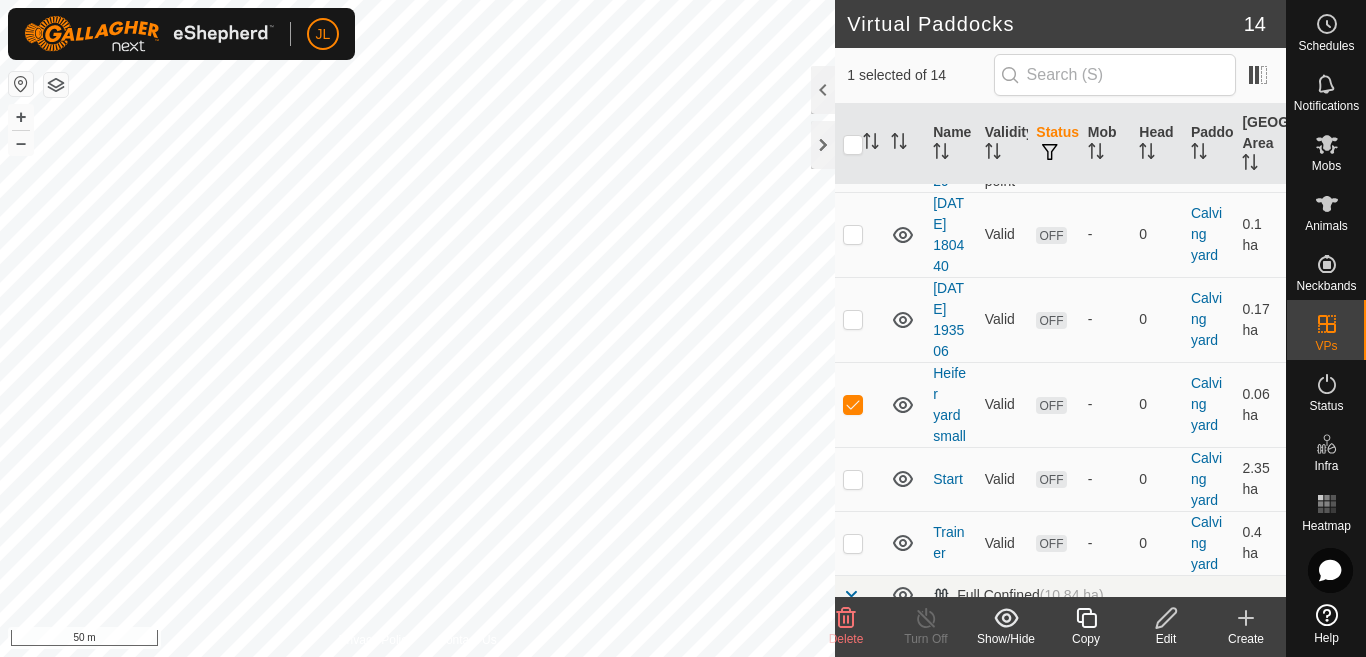 click 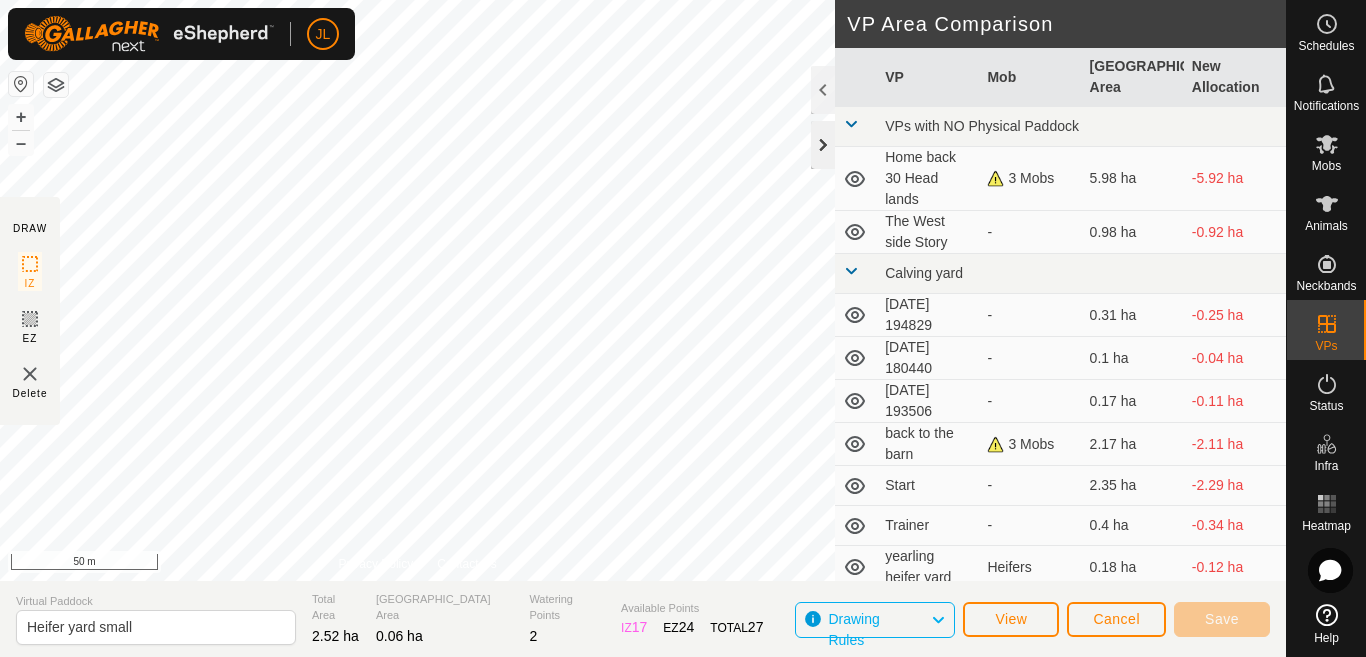 click 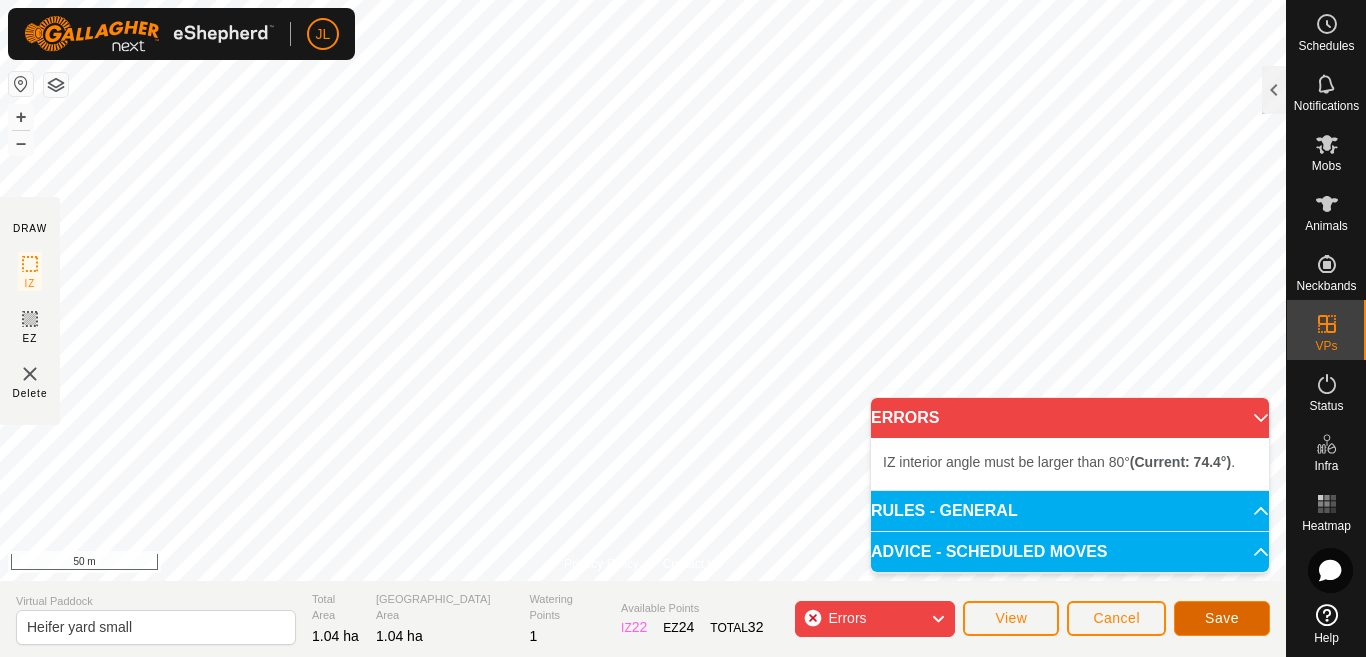click on "Save" 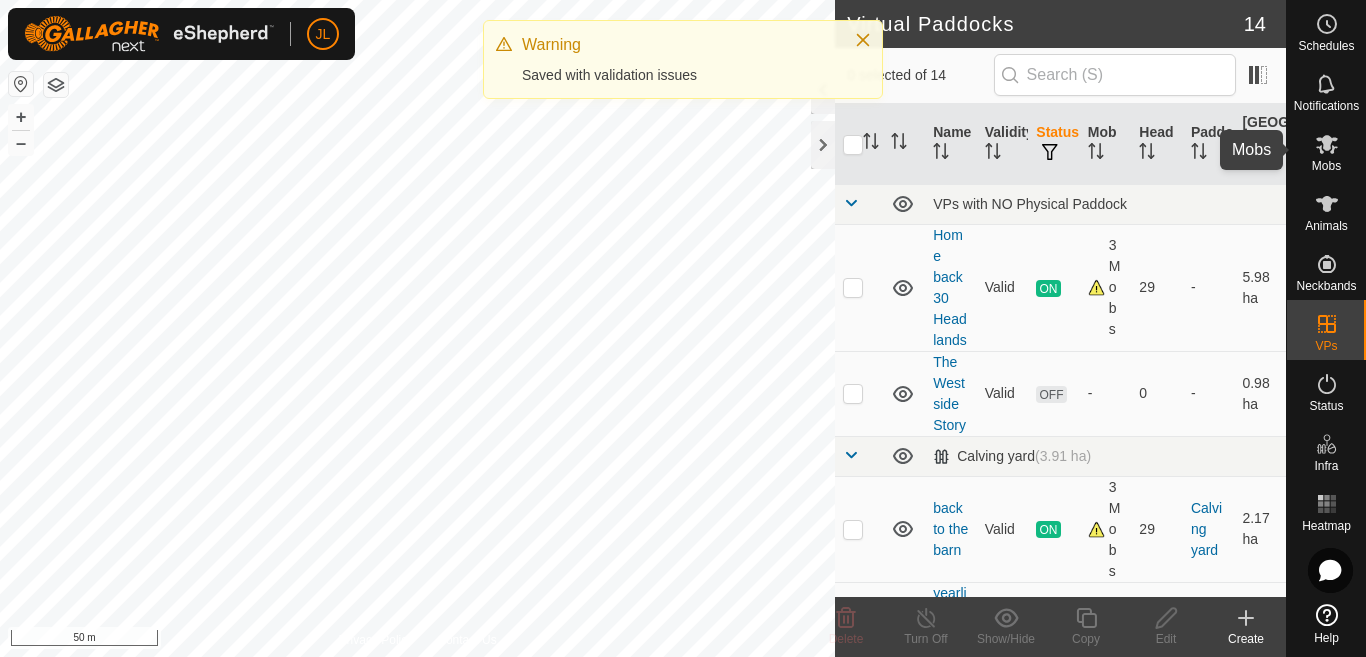 click 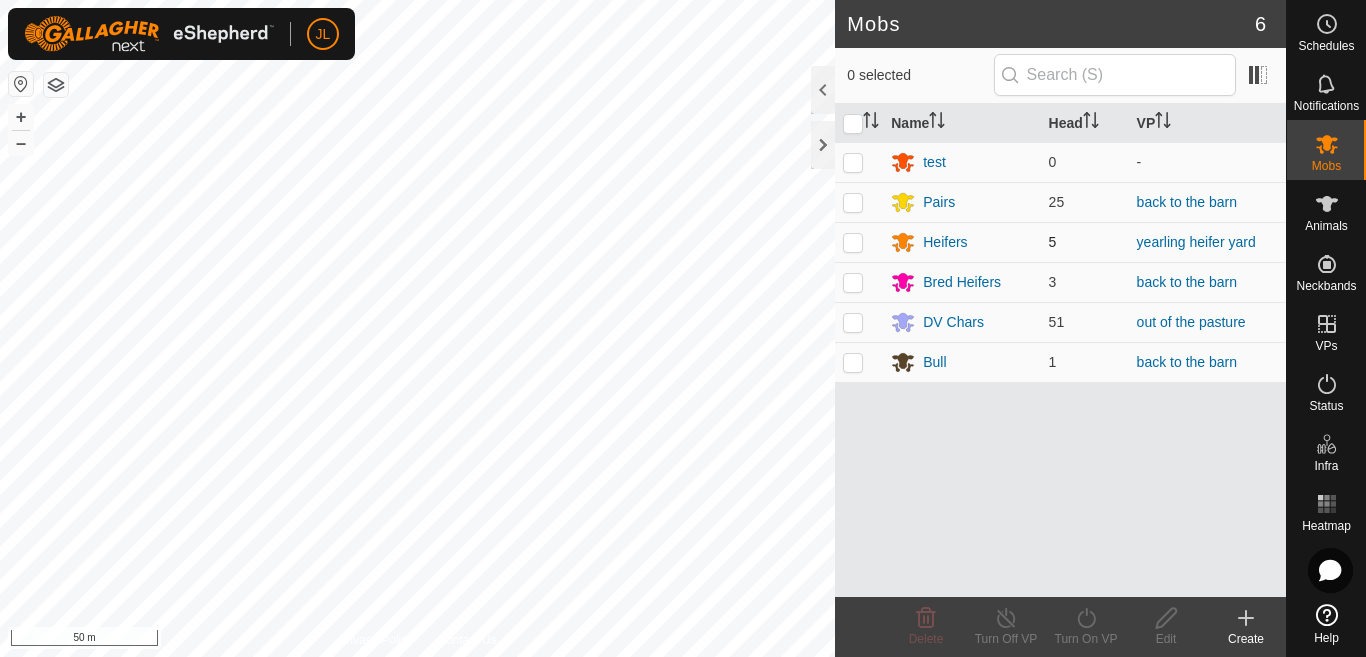 click at bounding box center [853, 242] 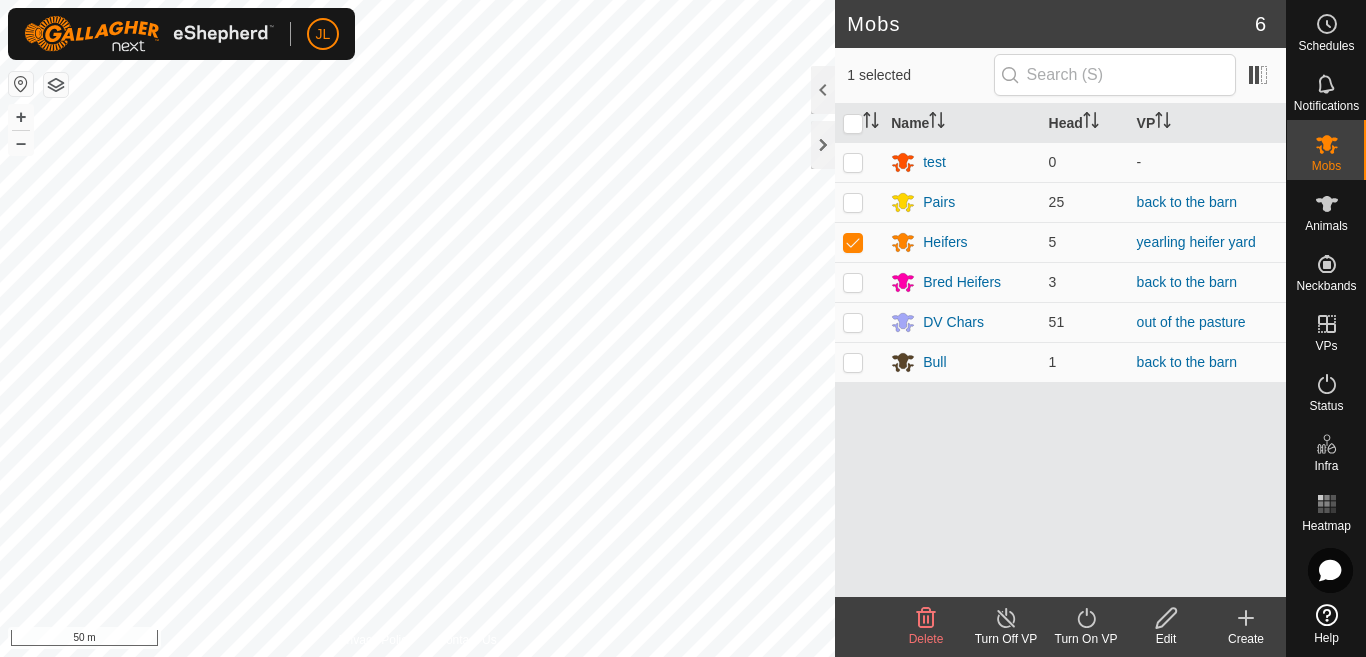 click 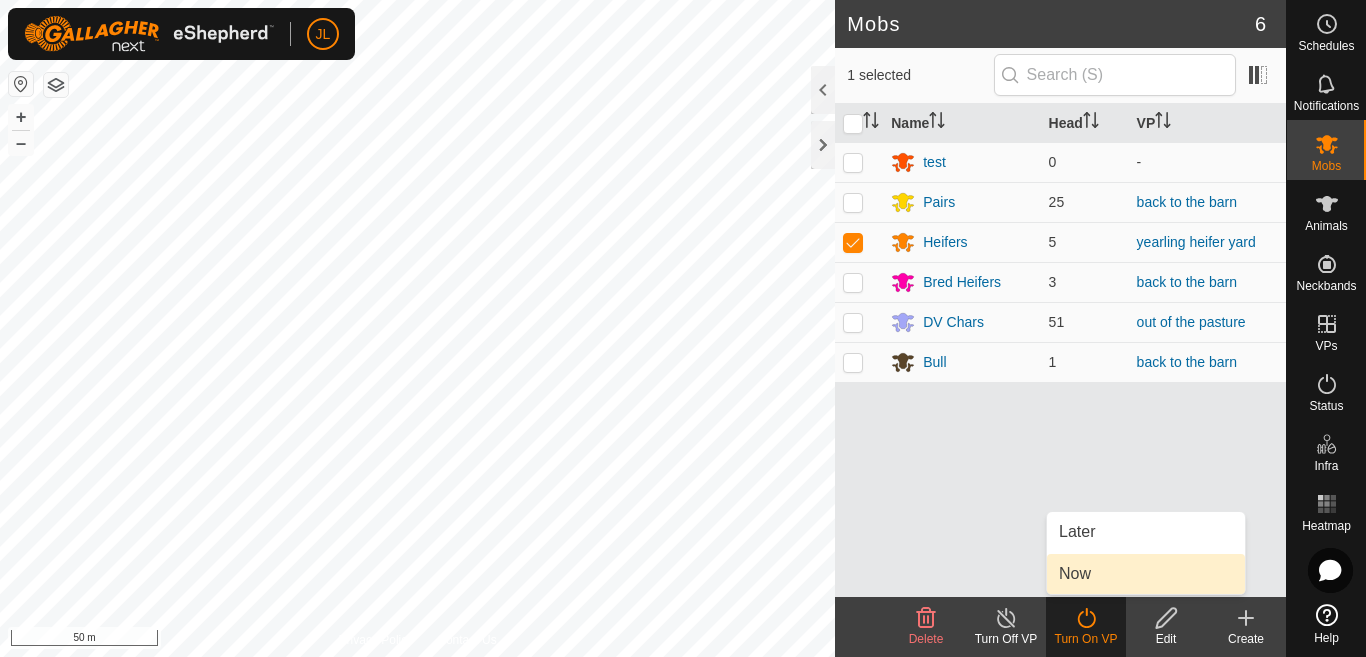click on "Now" at bounding box center (1146, 574) 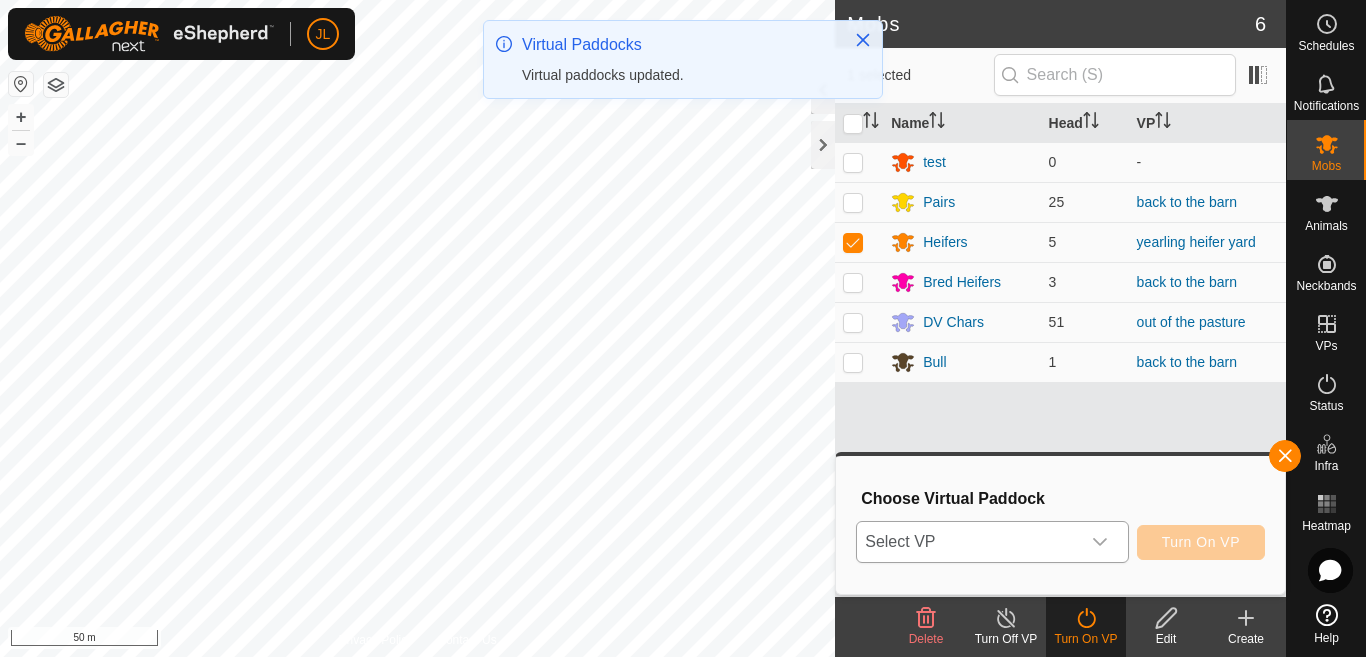 click 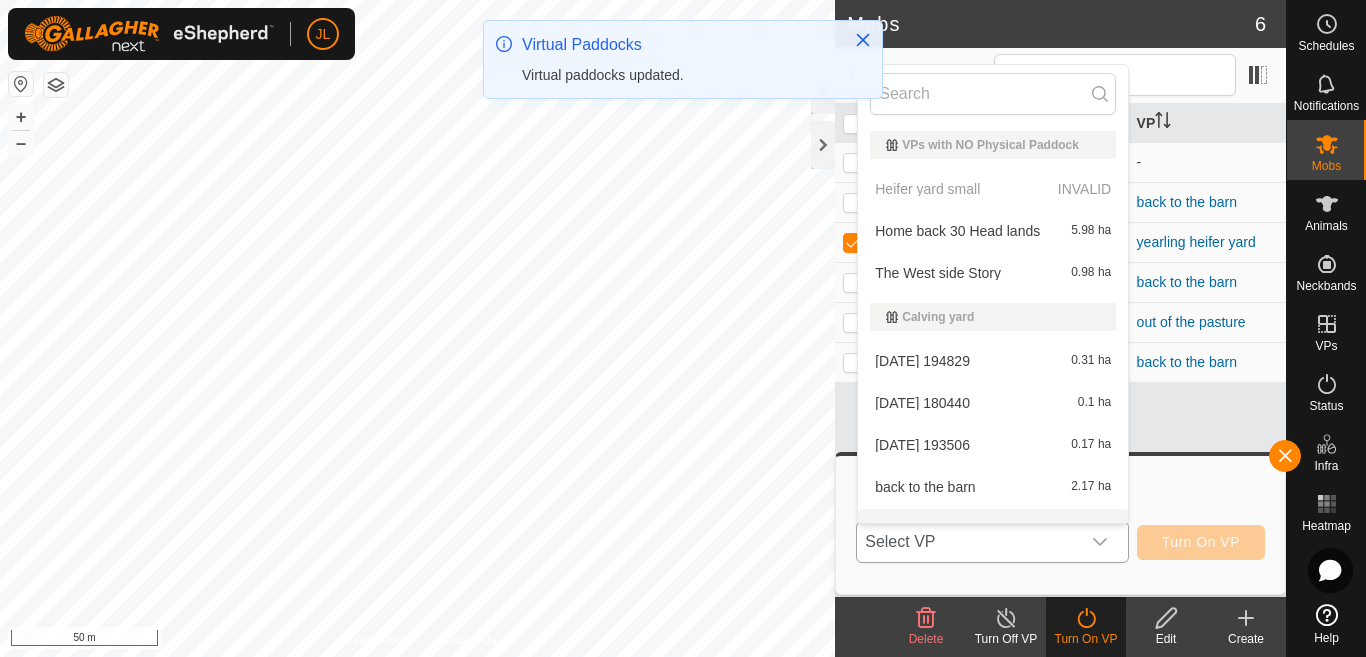 scroll, scrollTop: 26, scrollLeft: 0, axis: vertical 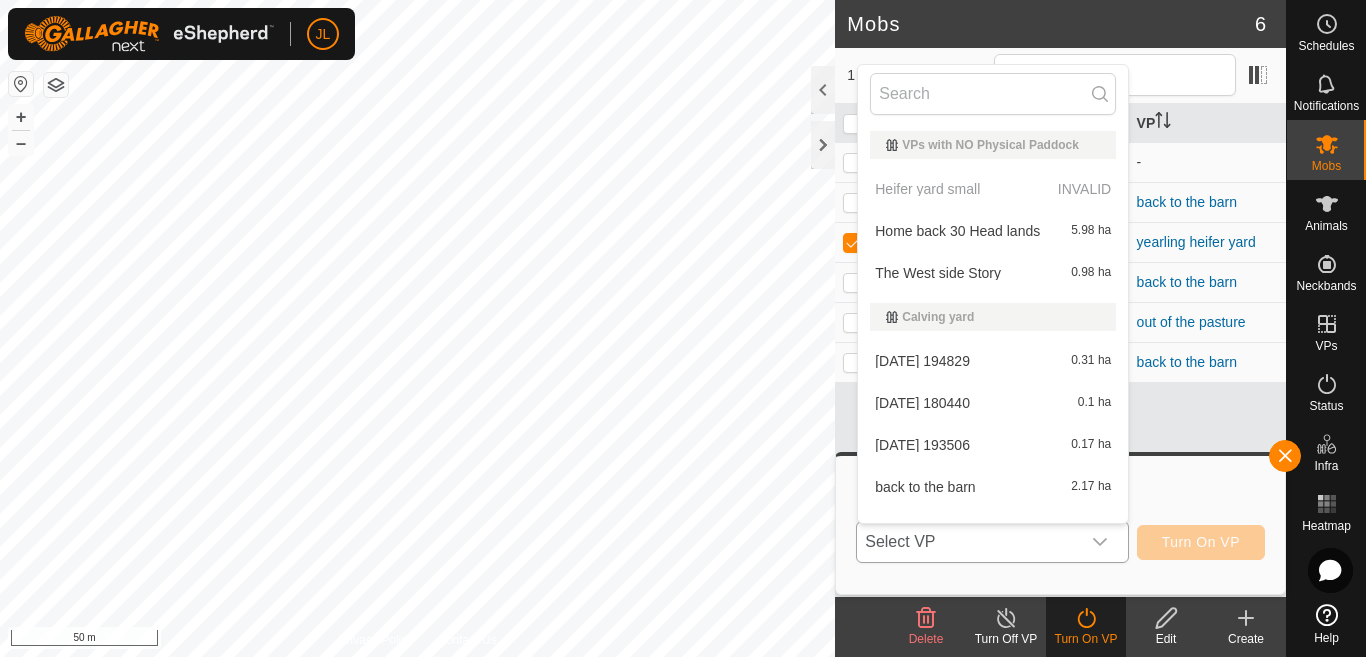 click on "Heifer yard small INVALID" at bounding box center (993, 189) 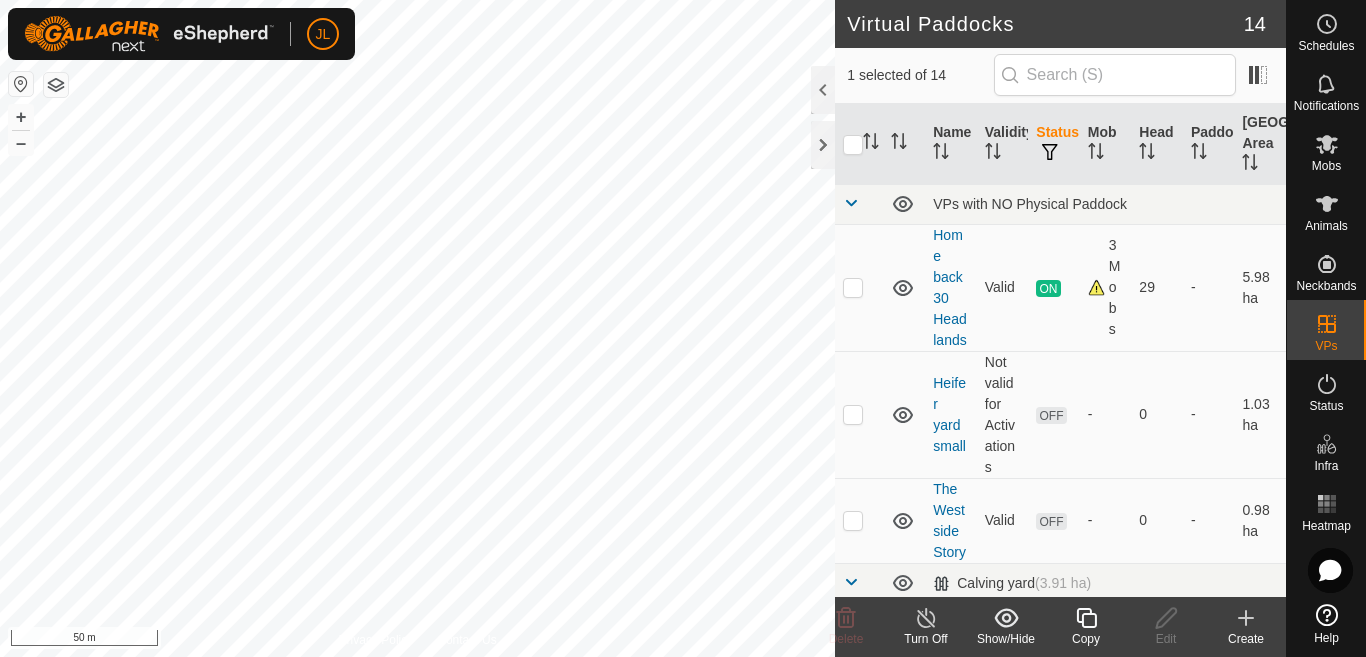 checkbox on "false" 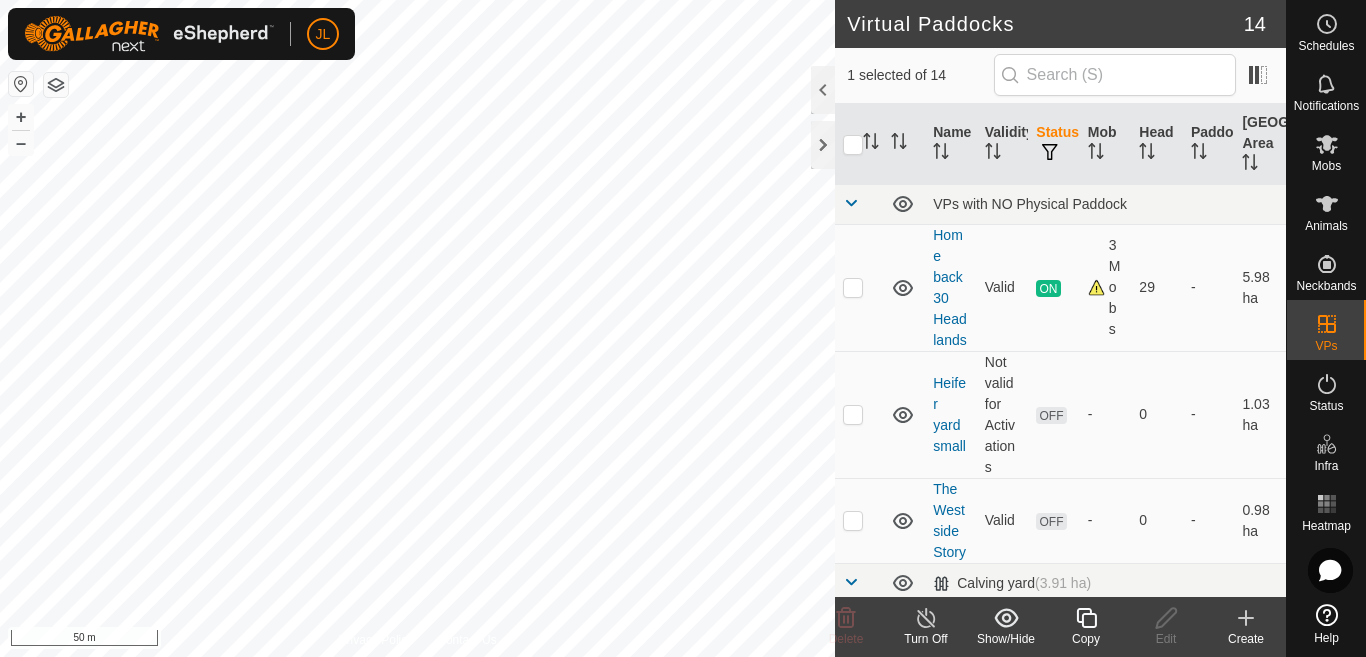 checkbox on "true" 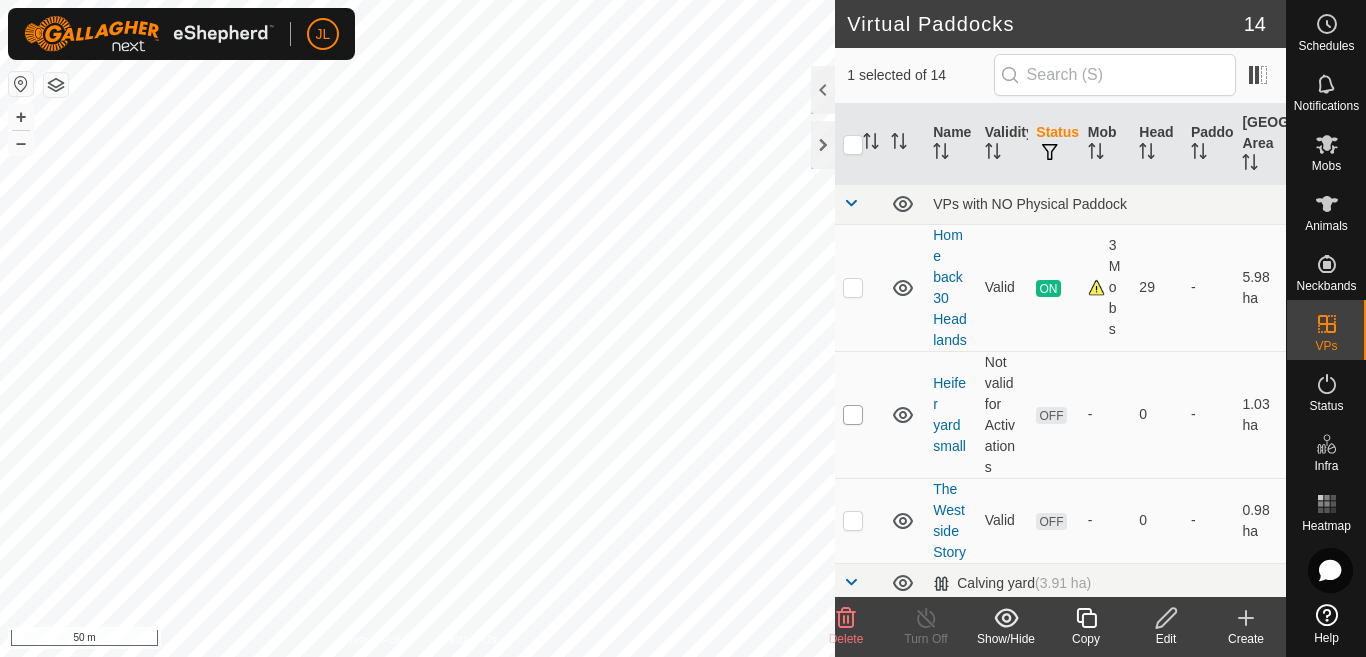 click at bounding box center [853, 415] 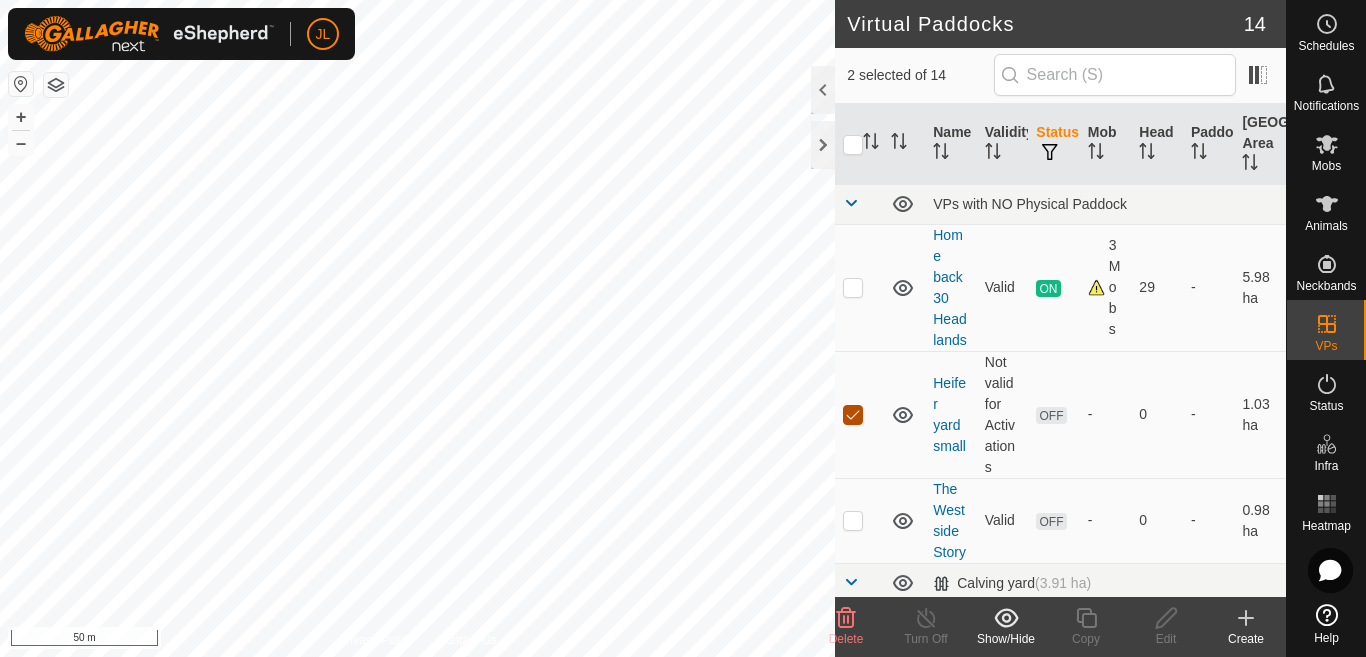 click at bounding box center [853, 415] 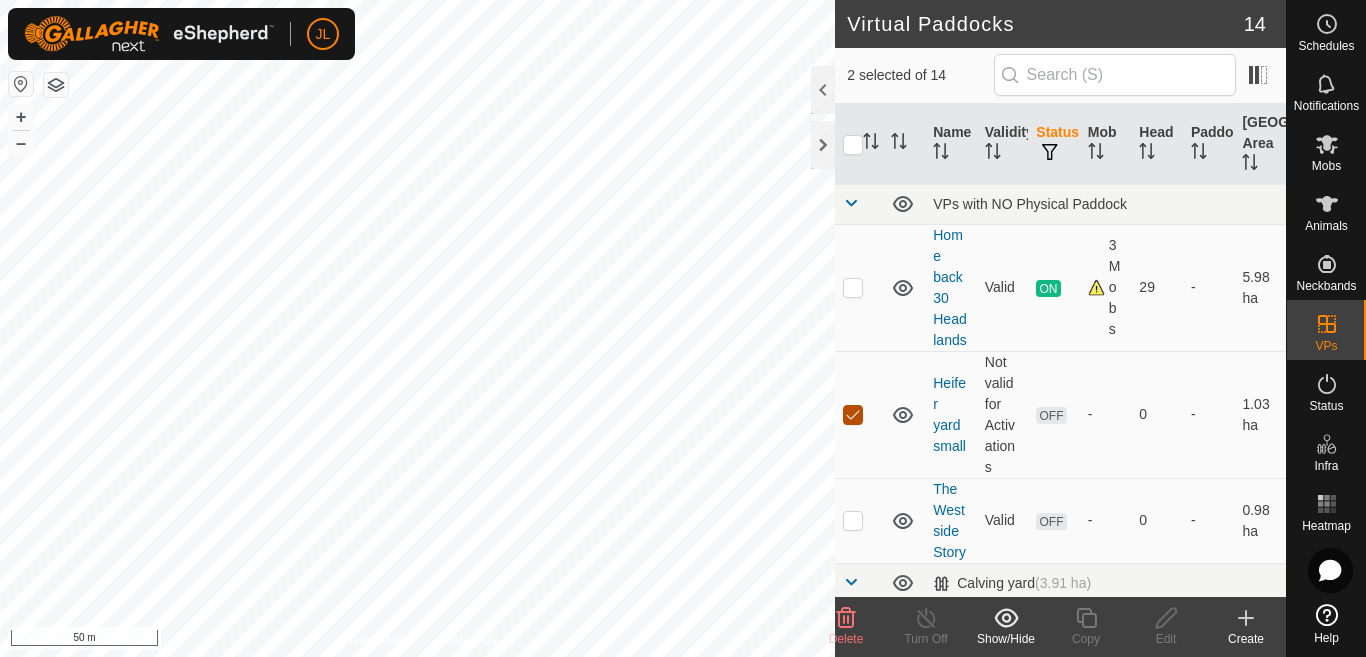 checkbox on "false" 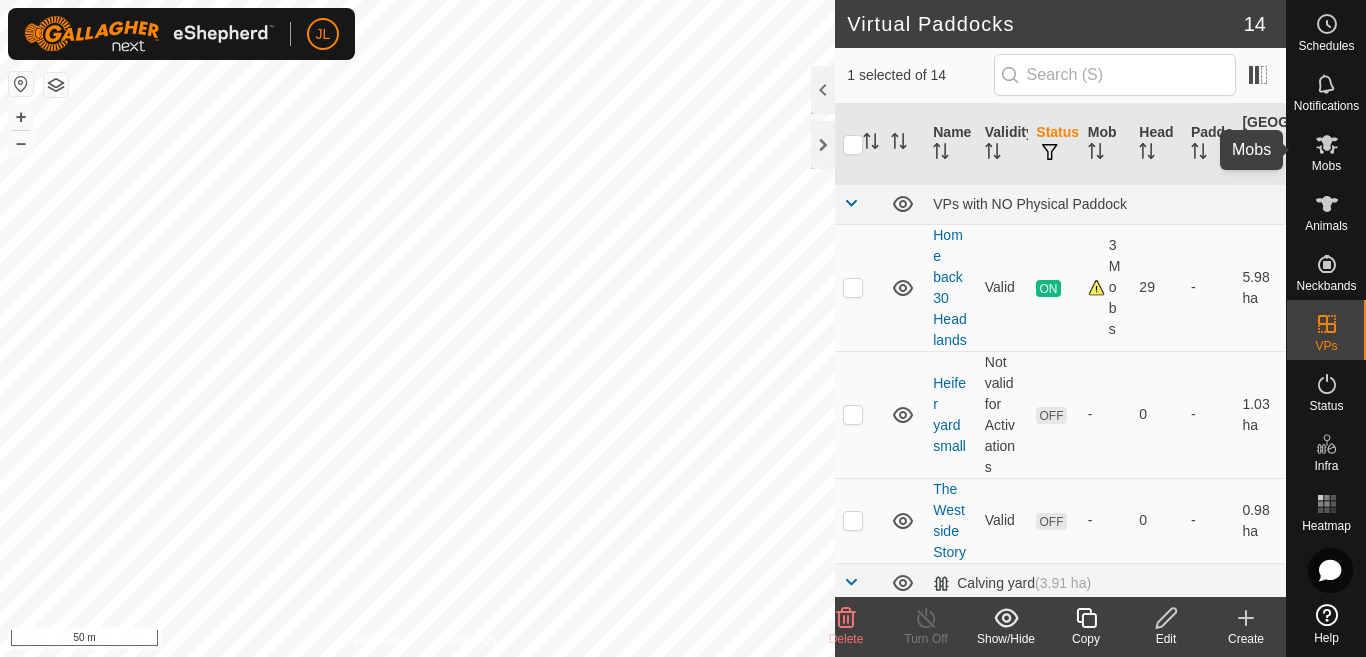 click 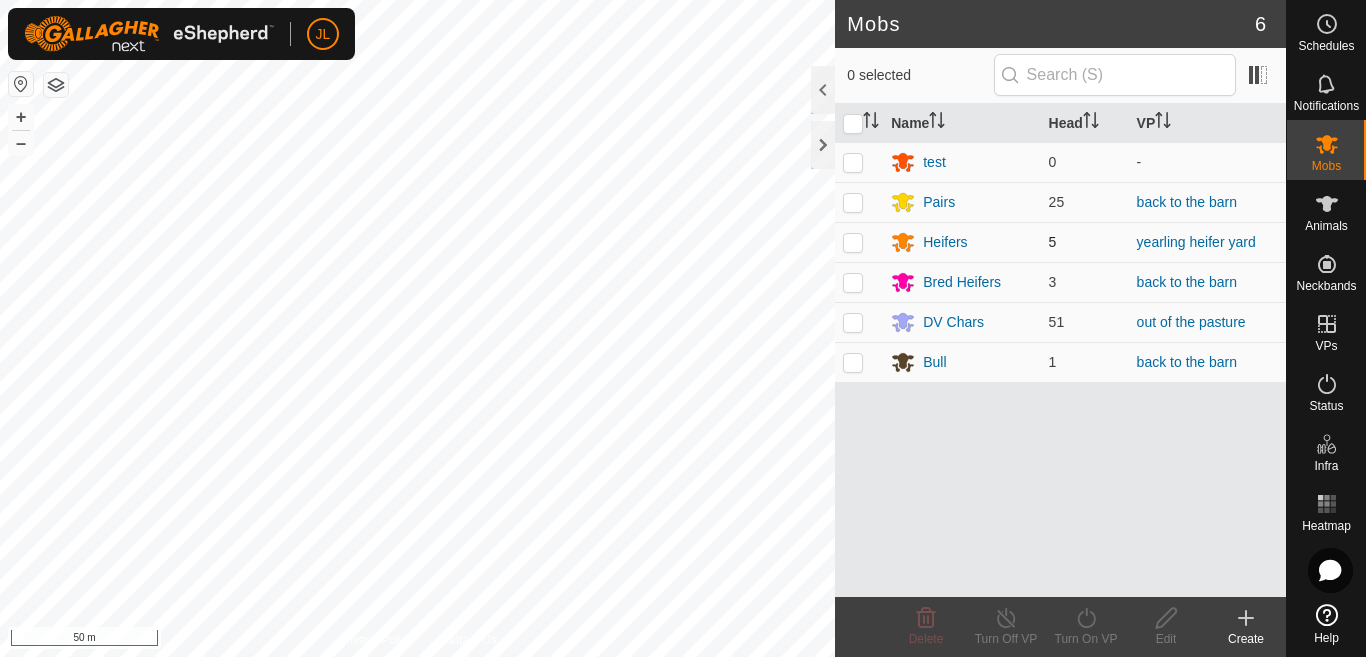 click at bounding box center (853, 242) 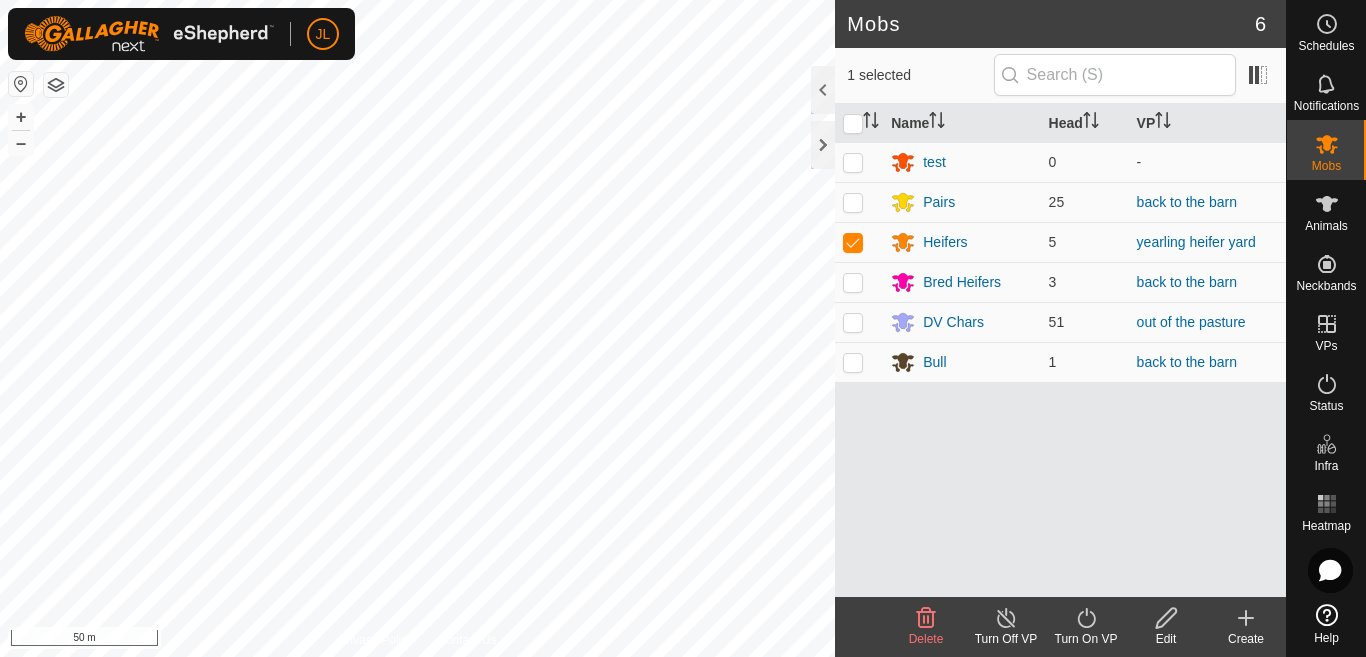 click 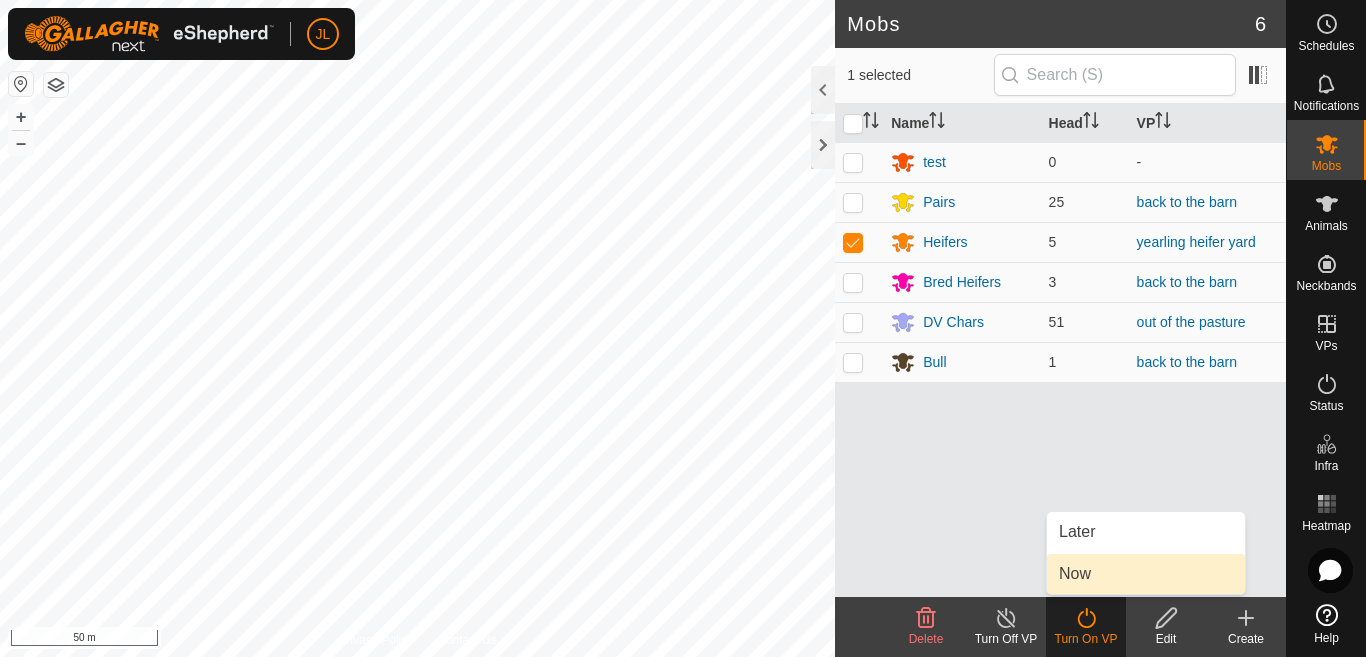 click on "Now" at bounding box center (1146, 574) 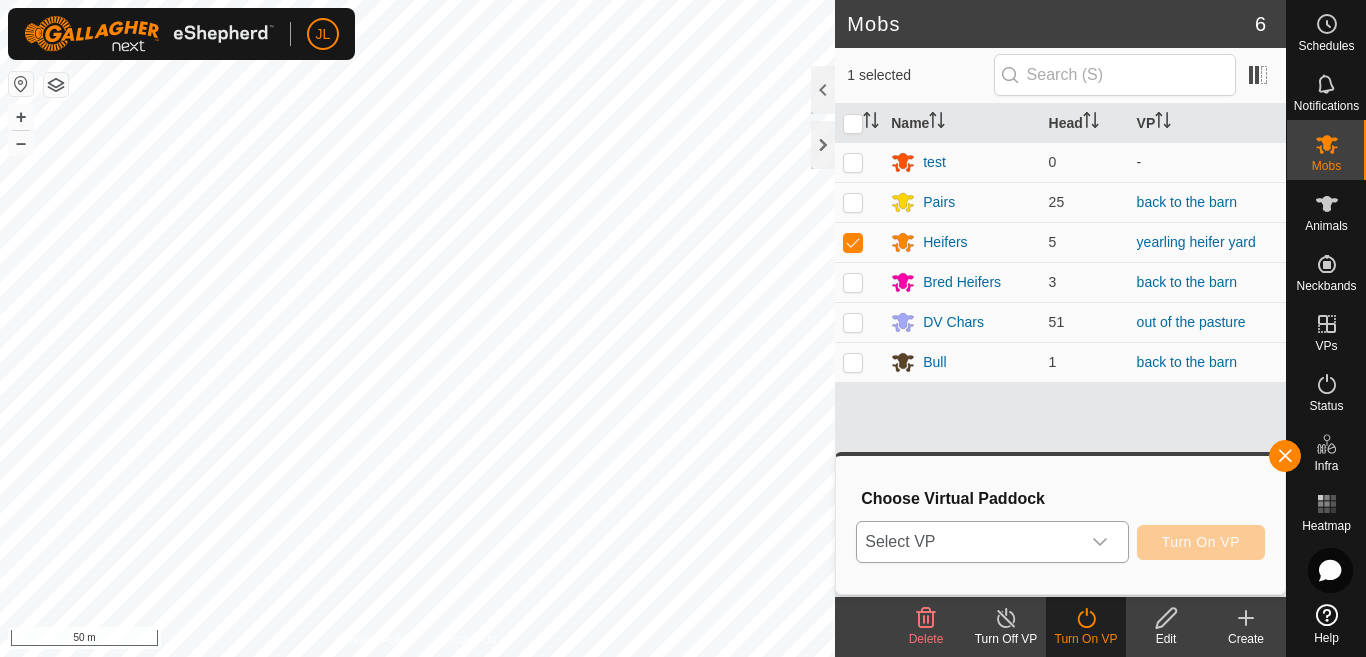 click 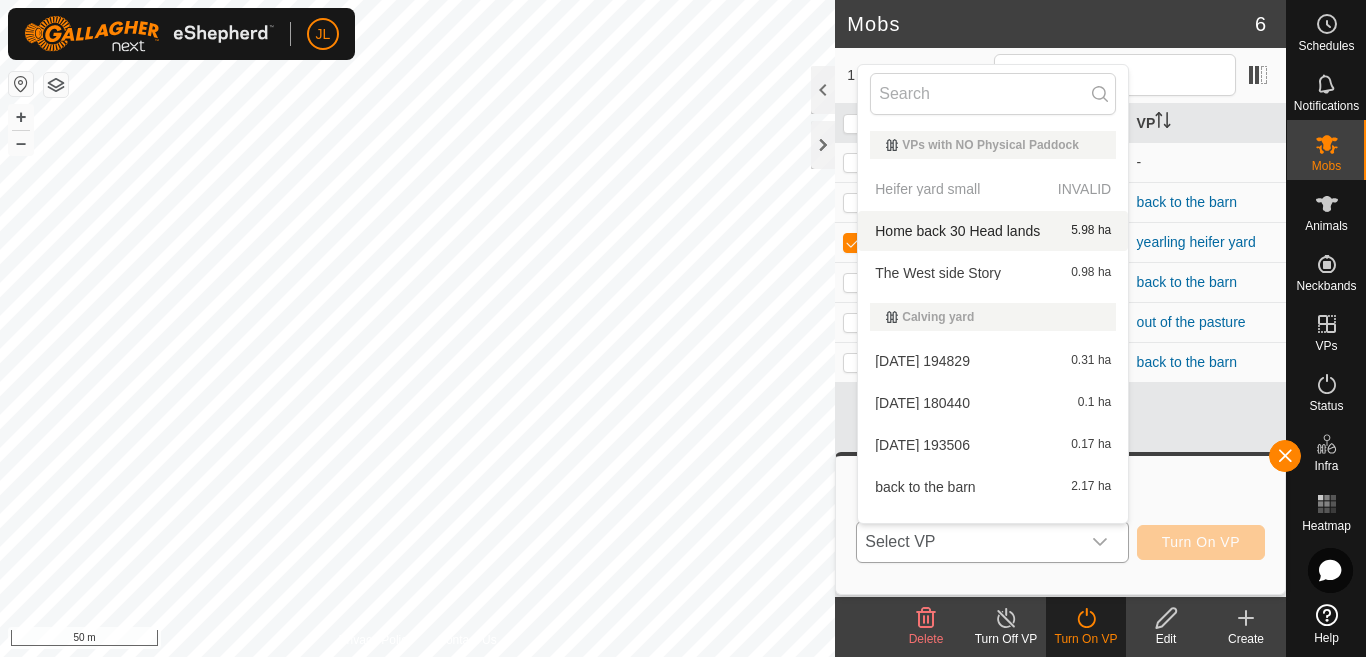 click on "Heifer yard small INVALID" at bounding box center [993, 189] 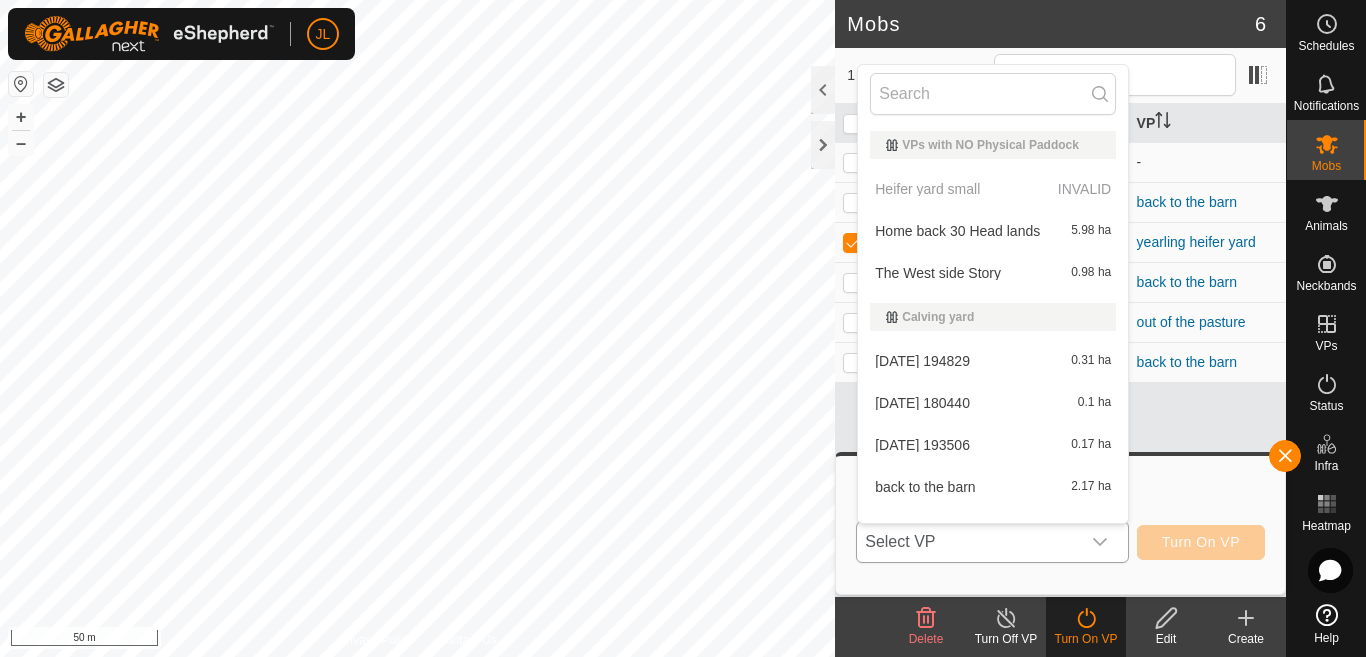 click on "Heifer yard small INVALID" at bounding box center [993, 189] 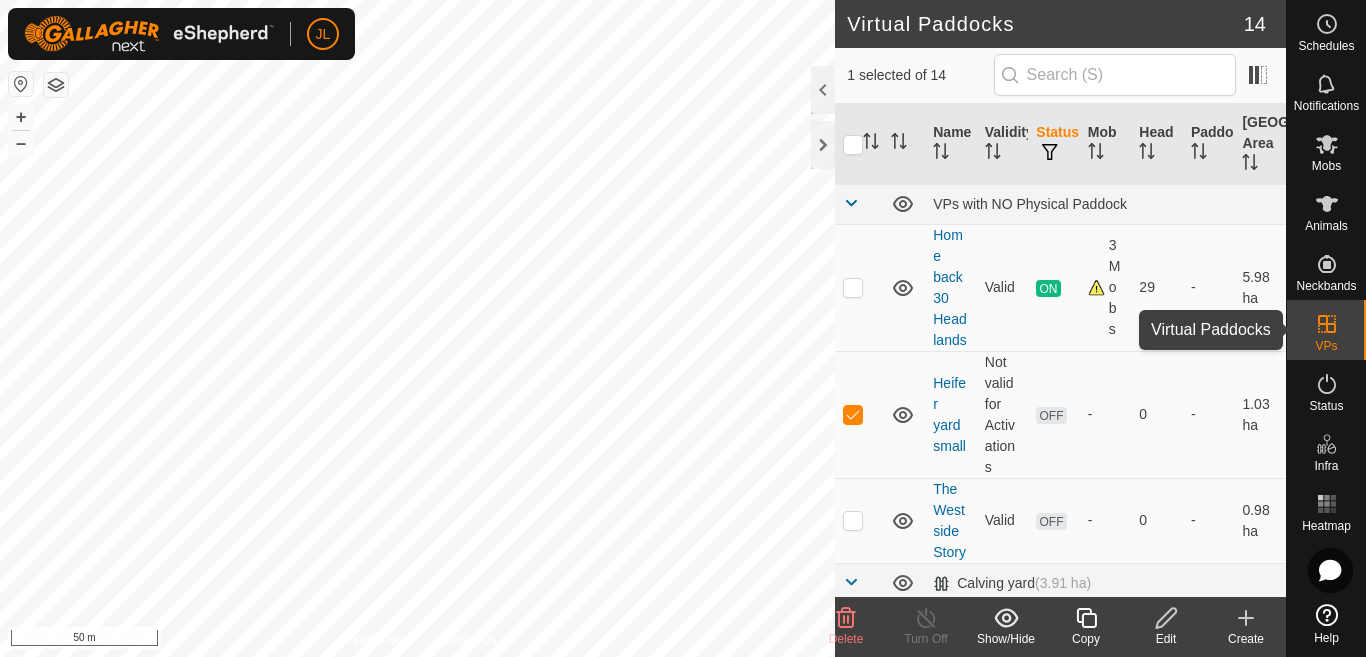 click at bounding box center [1327, 324] 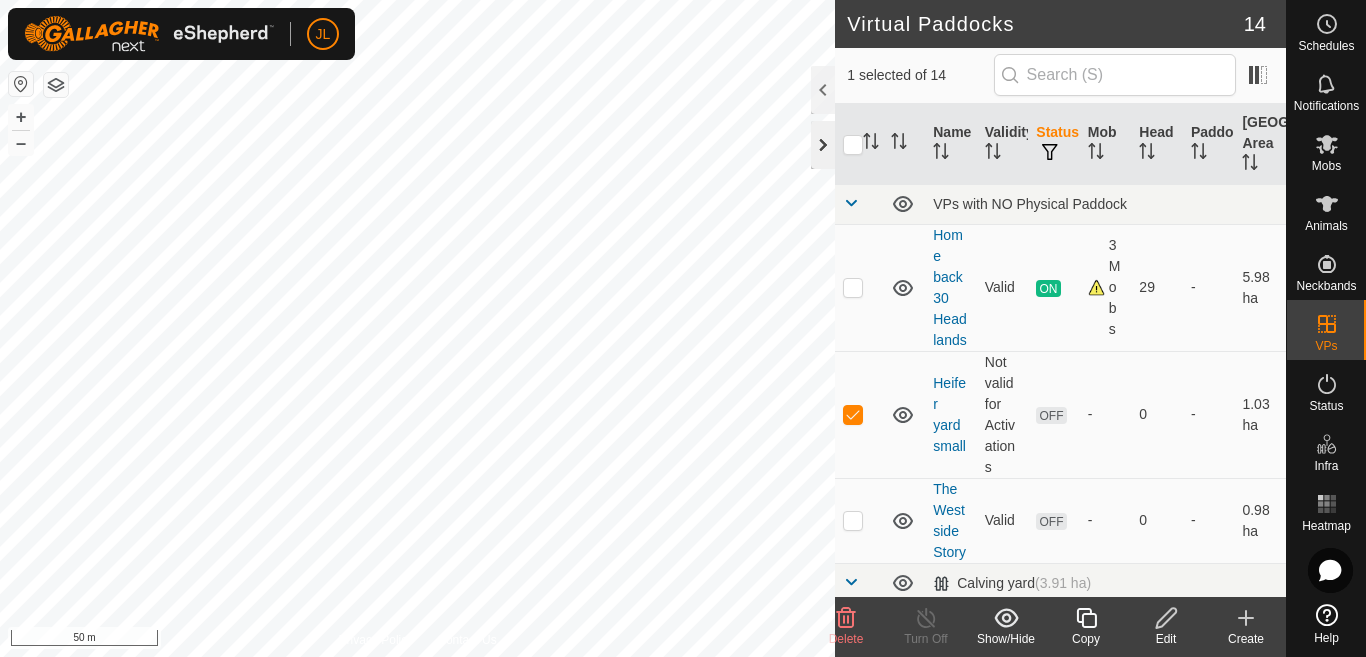 click 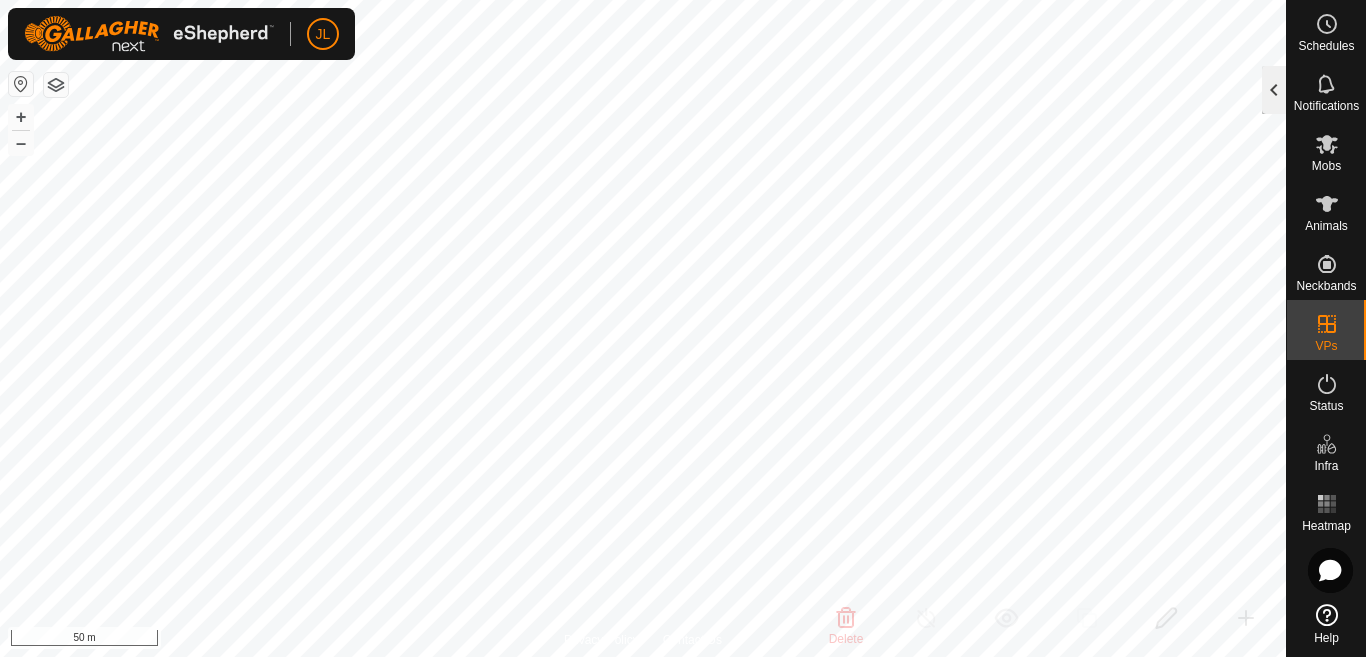 click 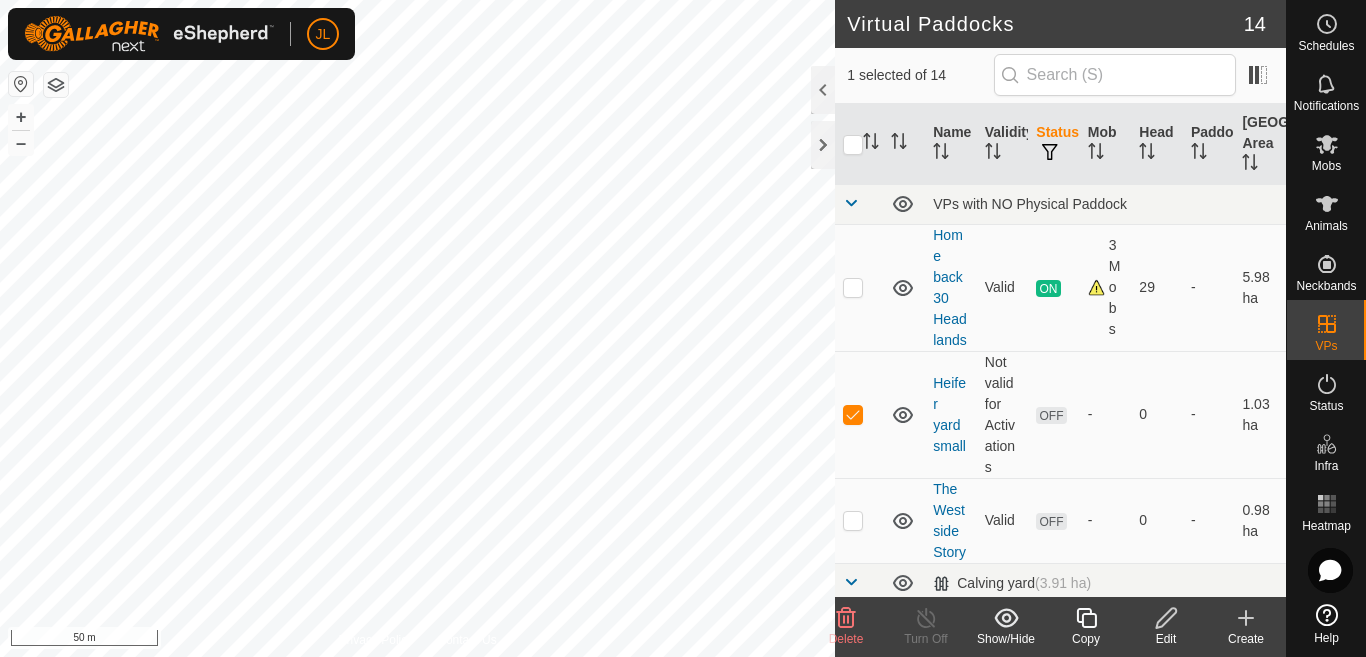 click 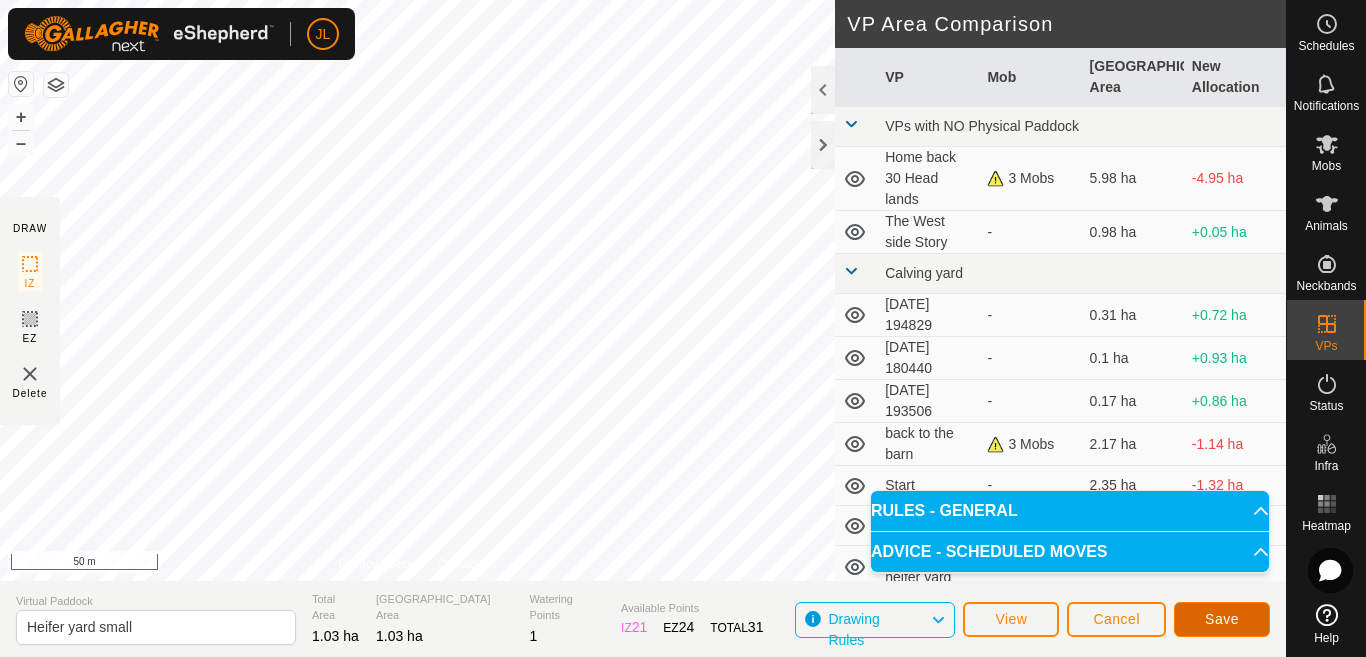 click on "Save" 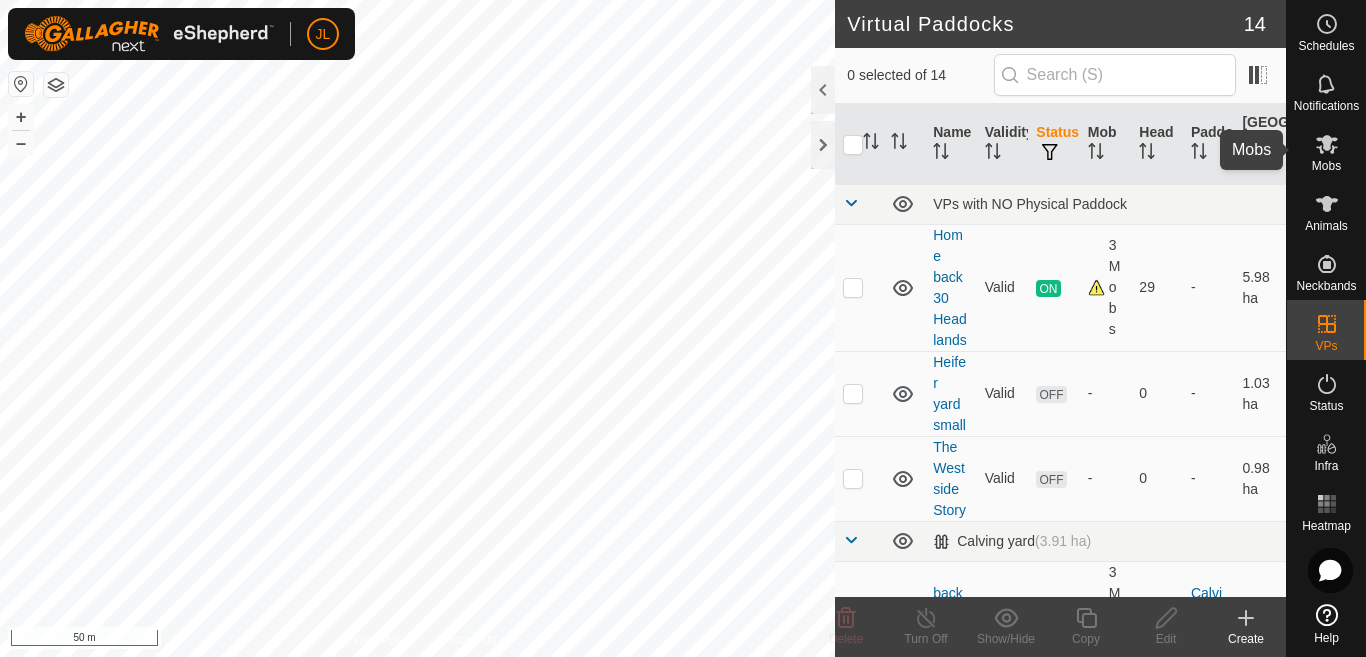 click 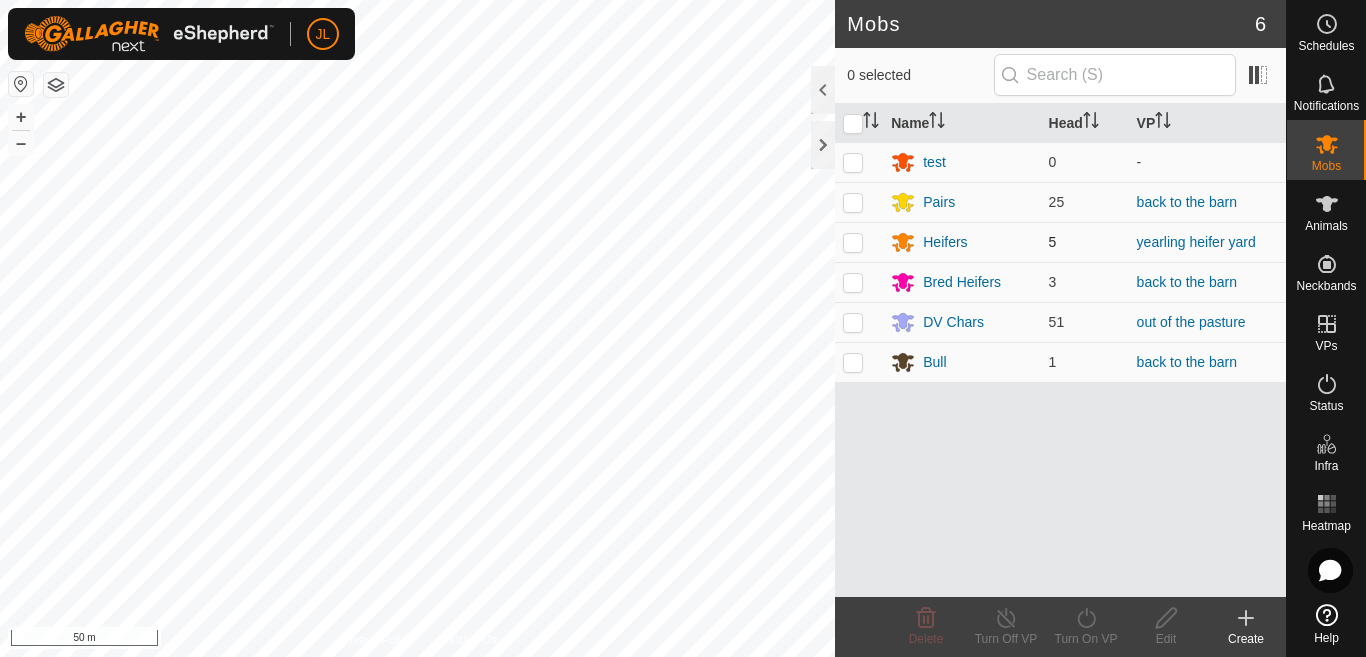 click at bounding box center [853, 242] 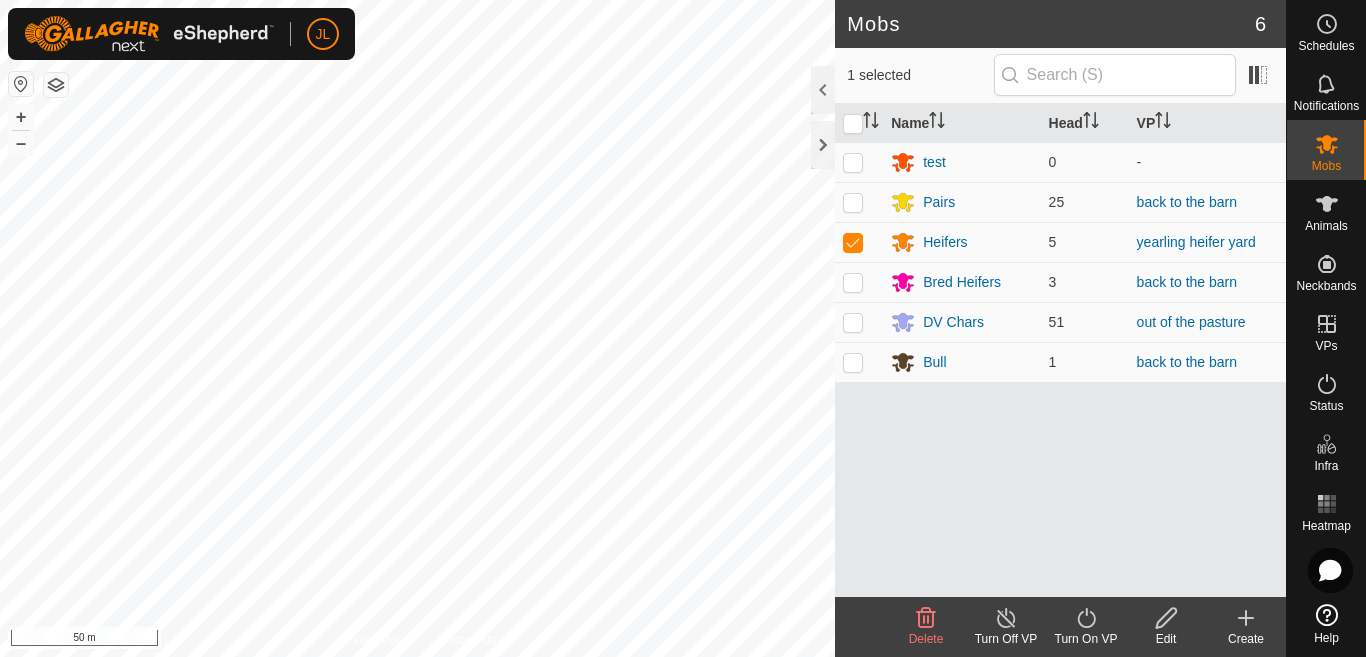 click 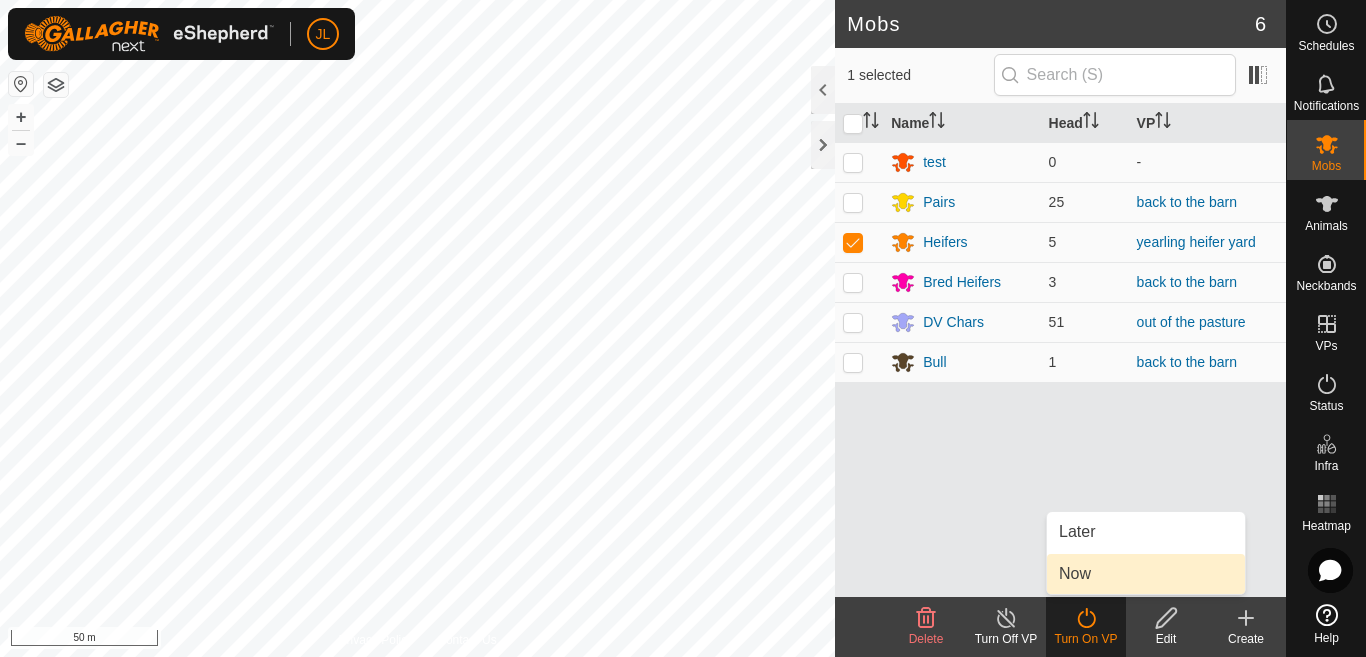 click on "Now" at bounding box center (1146, 574) 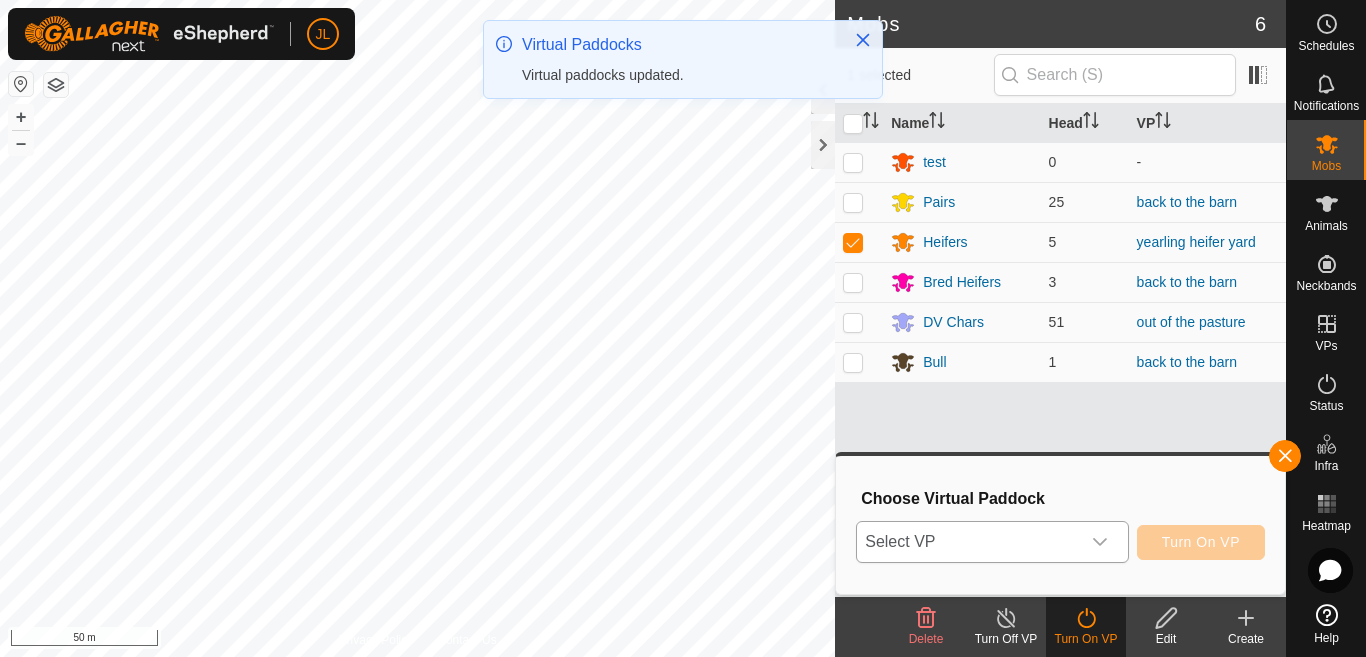 click 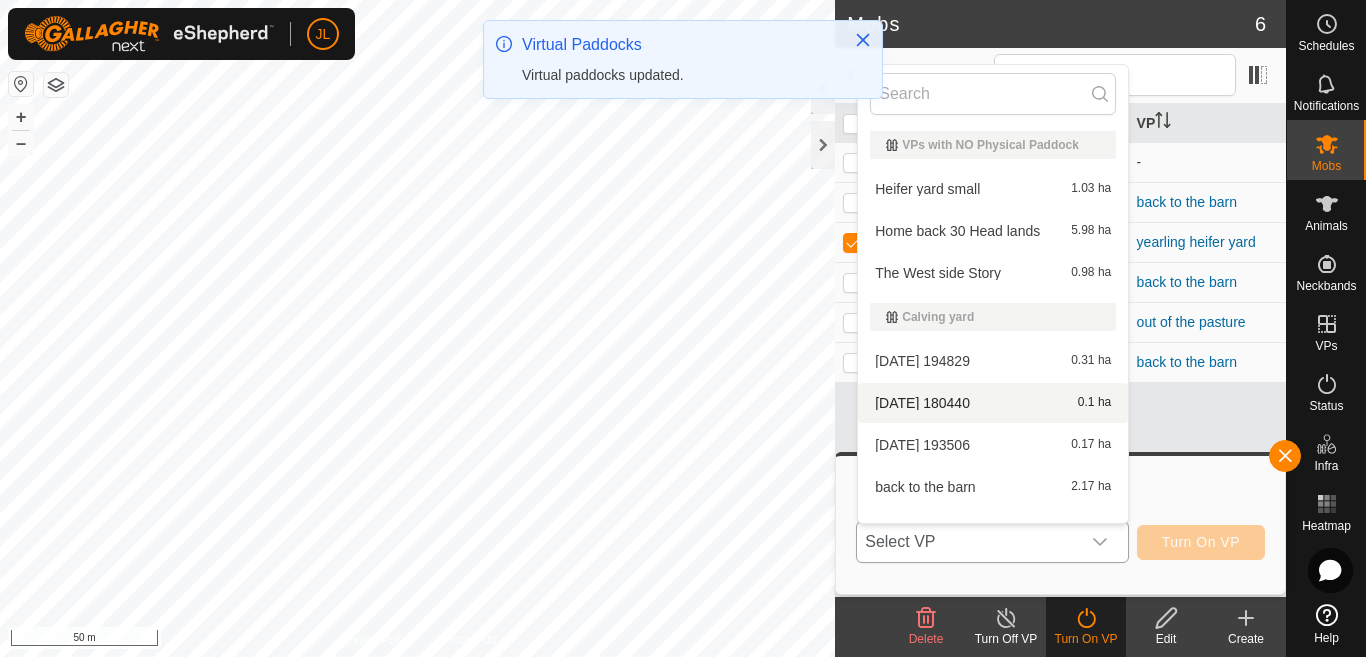 scroll, scrollTop: 26, scrollLeft: 0, axis: vertical 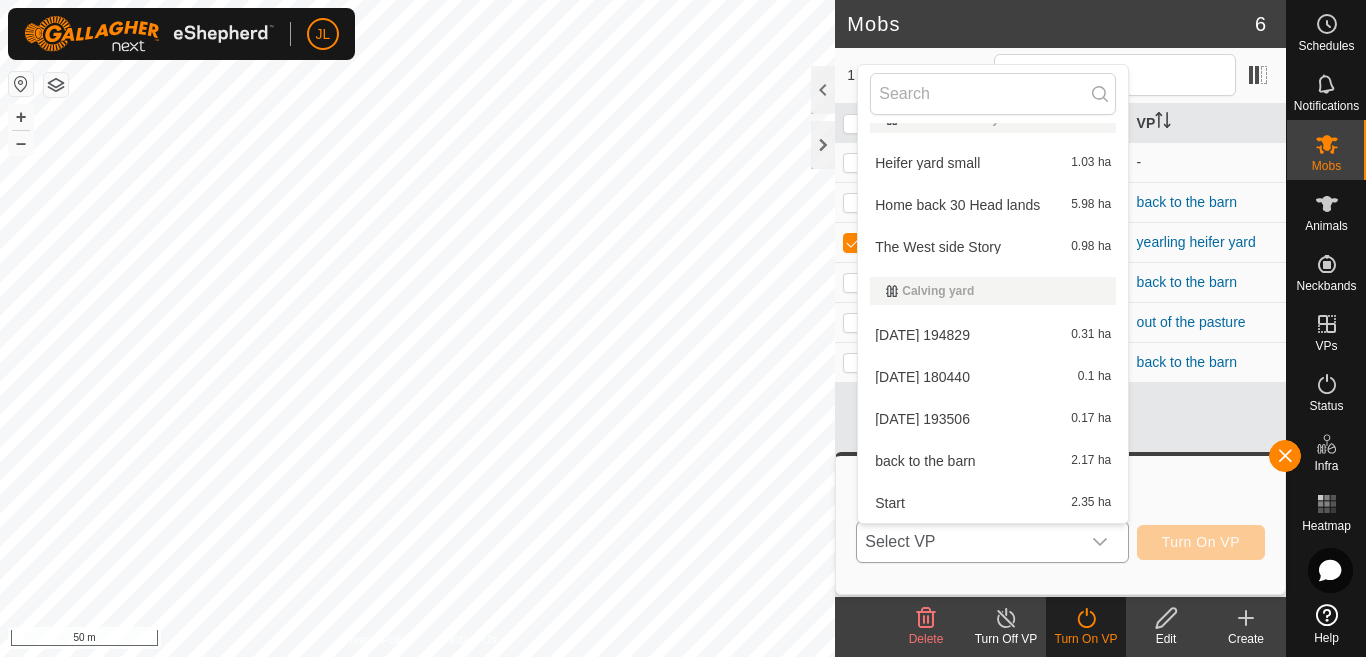 click on "Heifer yard small  1.03 ha" at bounding box center [993, 163] 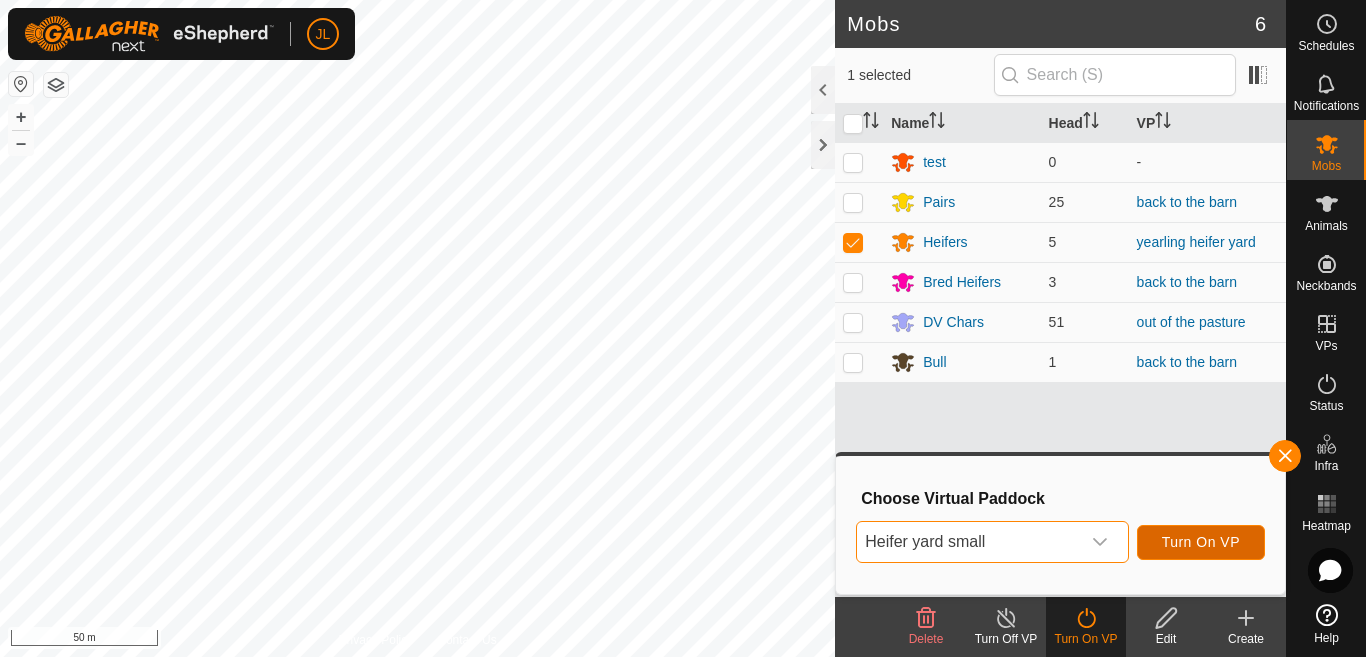 click on "Turn On VP" at bounding box center (1201, 542) 